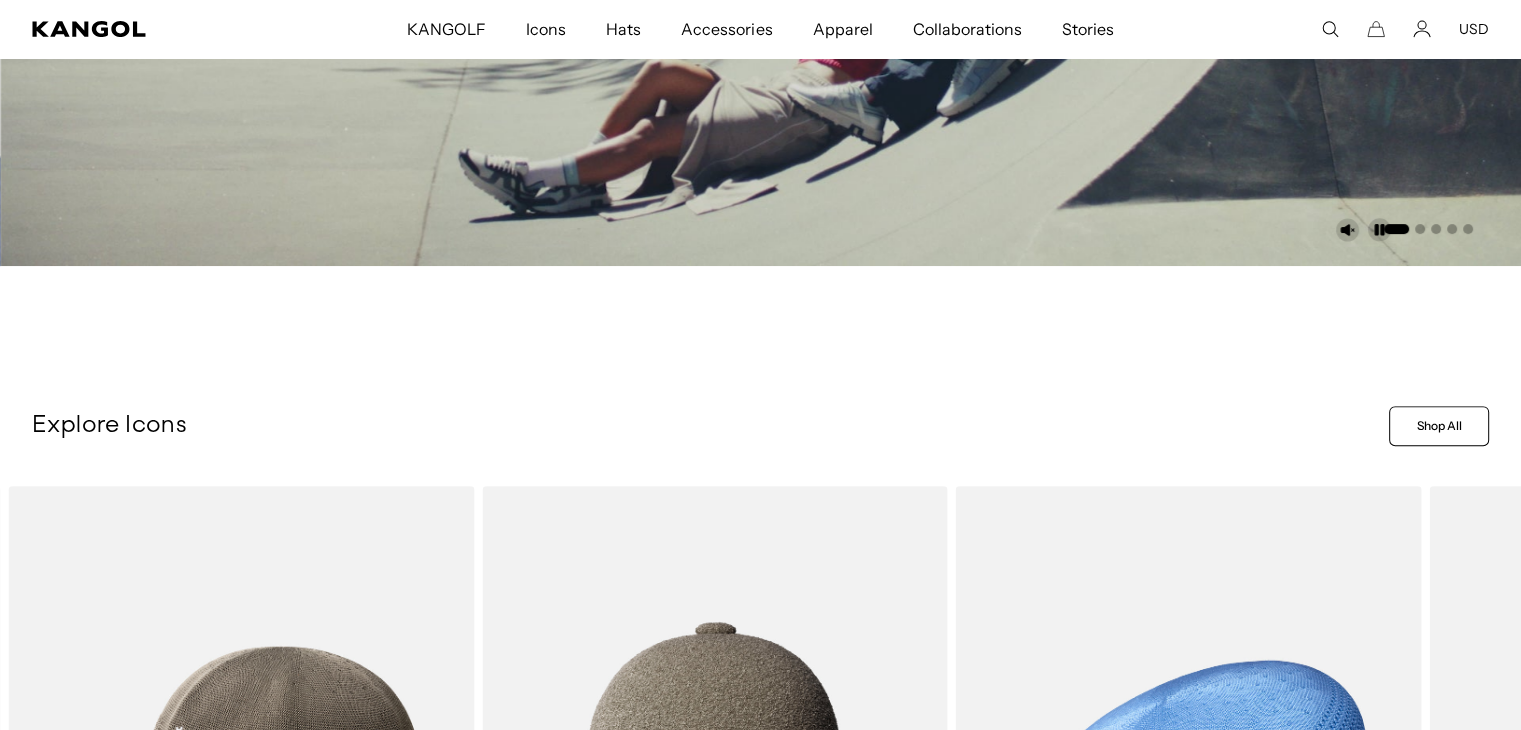 scroll, scrollTop: 900, scrollLeft: 0, axis: vertical 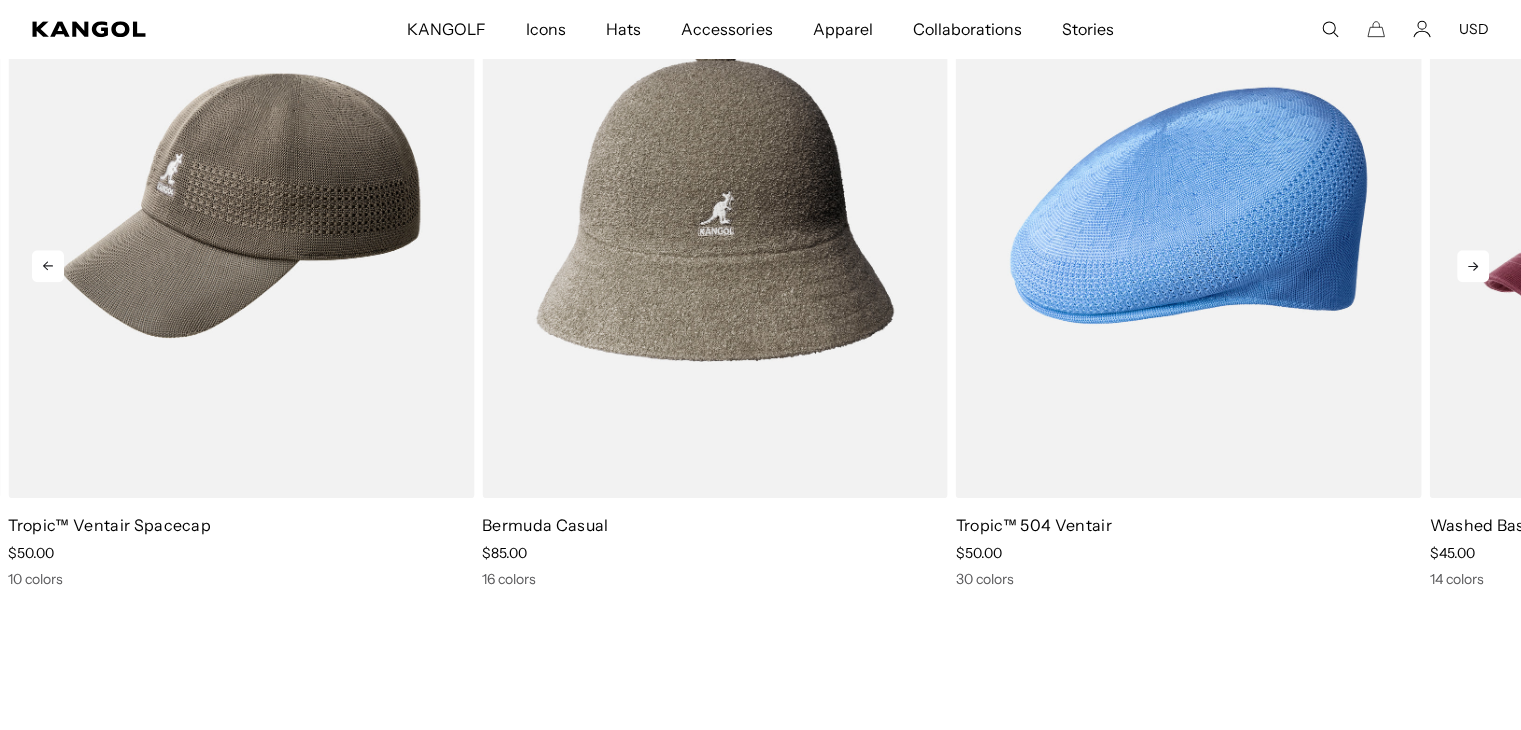click 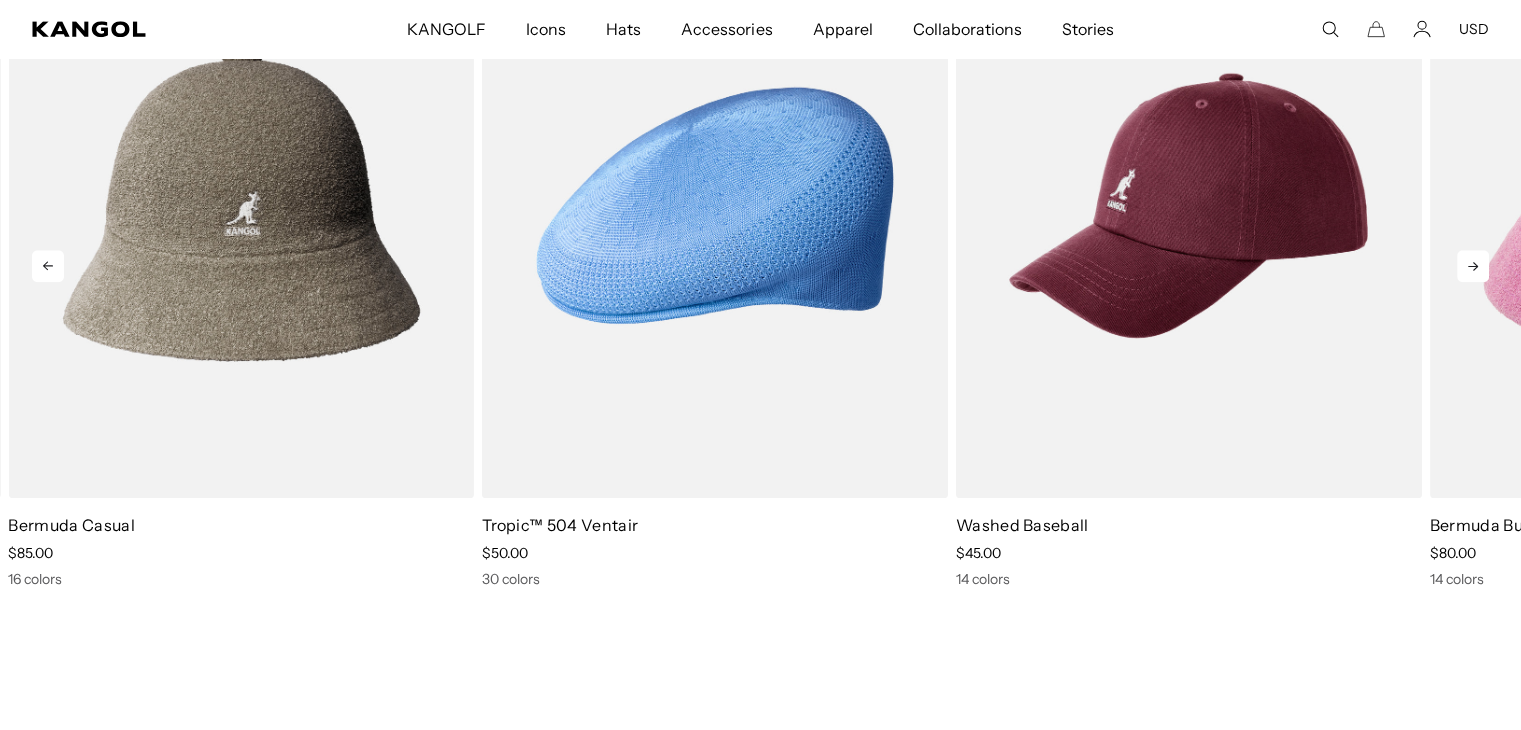 click 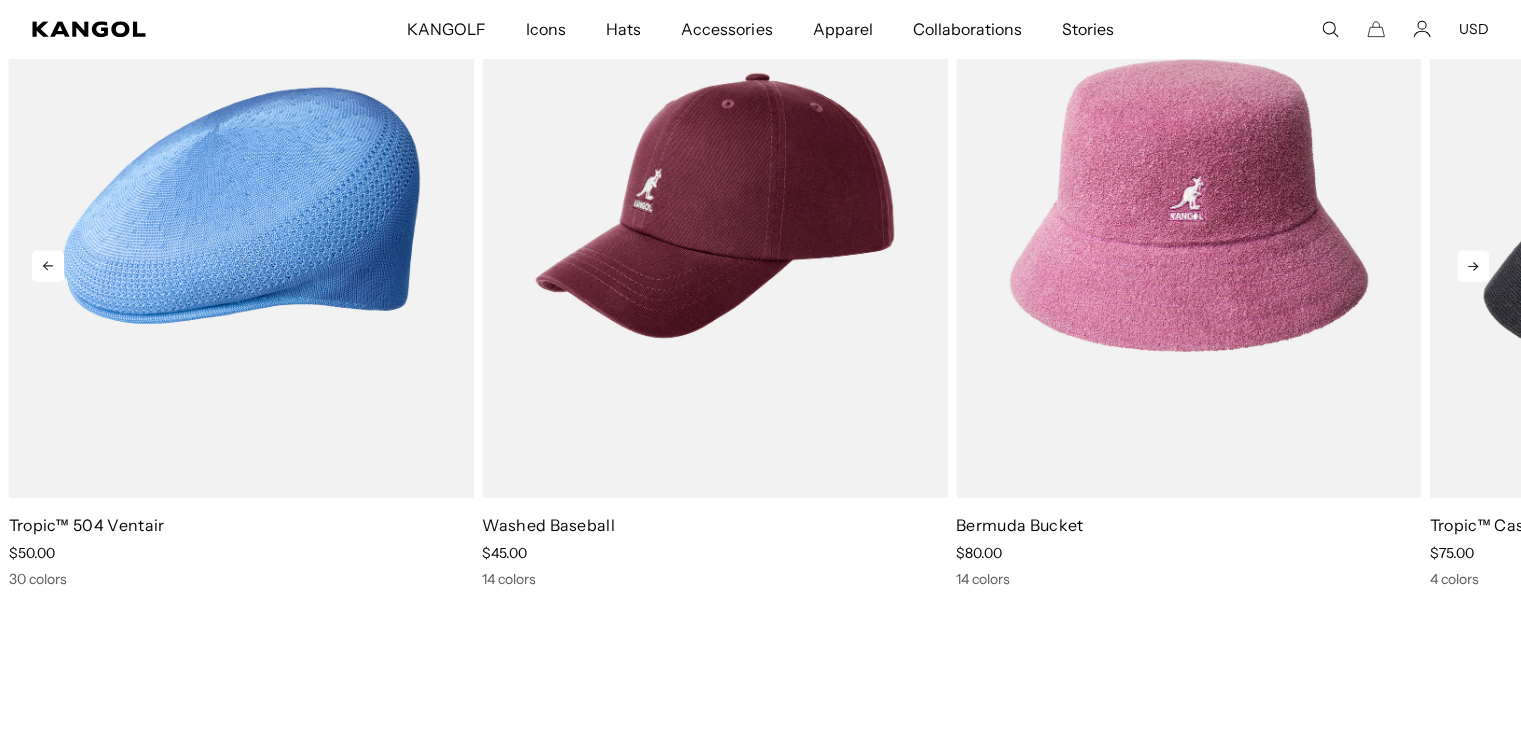 scroll, scrollTop: 0, scrollLeft: 0, axis: both 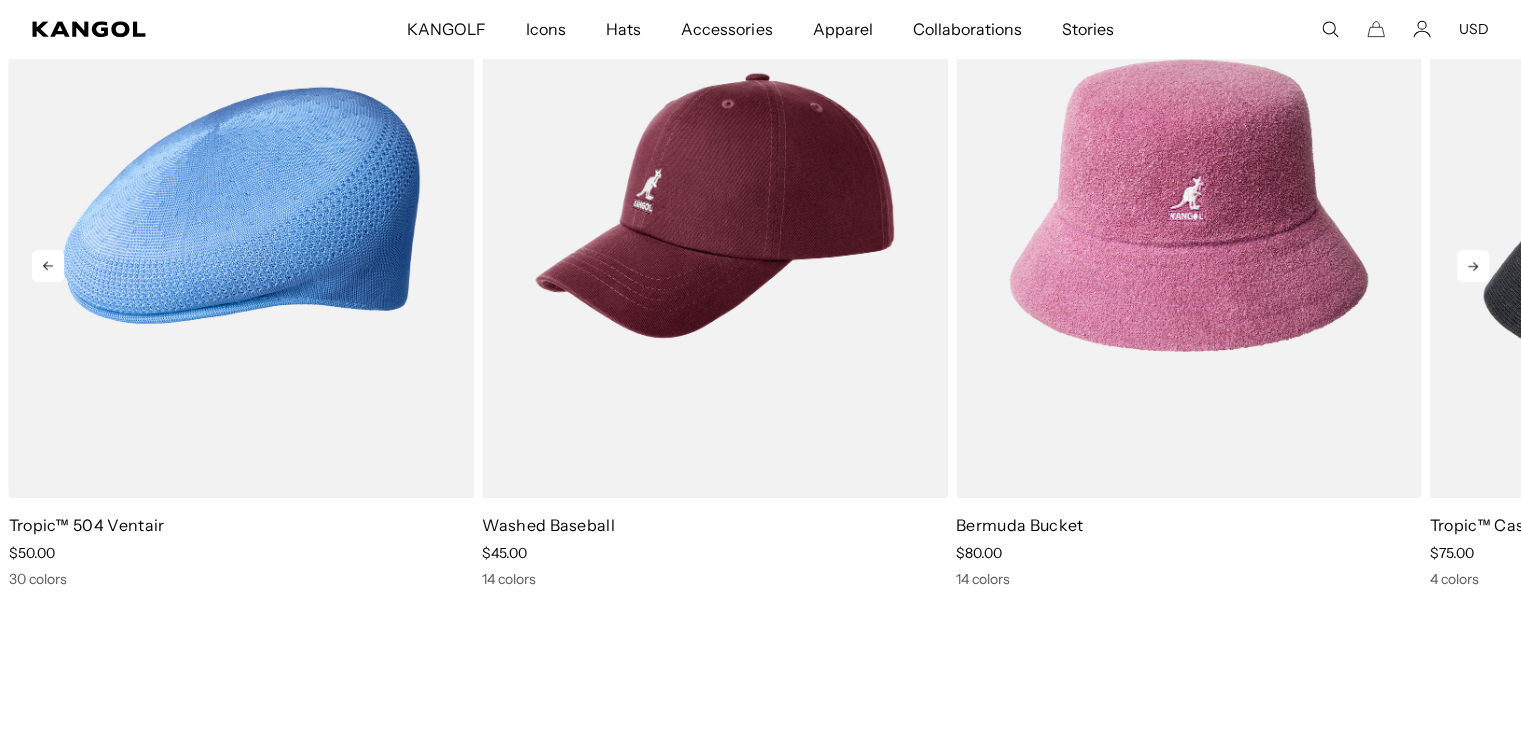 click 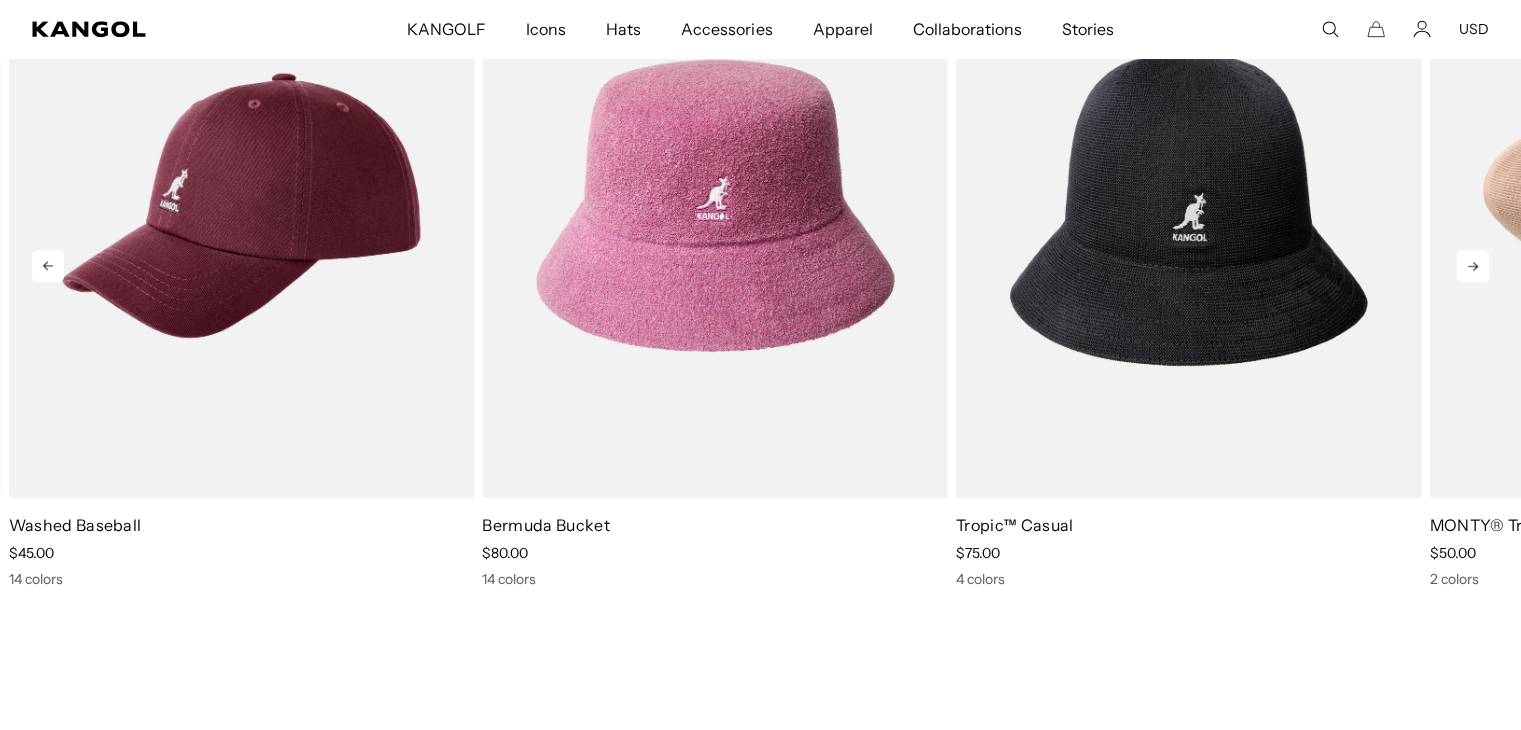 click 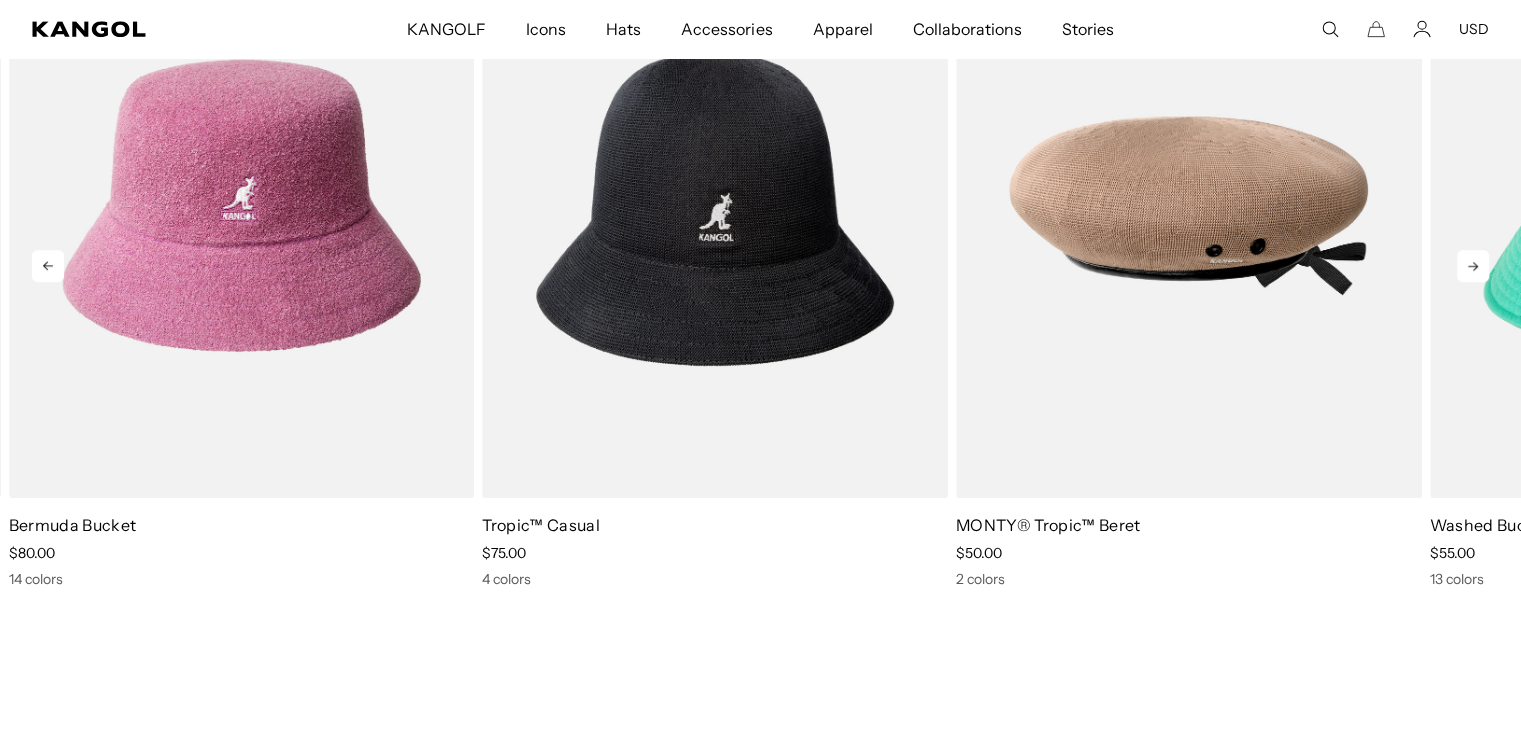 click 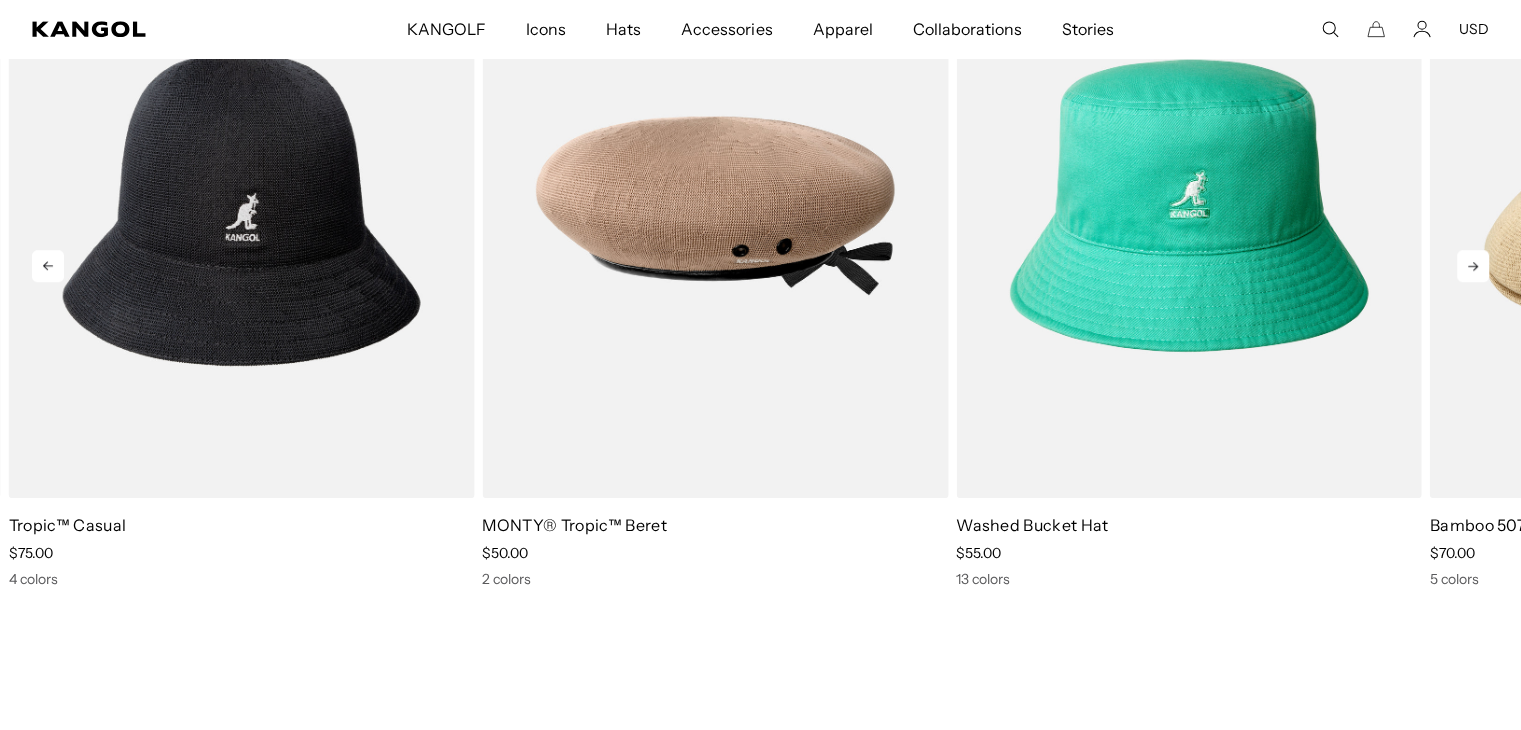 click 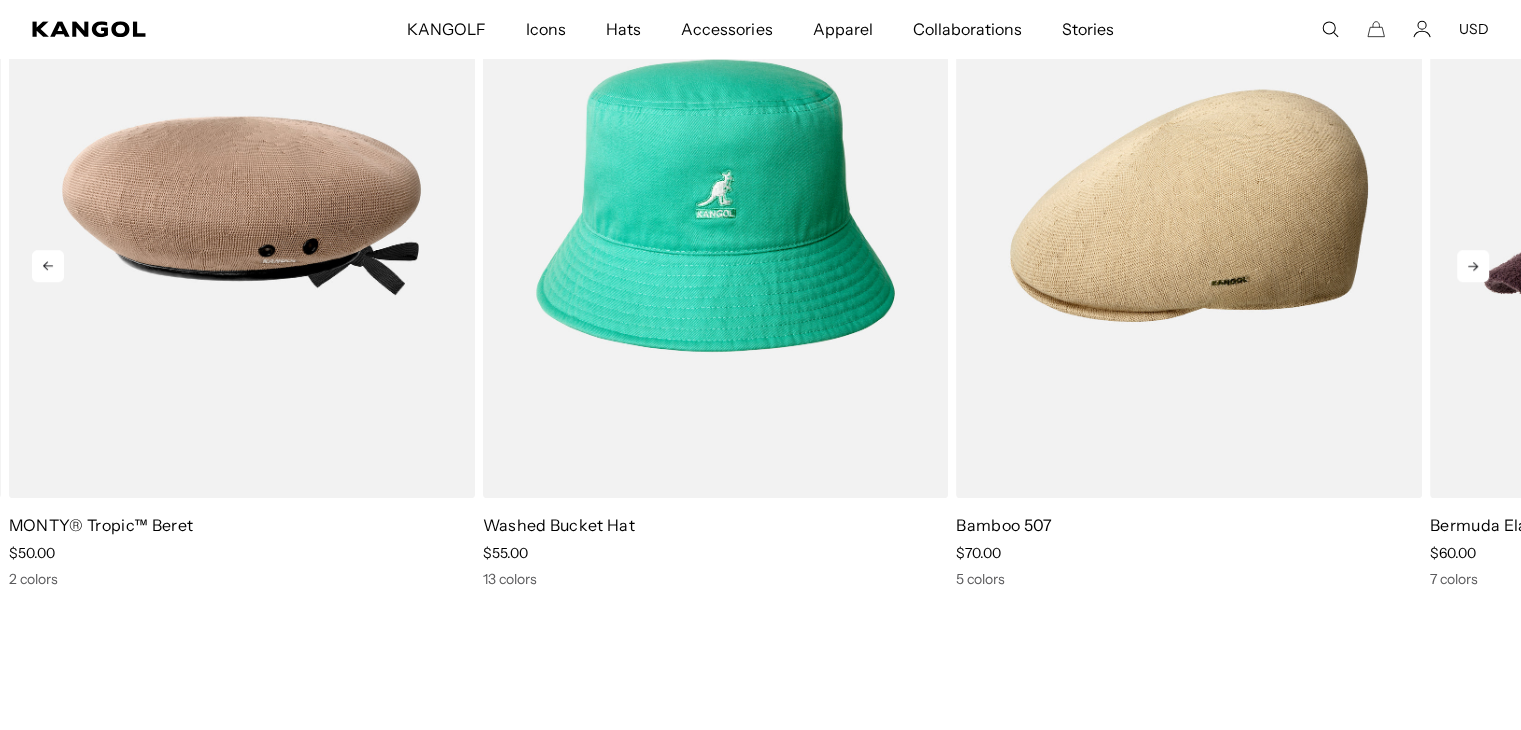 click 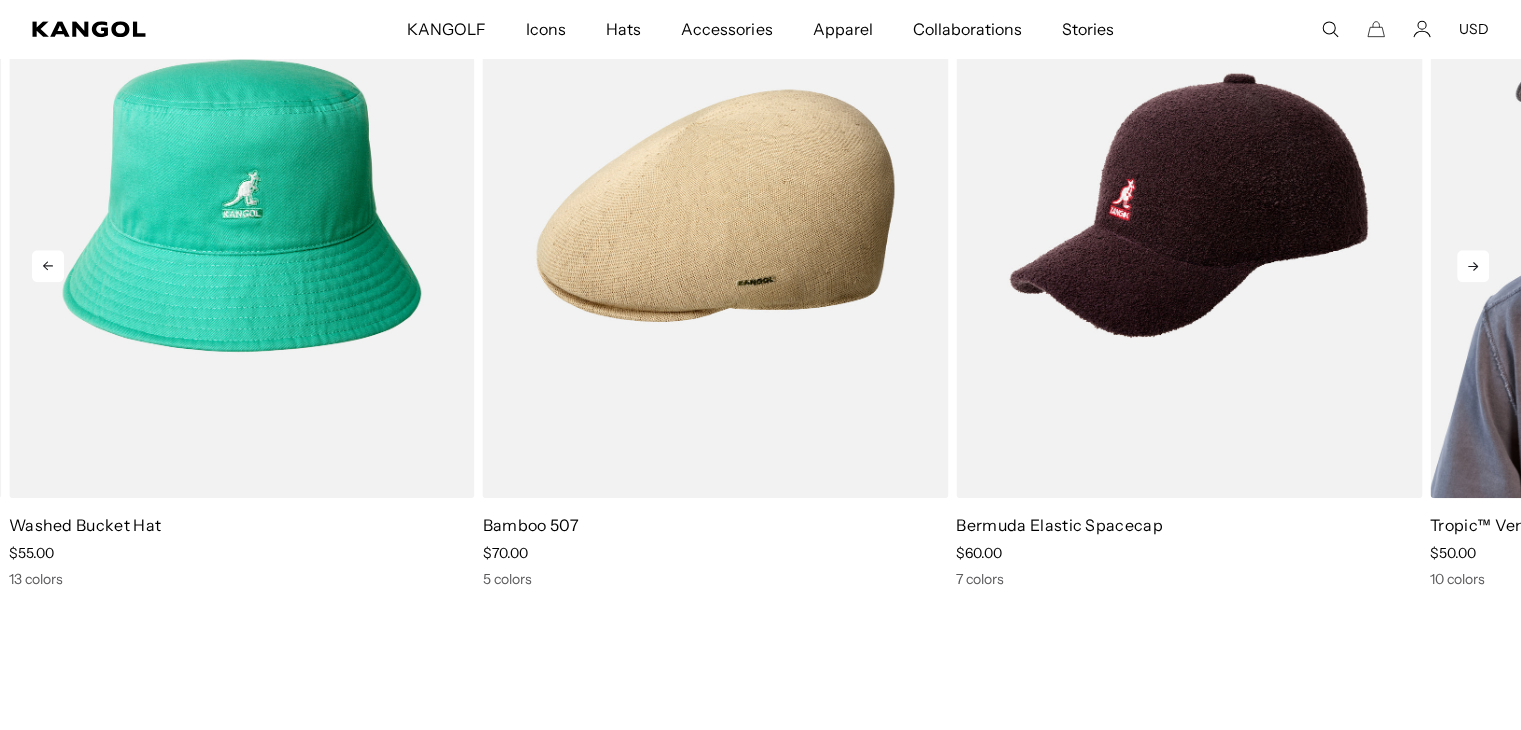 scroll, scrollTop: 0, scrollLeft: 412, axis: horizontal 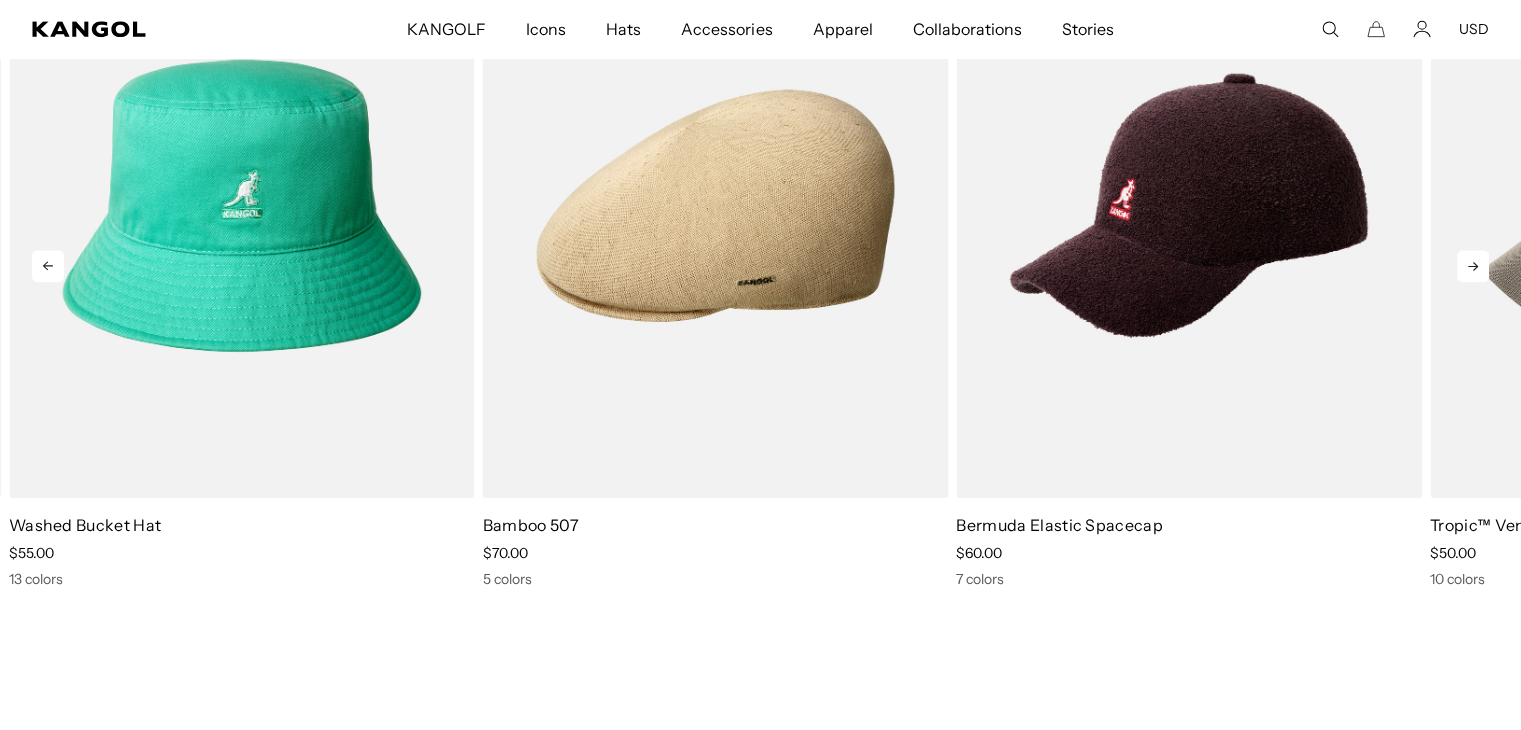 click 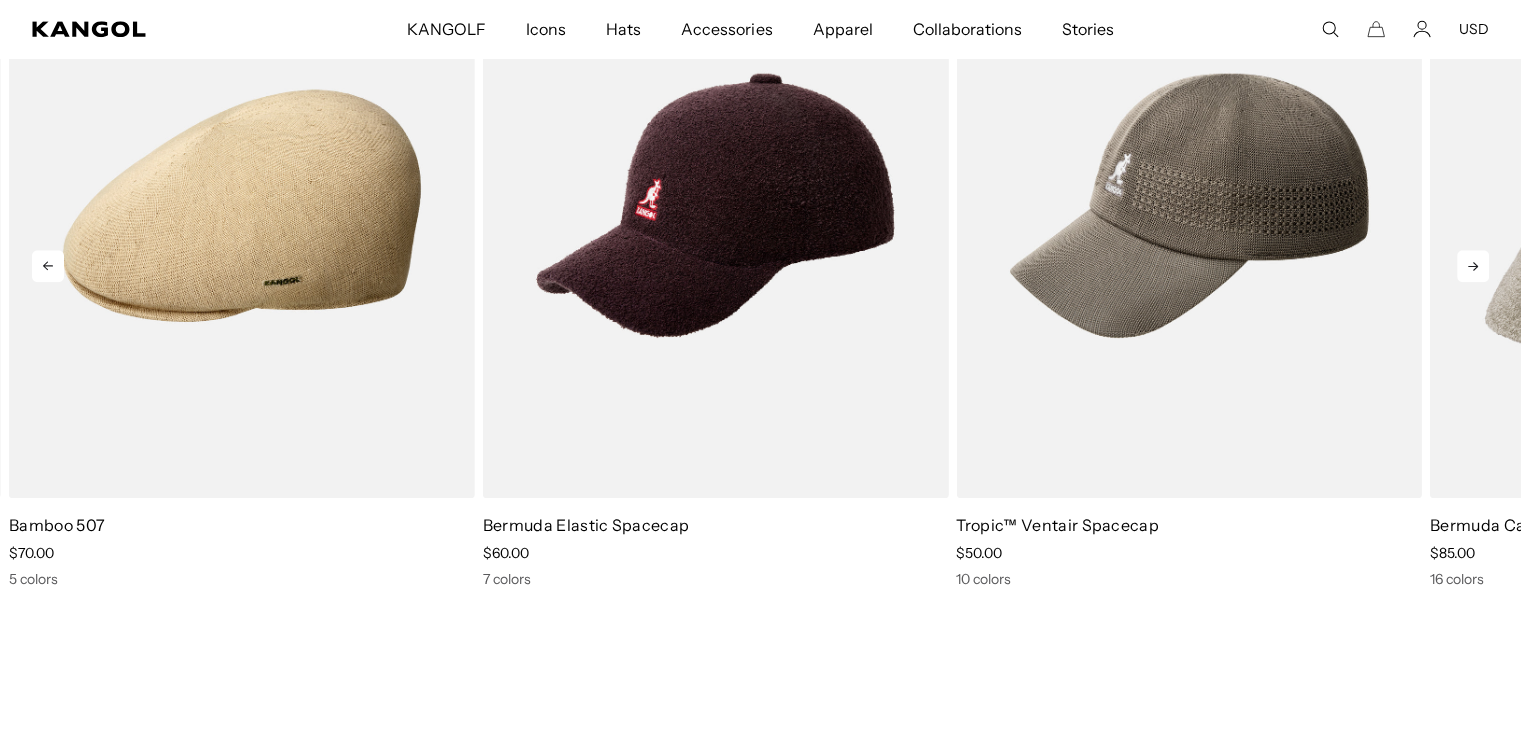 click 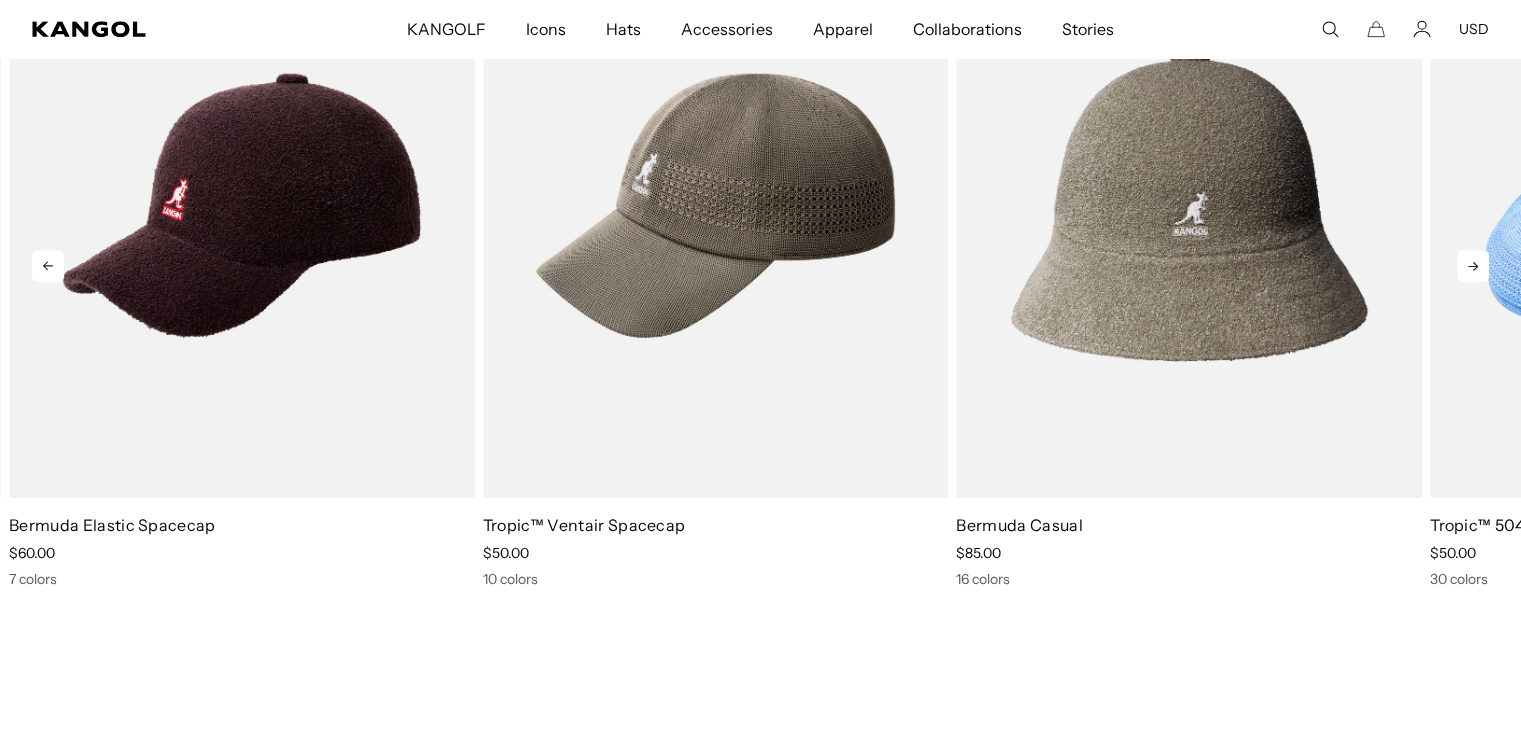 scroll, scrollTop: 0, scrollLeft: 0, axis: both 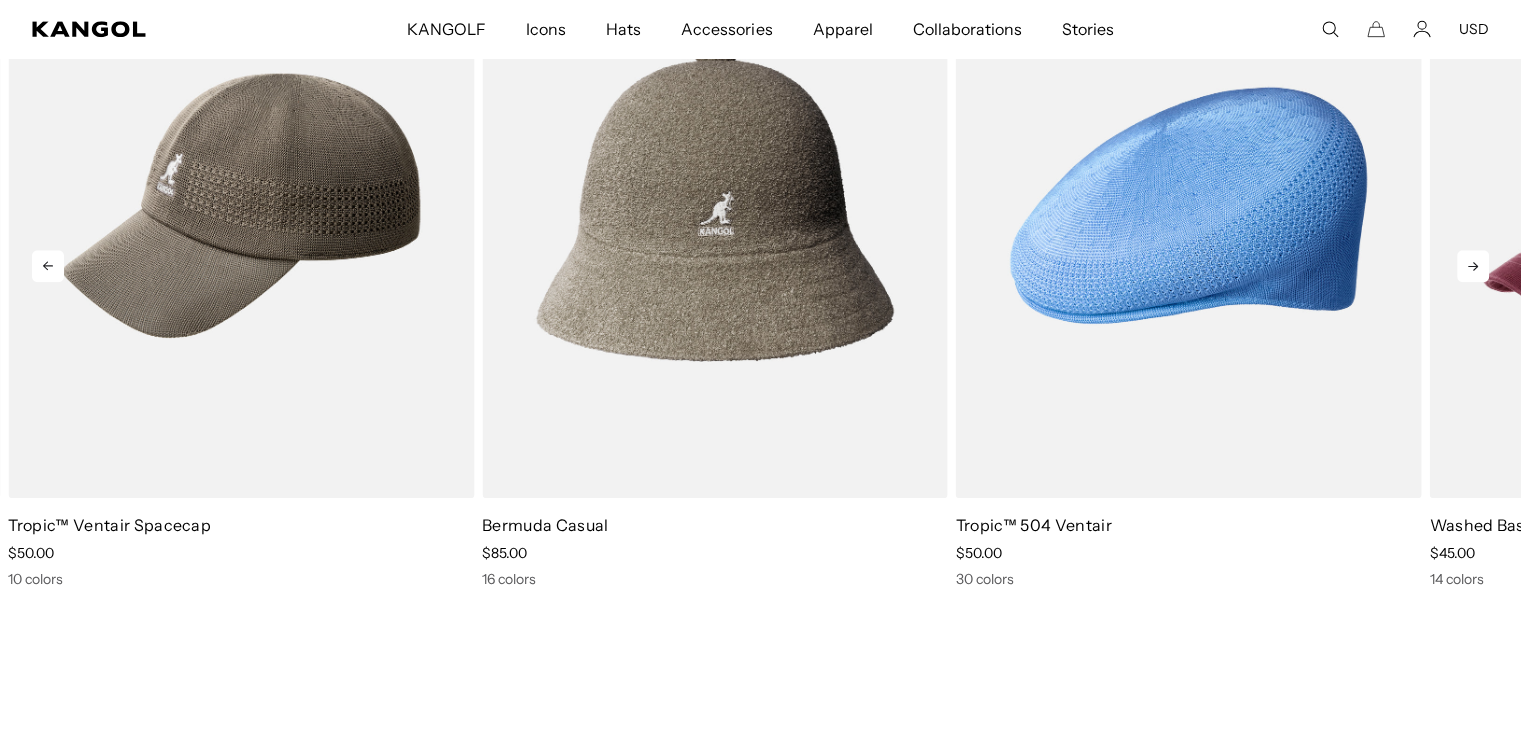 click 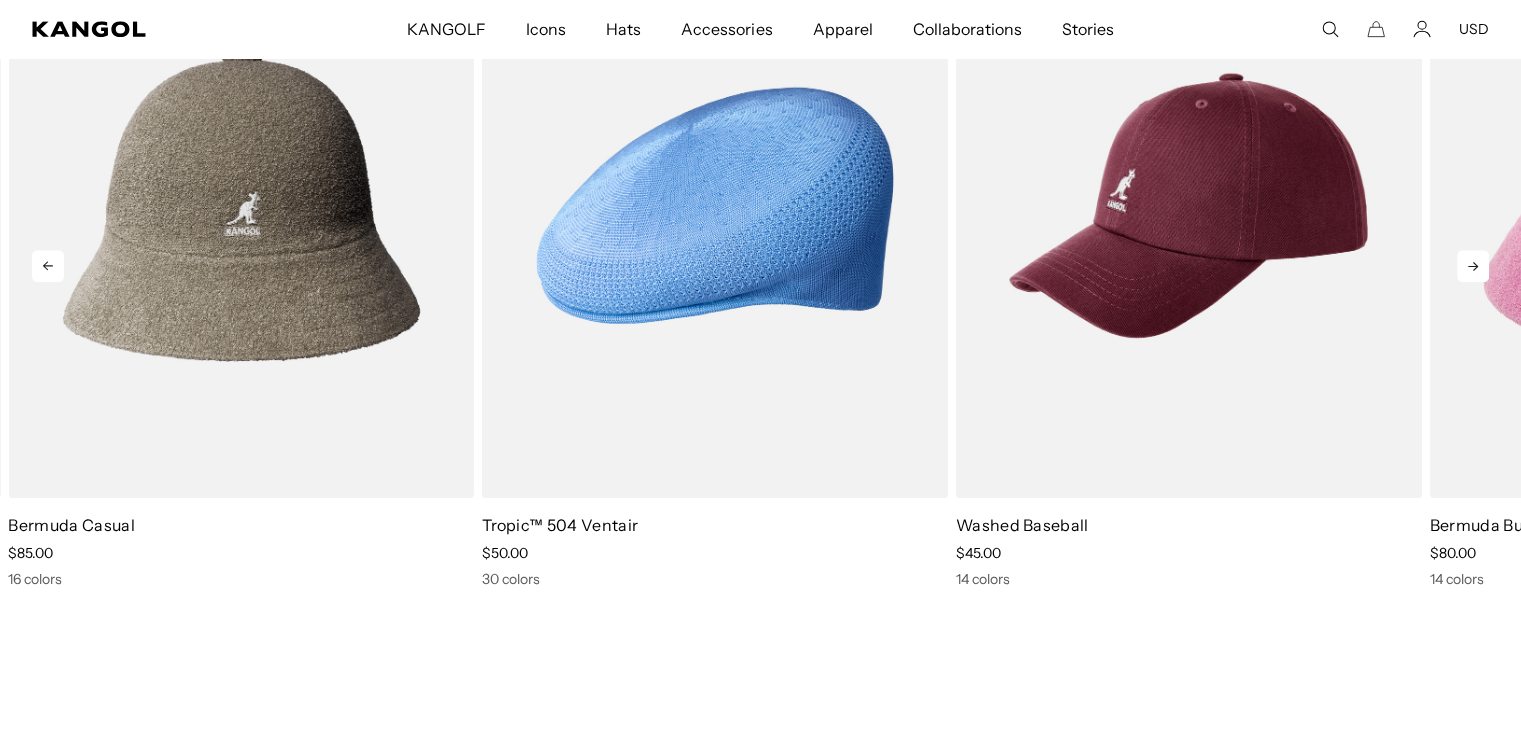 scroll, scrollTop: 0, scrollLeft: 412, axis: horizontal 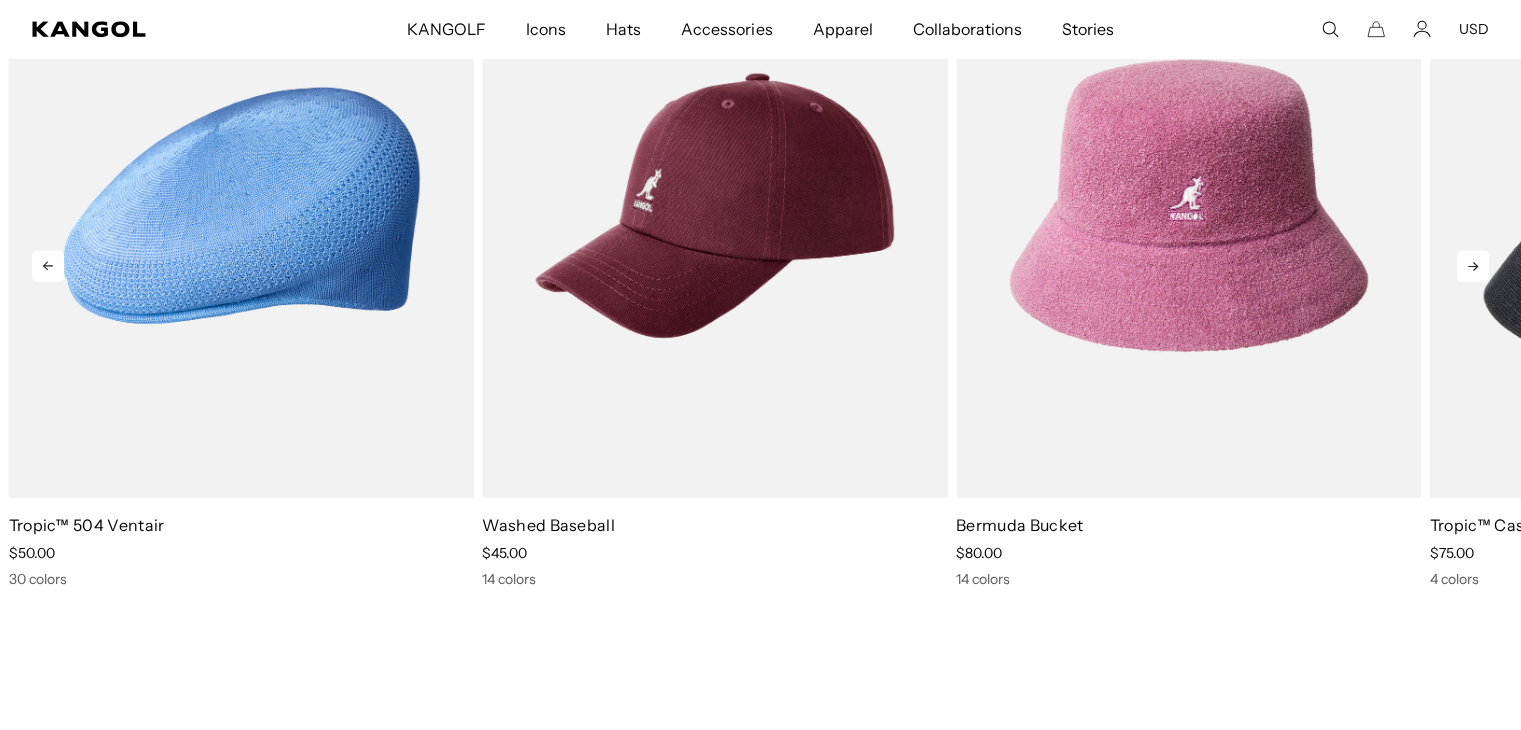 click 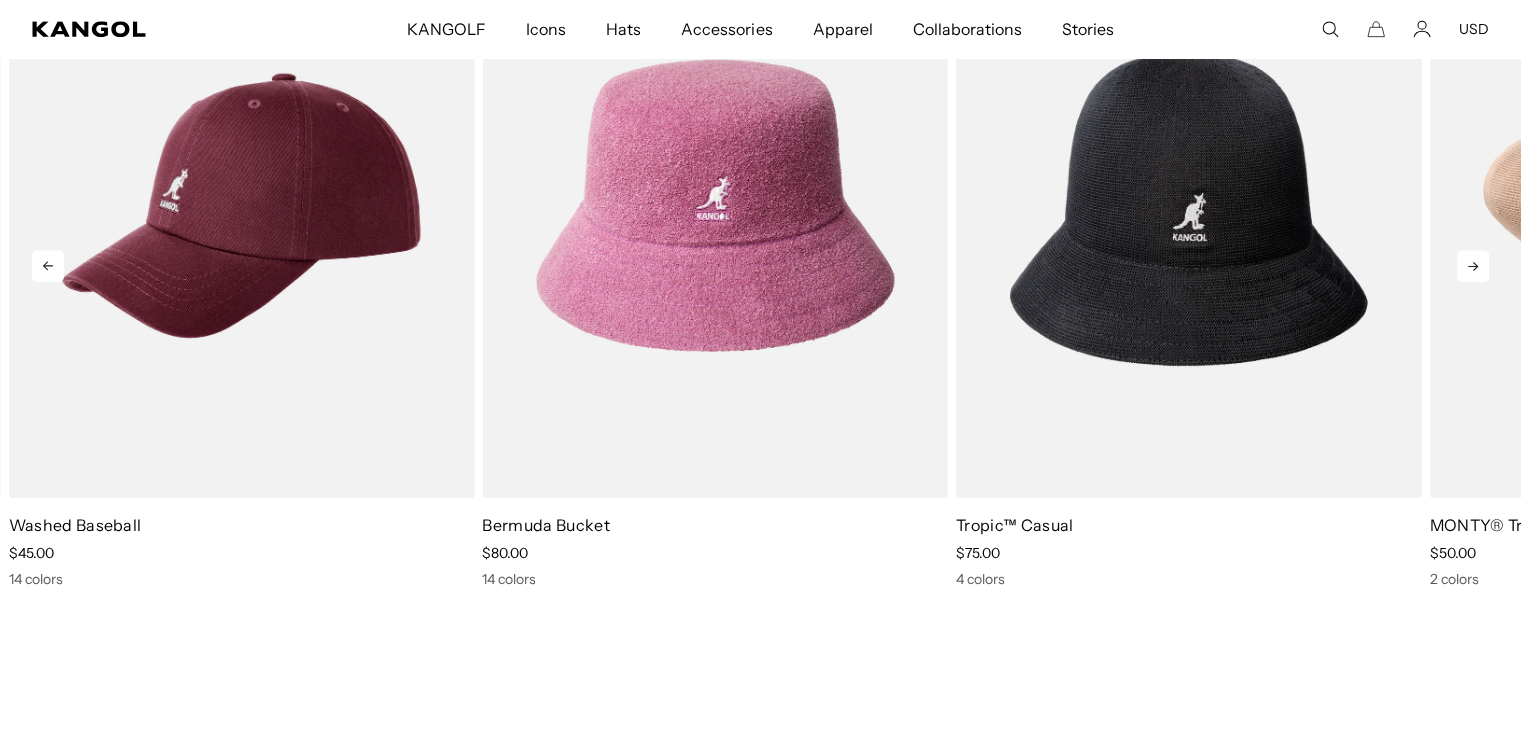 scroll, scrollTop: 0, scrollLeft: 0, axis: both 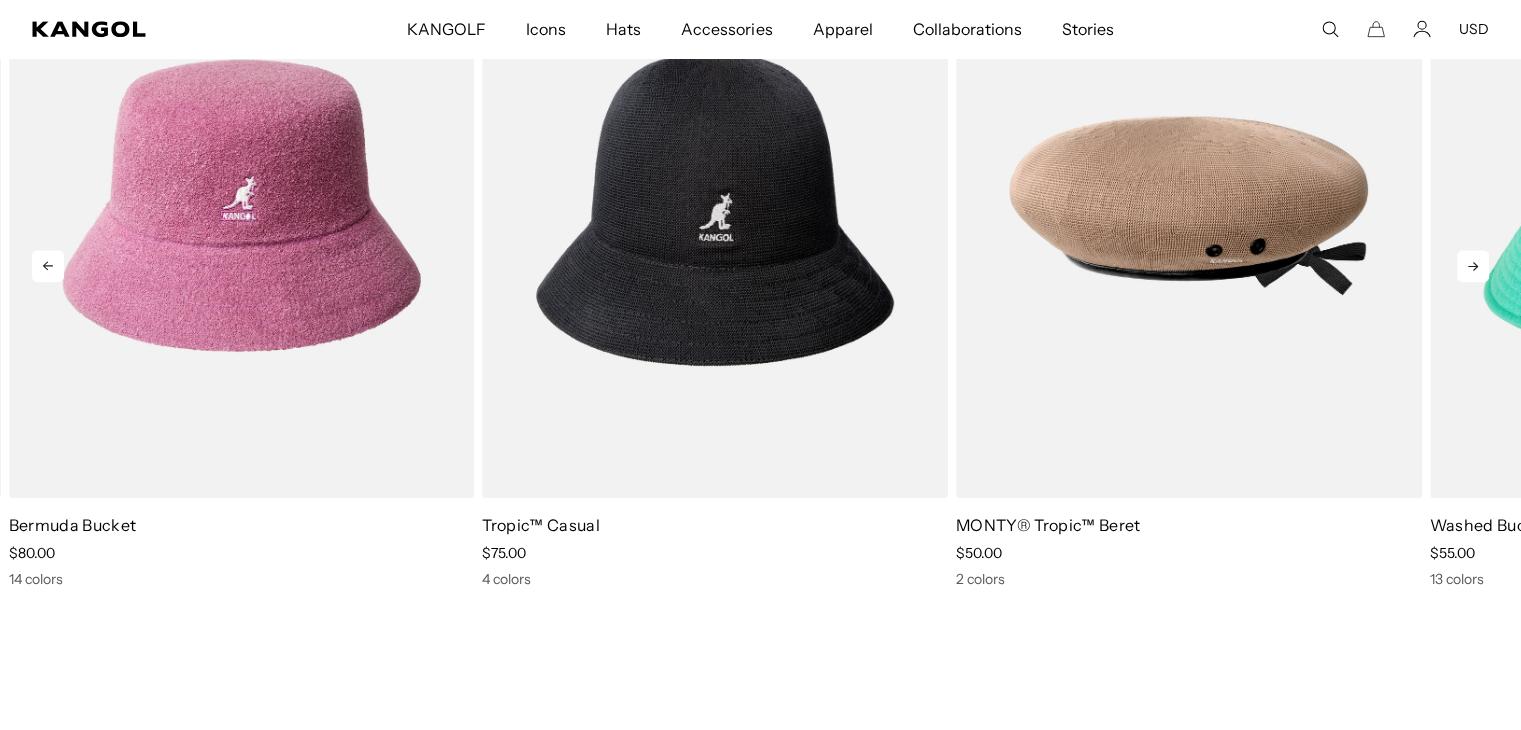 click 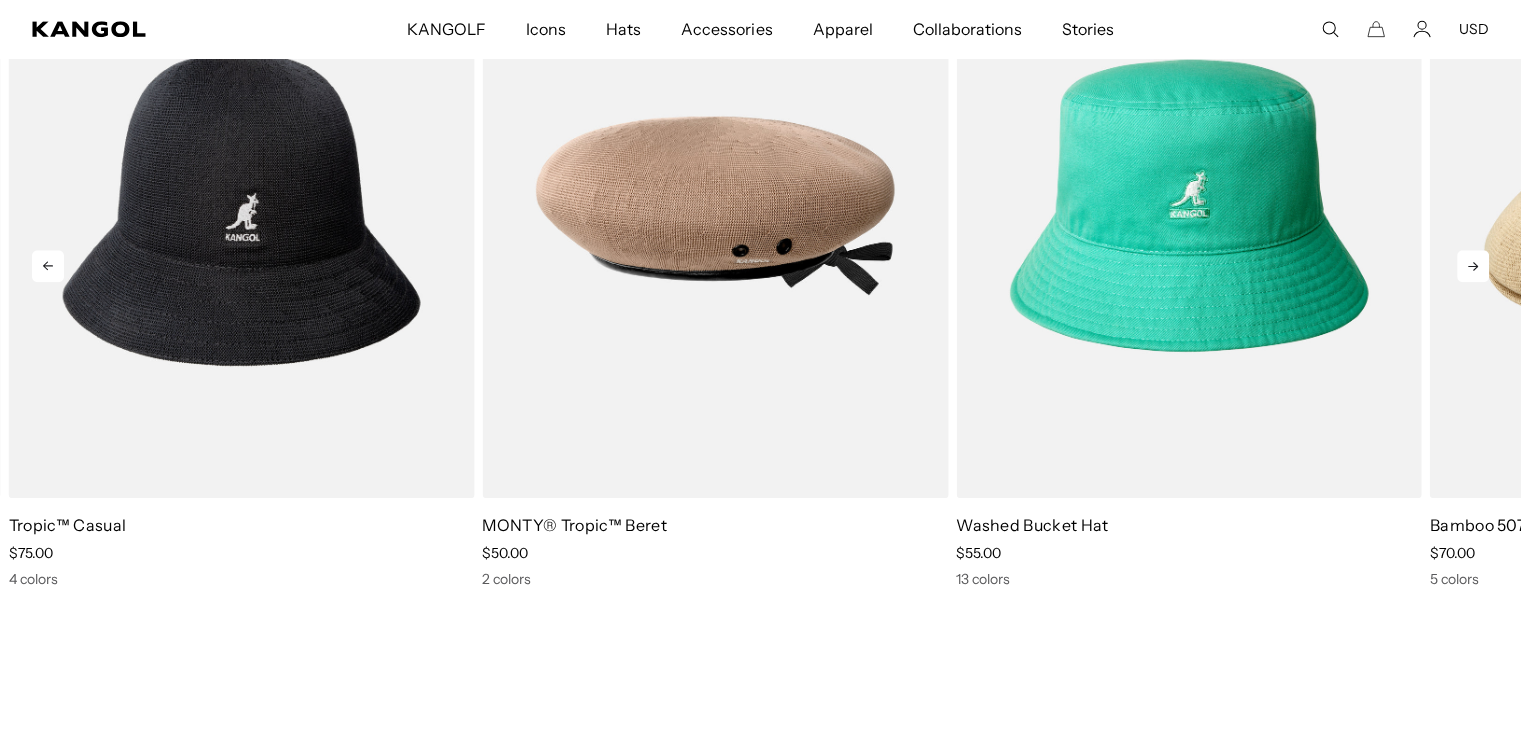 scroll, scrollTop: 0, scrollLeft: 412, axis: horizontal 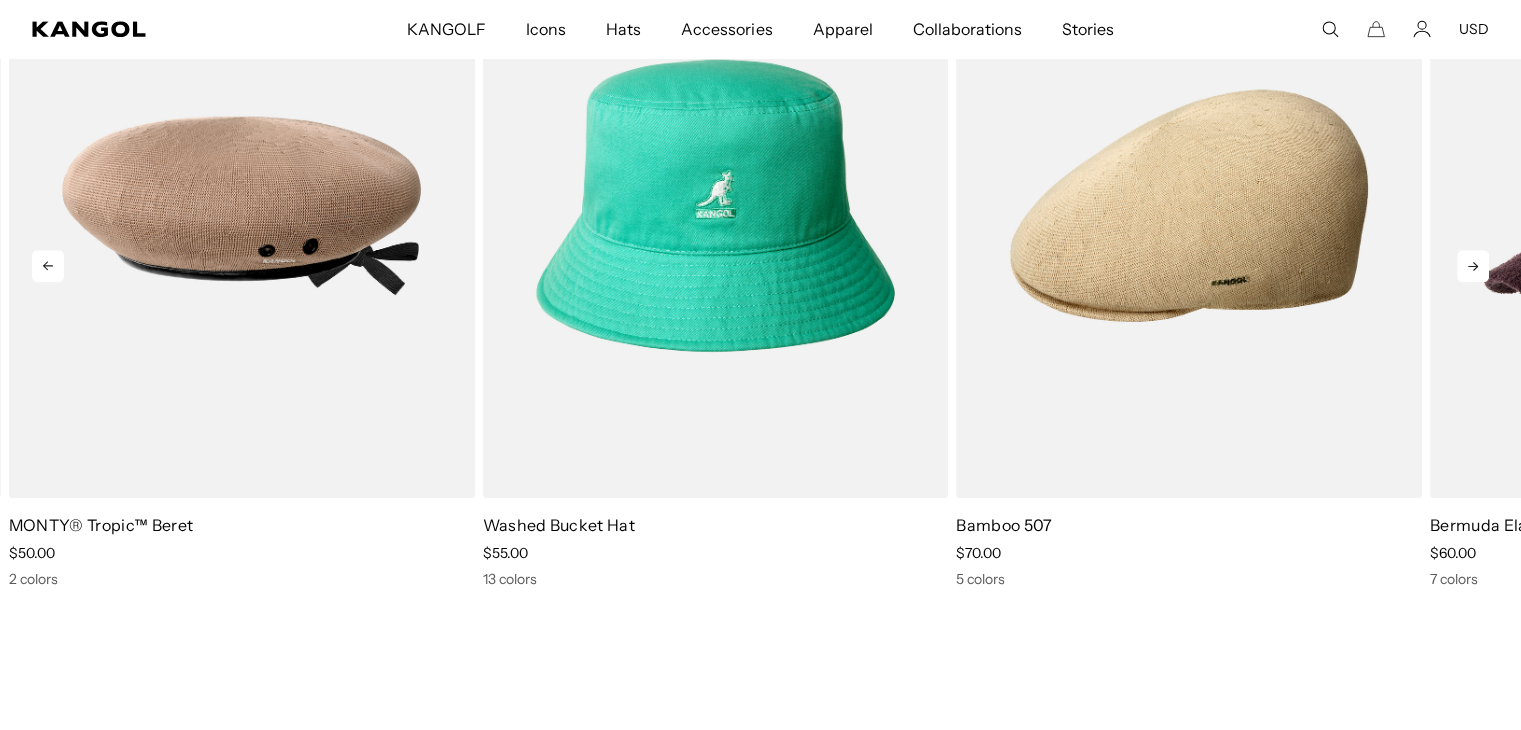 click 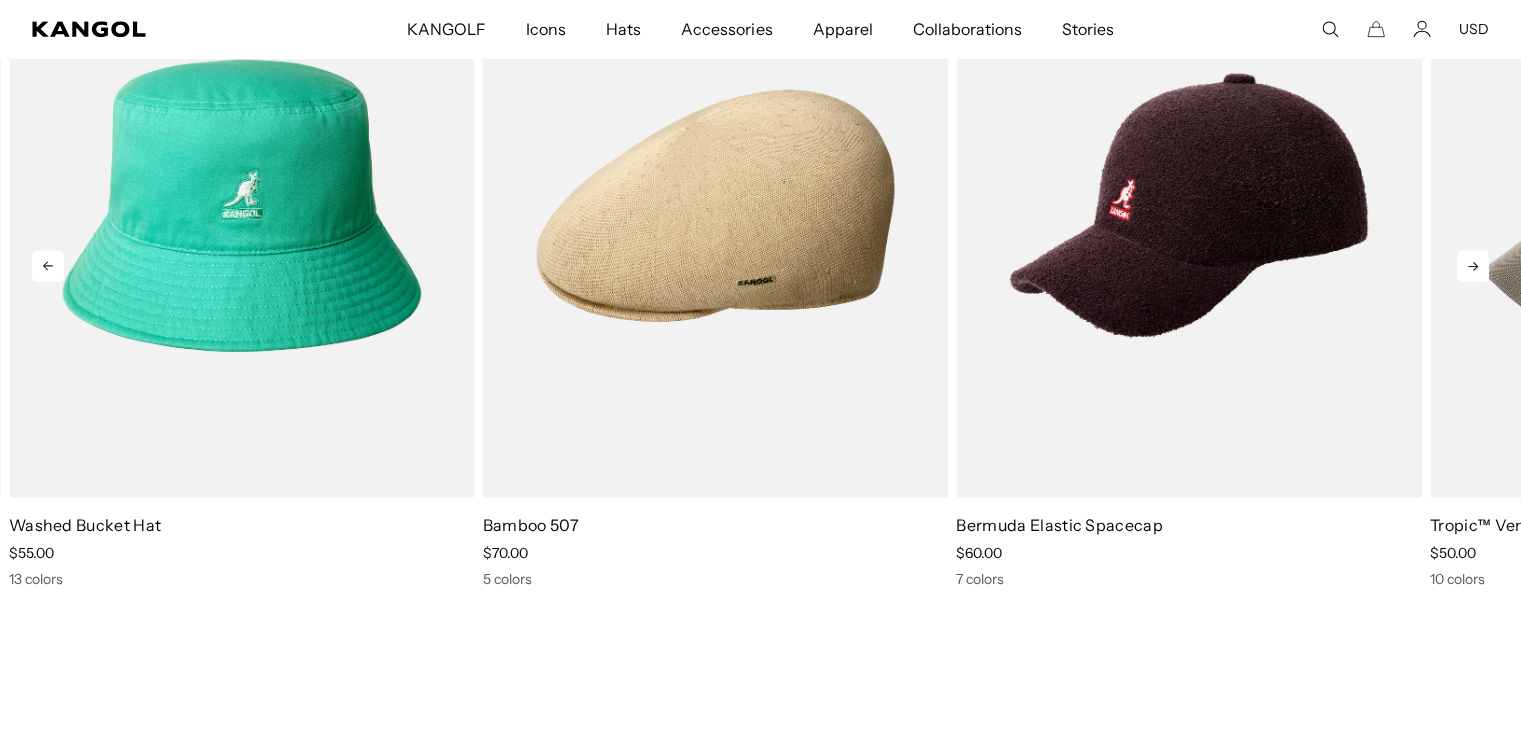 click 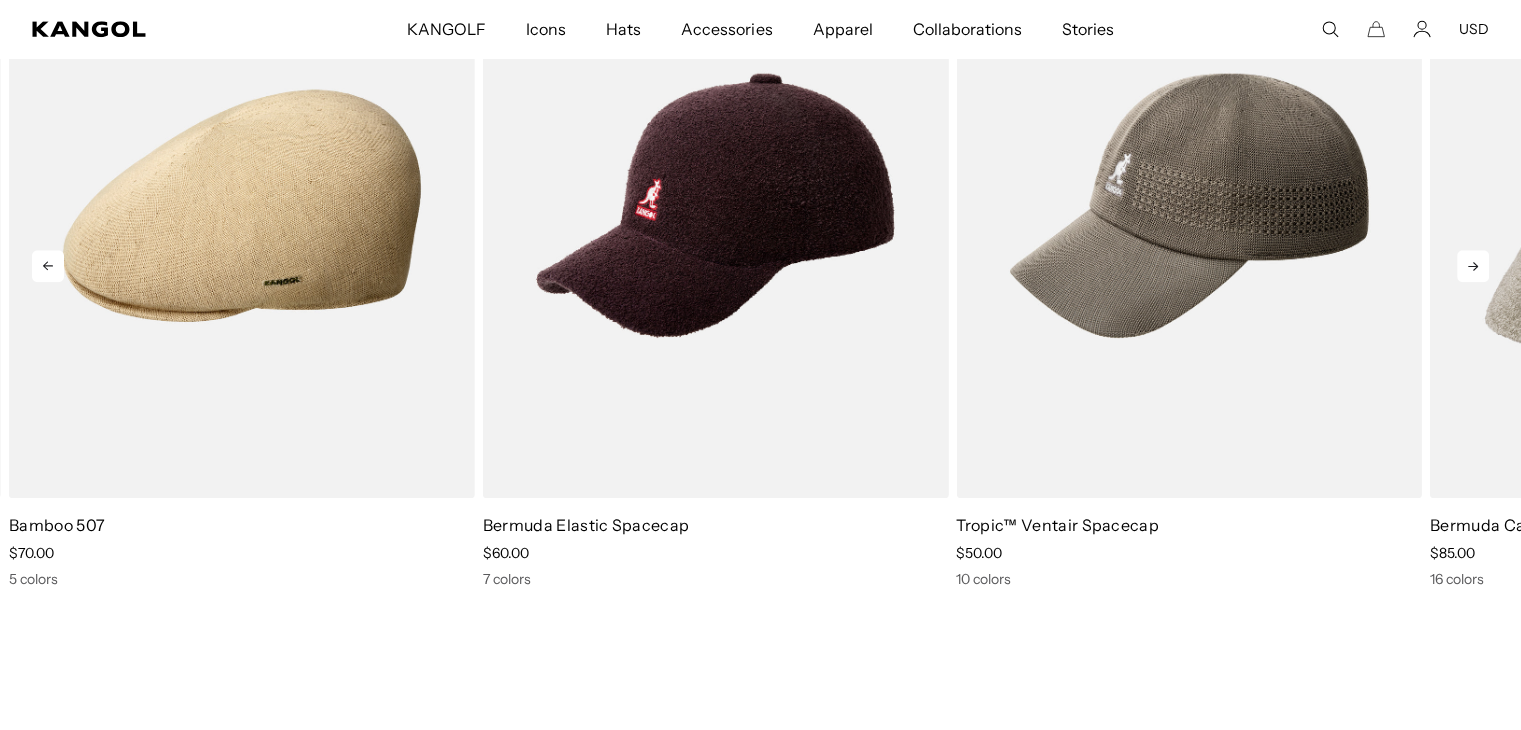 click 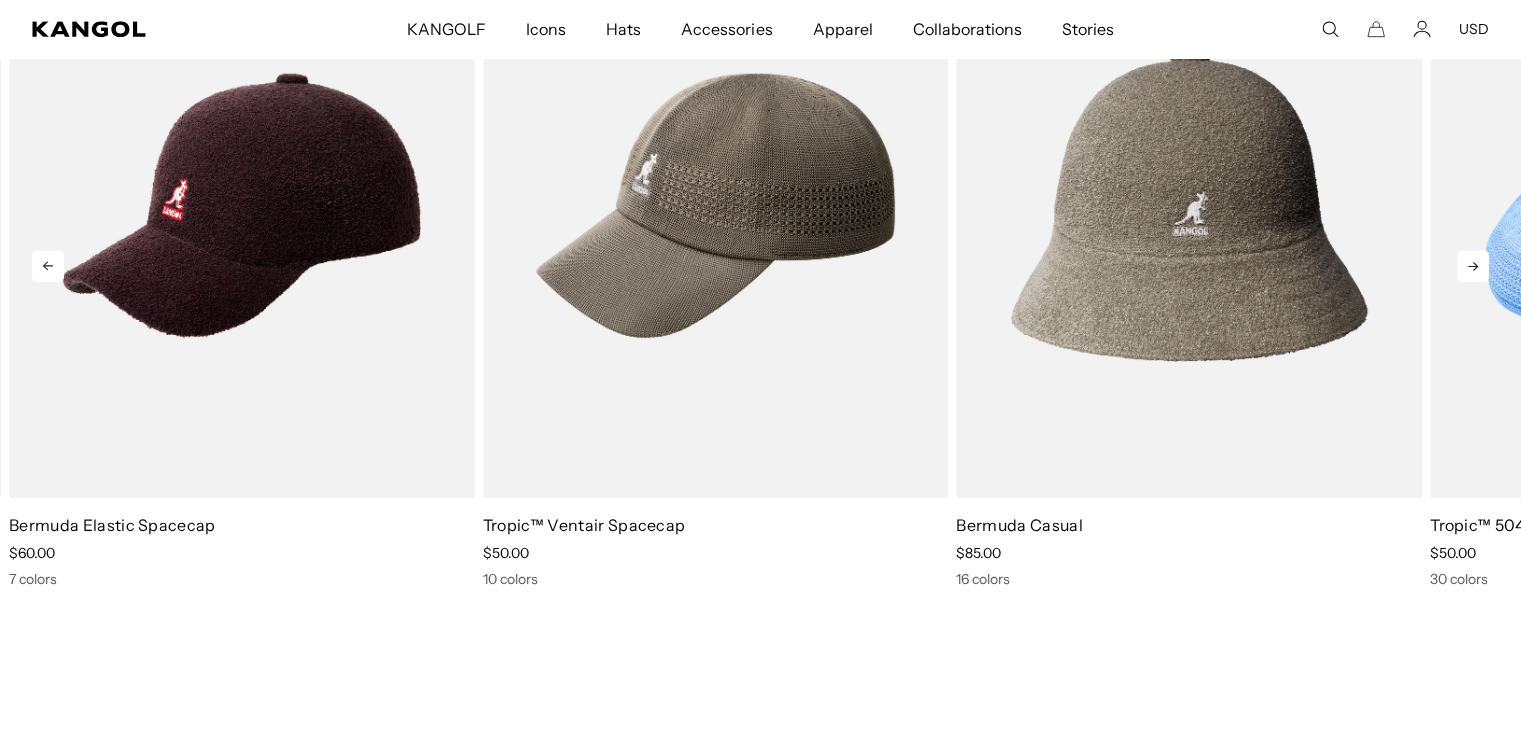 scroll, scrollTop: 0, scrollLeft: 412, axis: horizontal 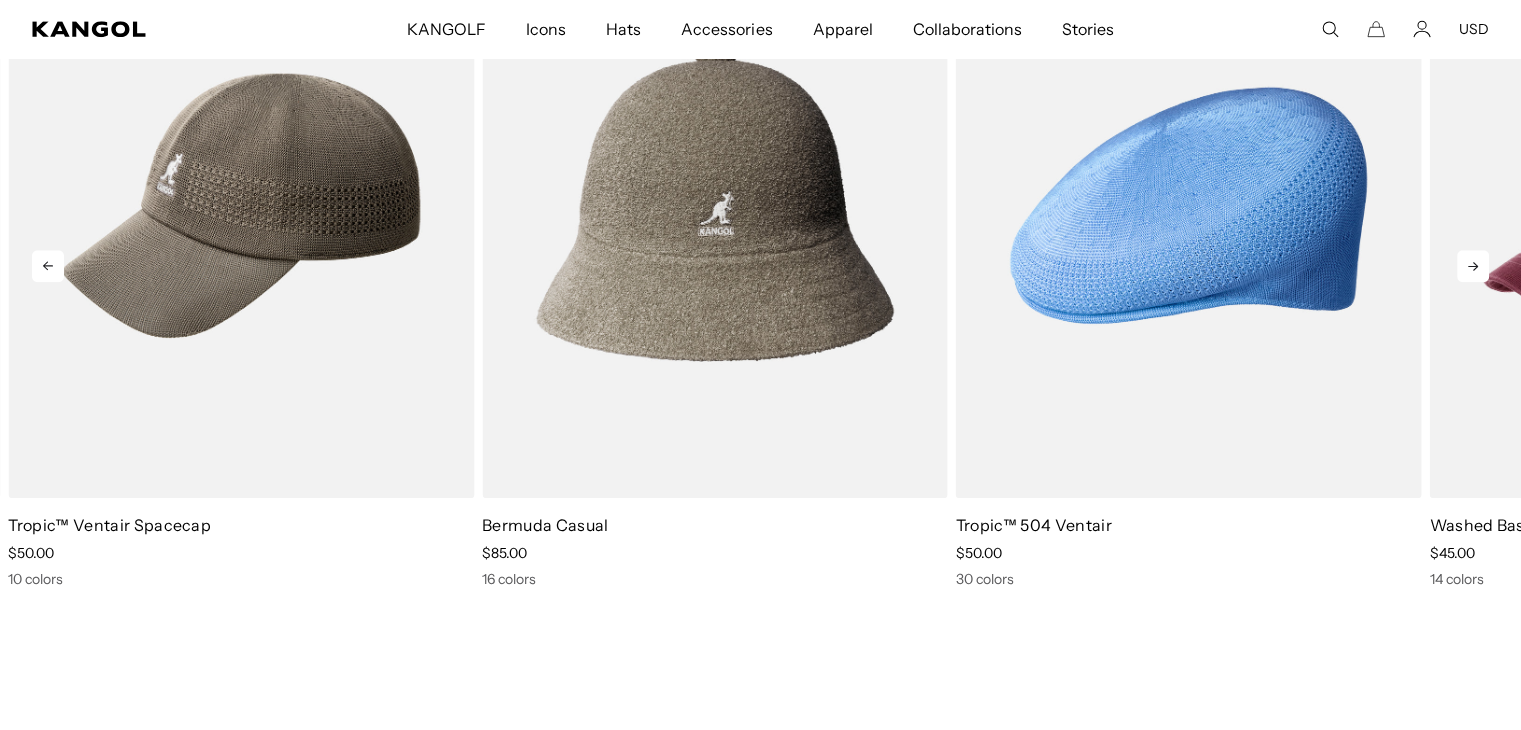 click 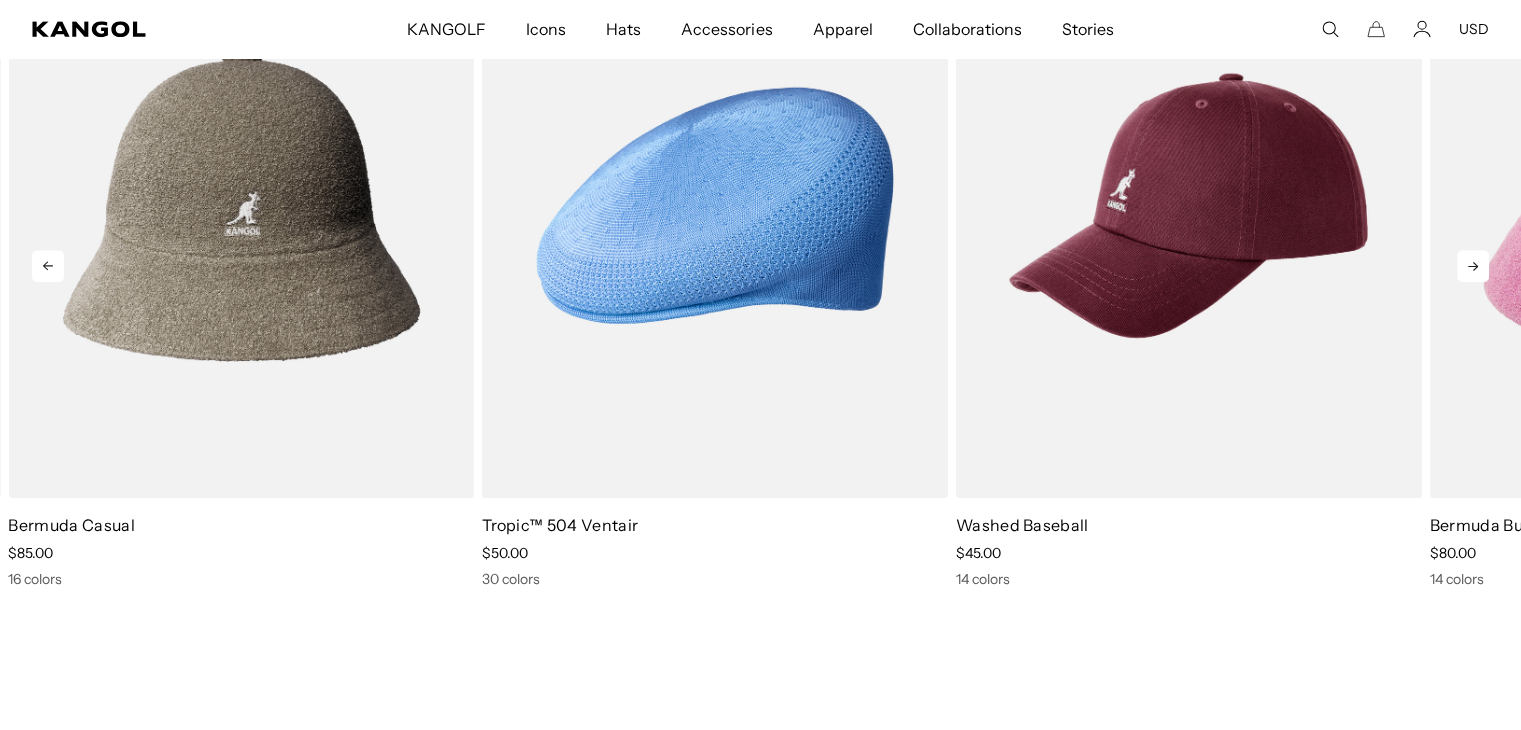 scroll, scrollTop: 0, scrollLeft: 412, axis: horizontal 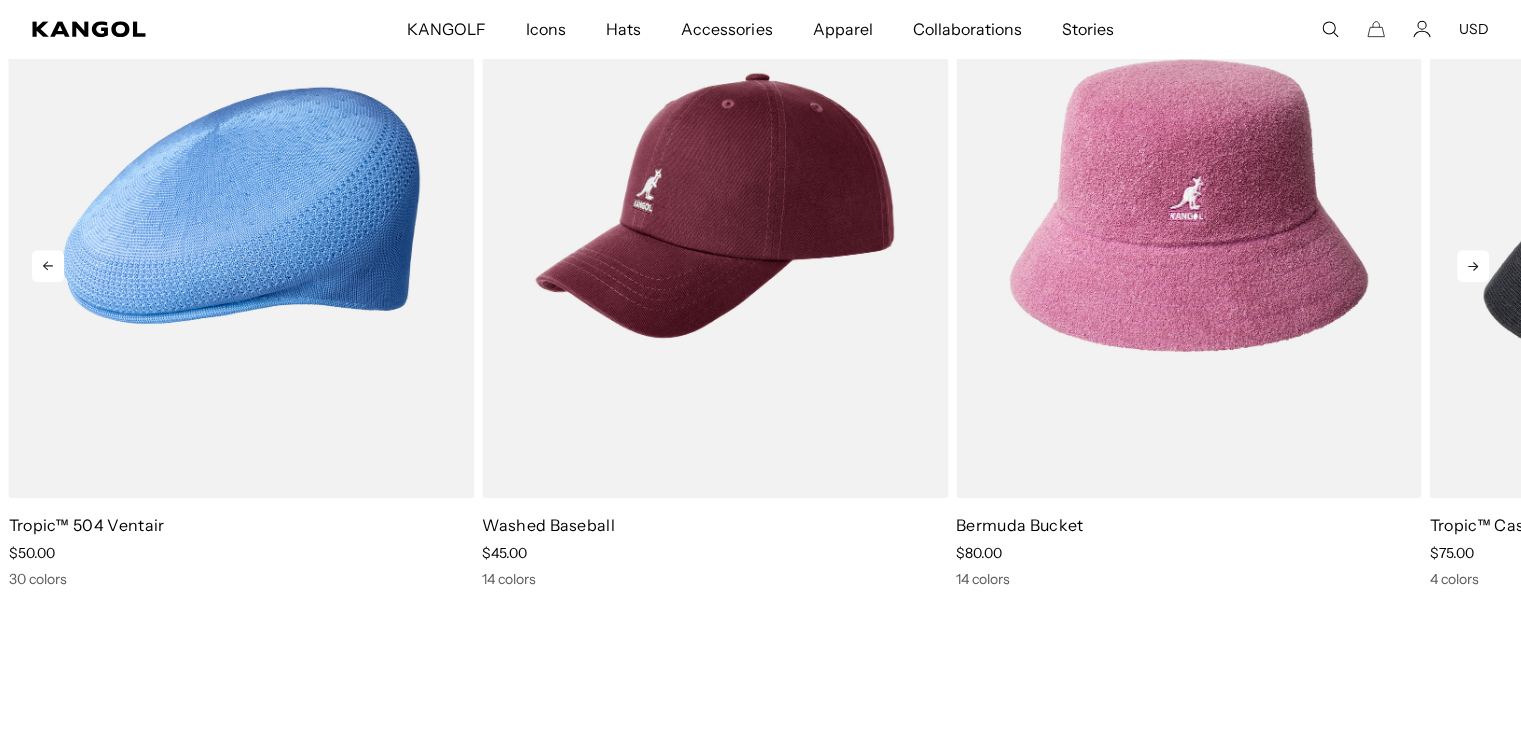 click 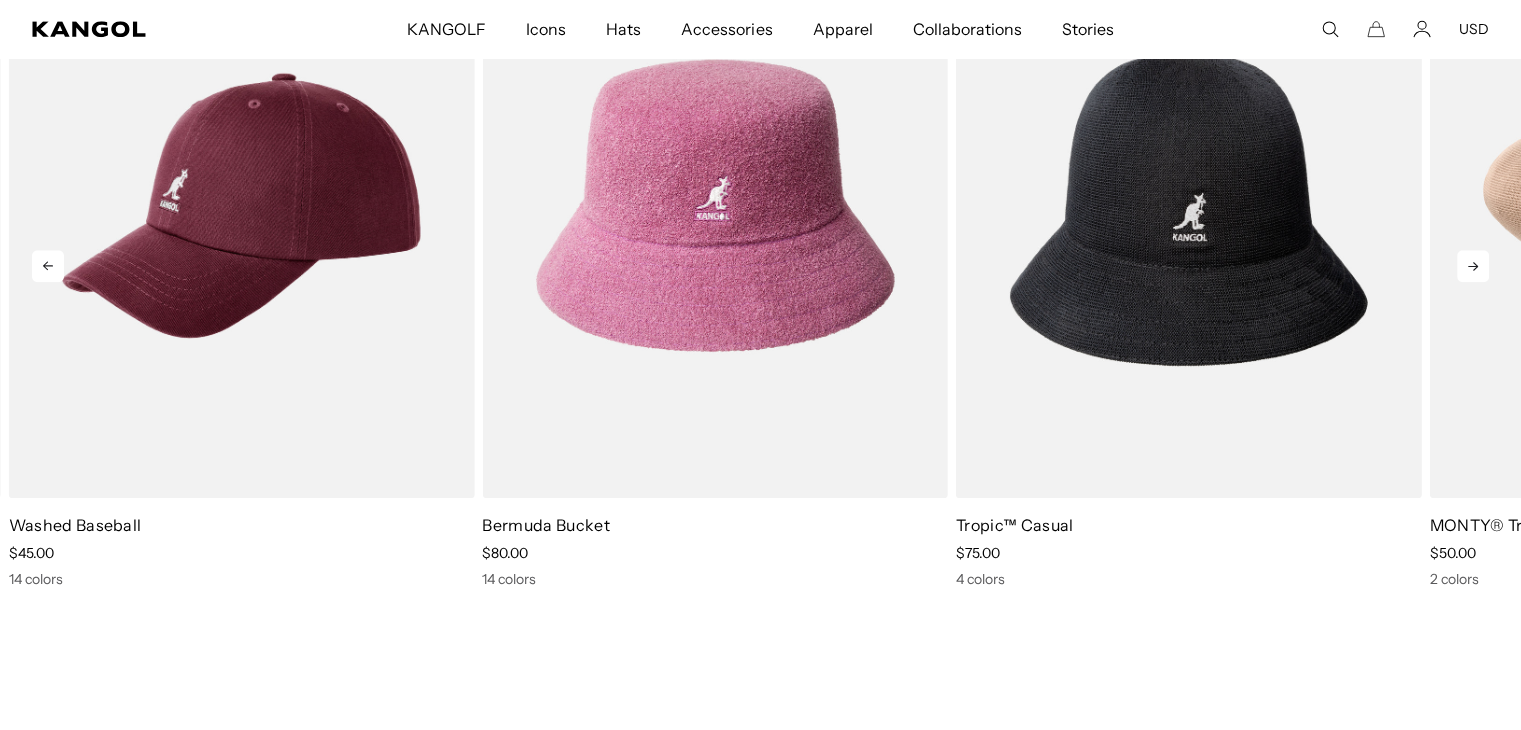 click 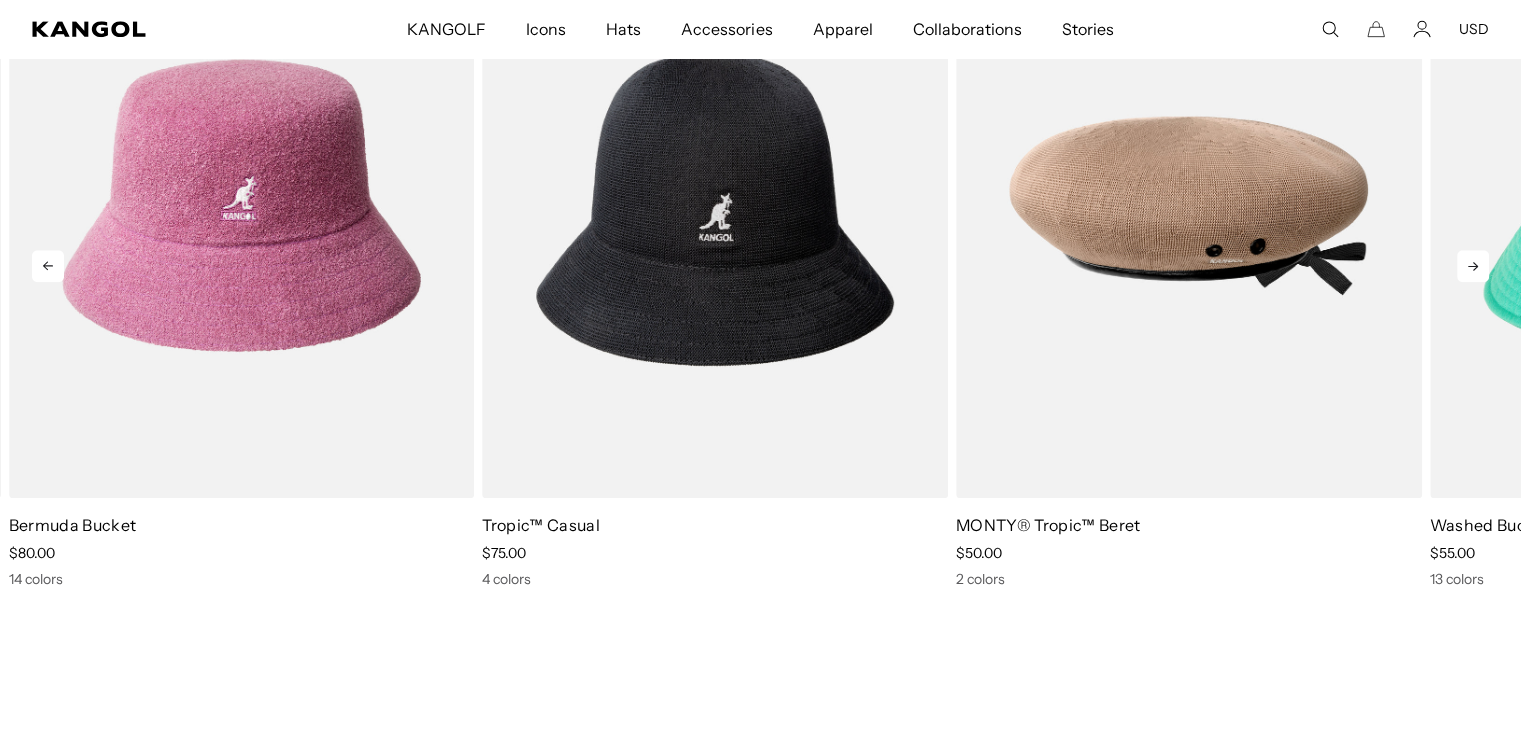 click 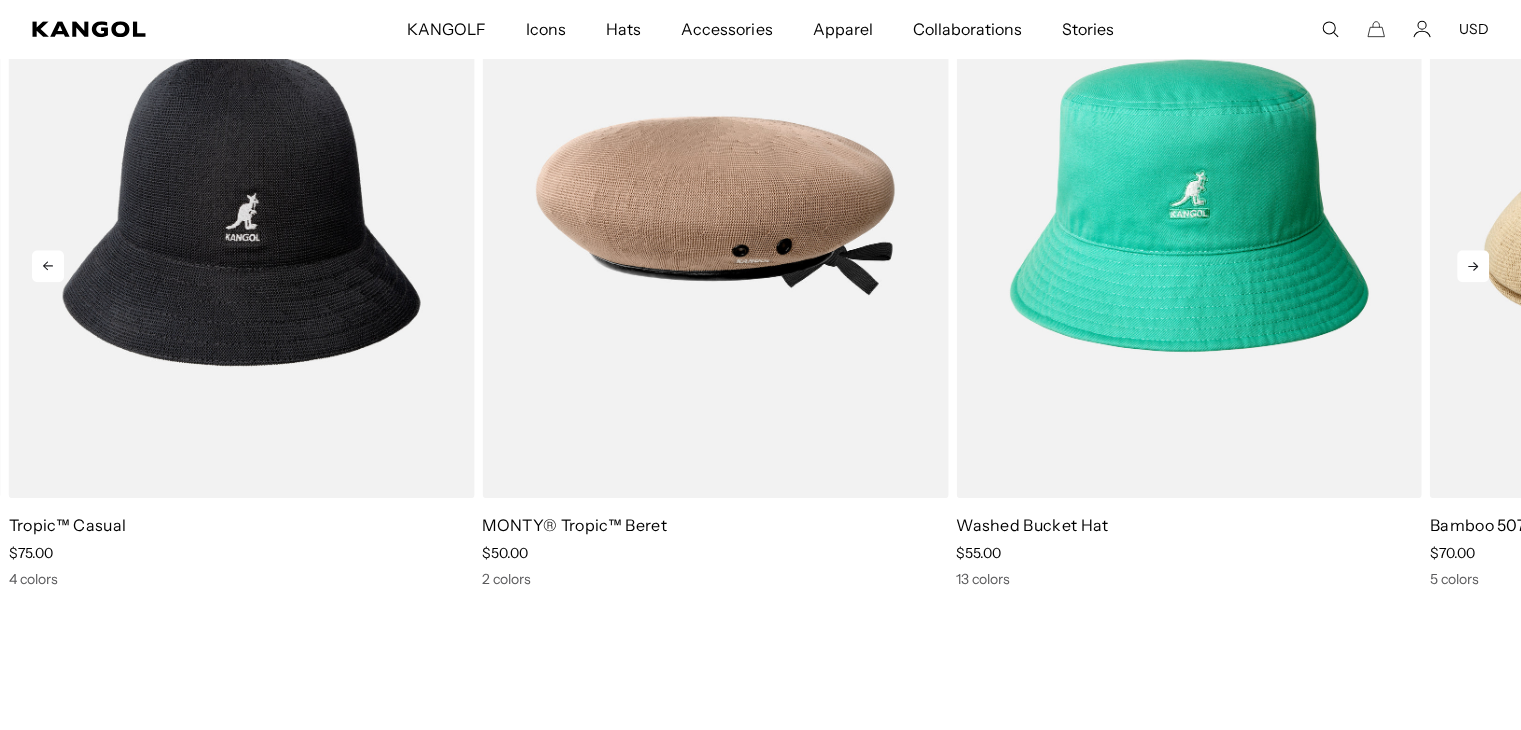 scroll, scrollTop: 0, scrollLeft: 412, axis: horizontal 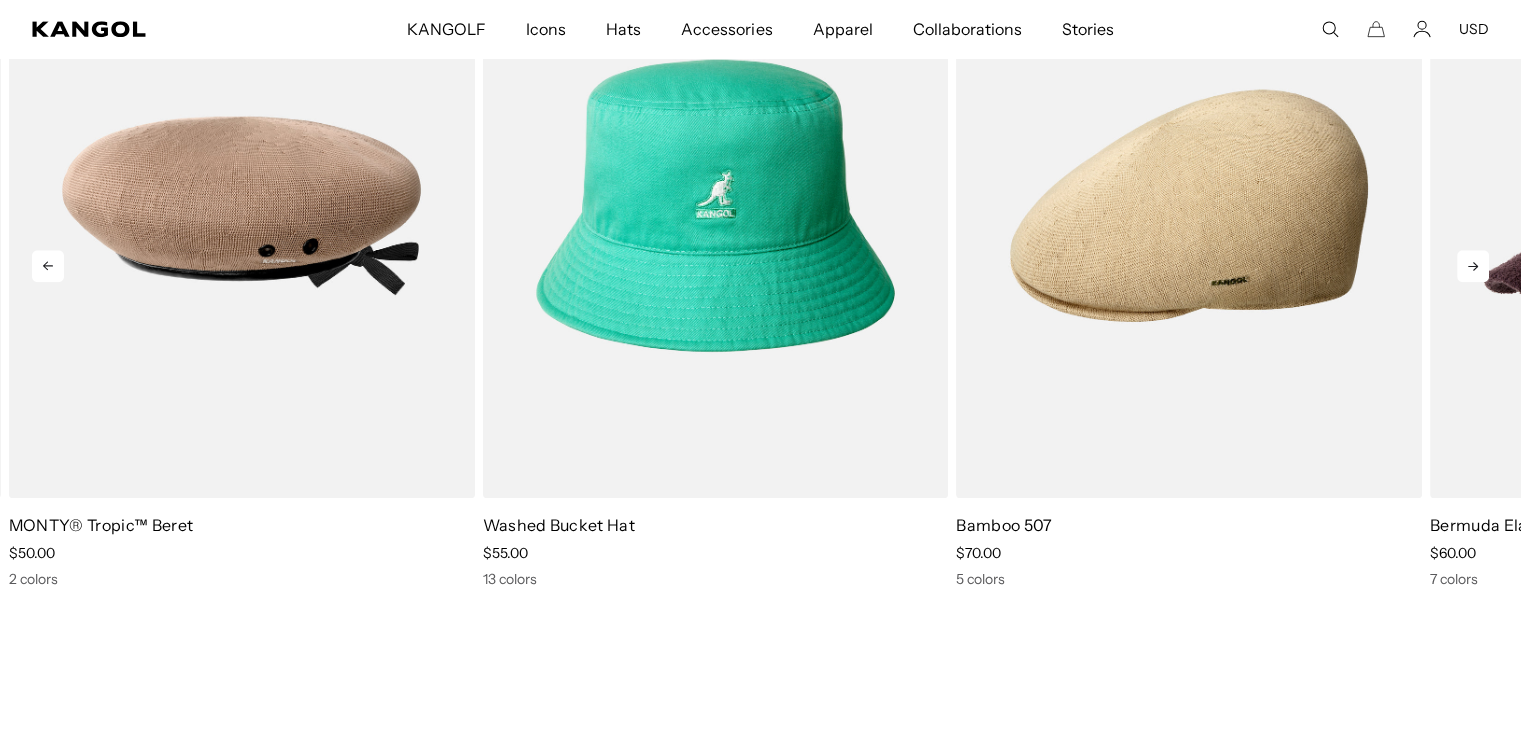 click 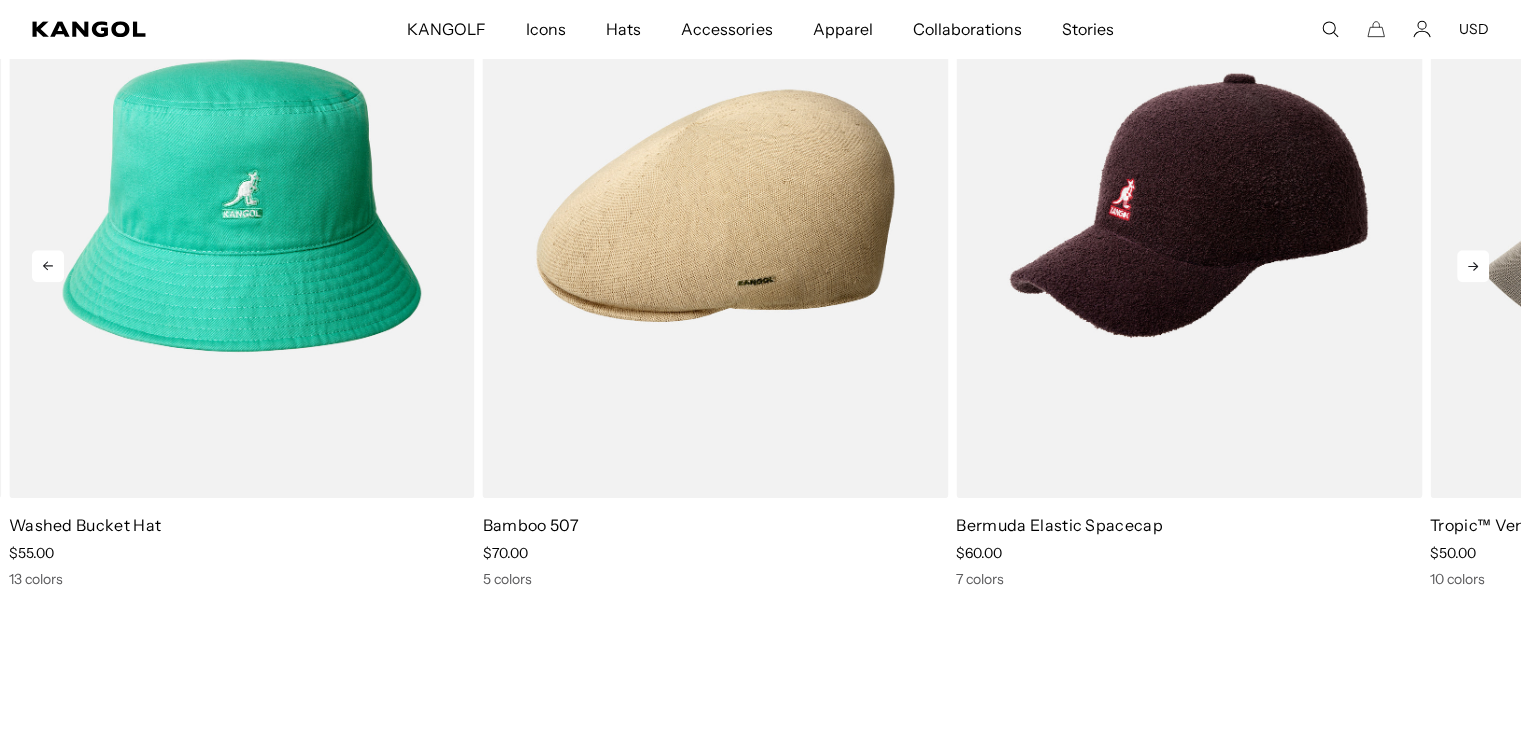 click 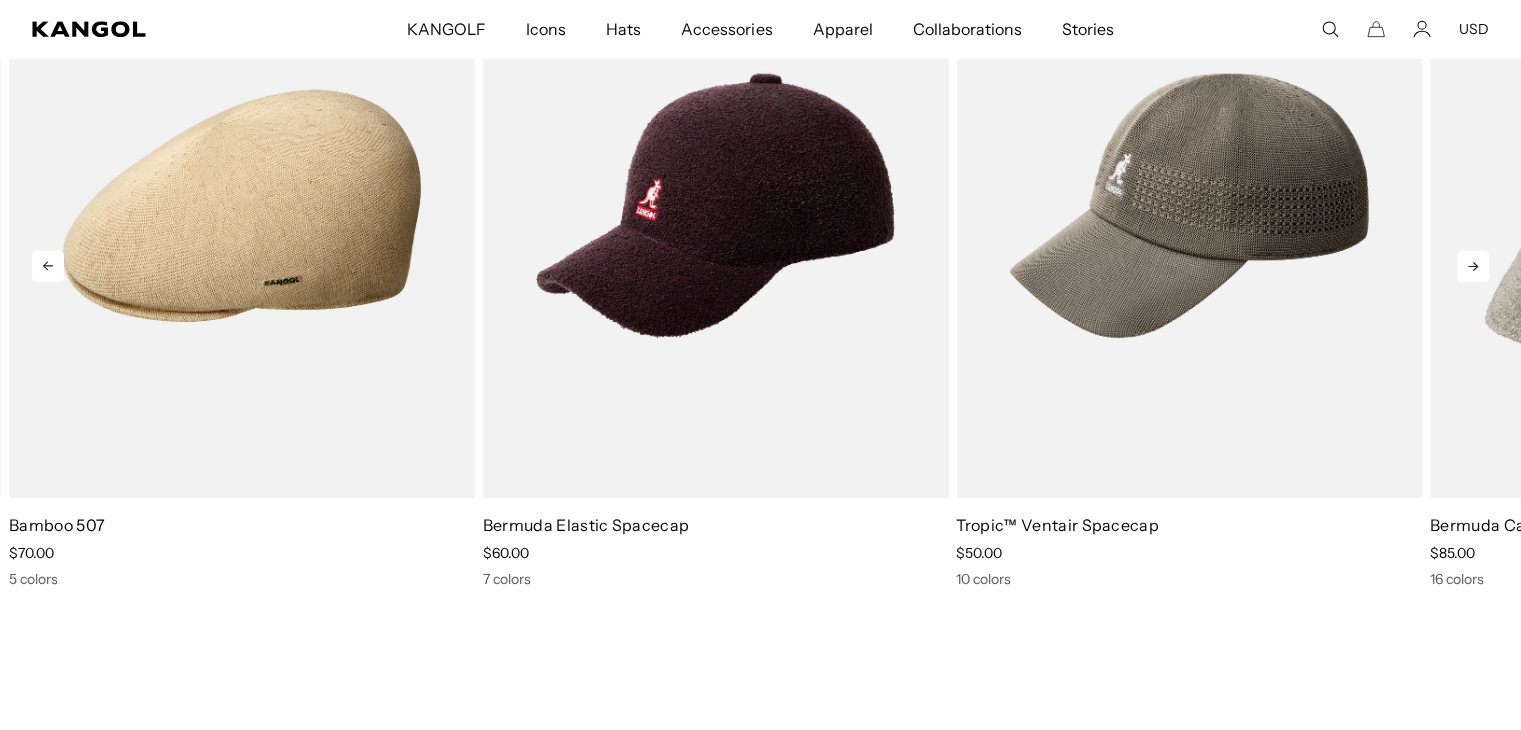 click 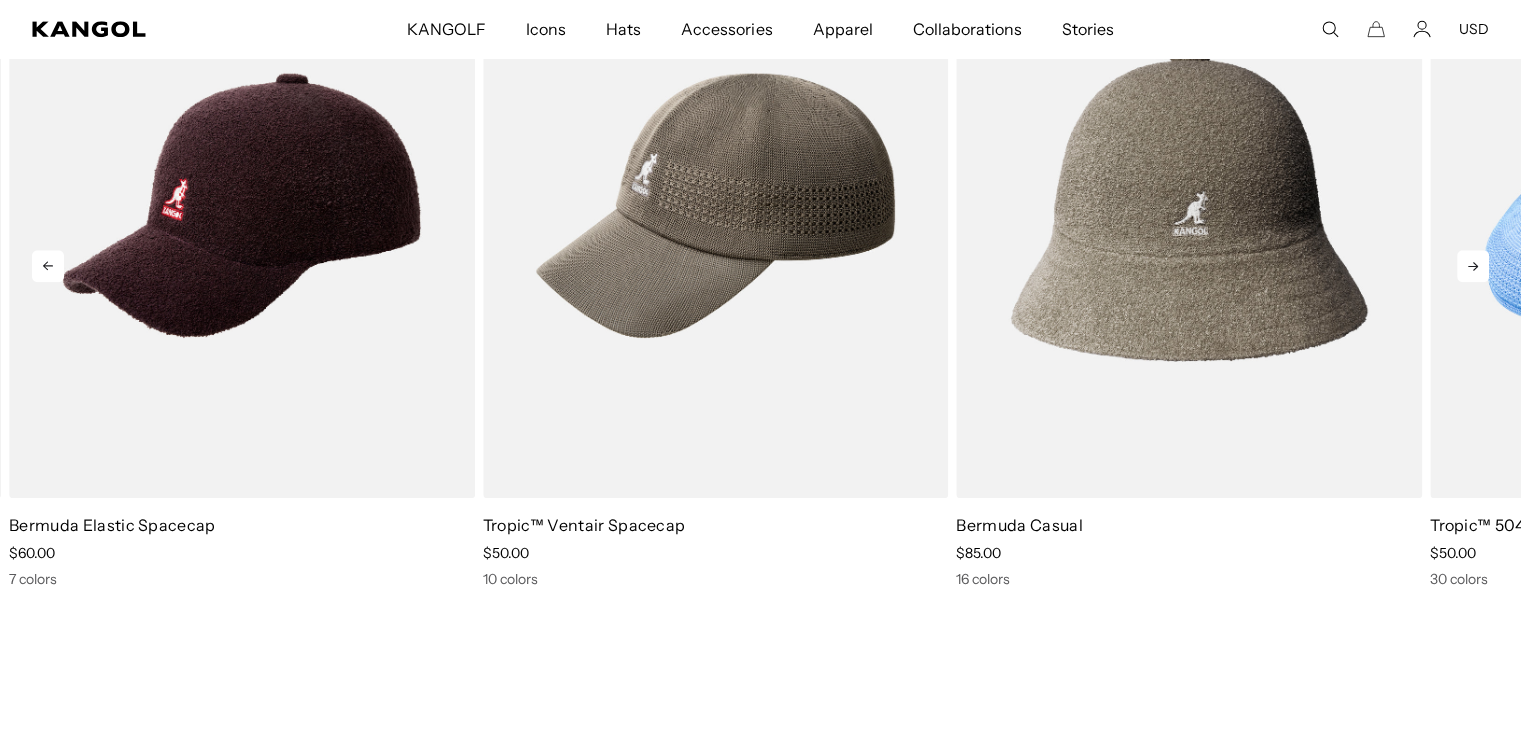 scroll, scrollTop: 0, scrollLeft: 412, axis: horizontal 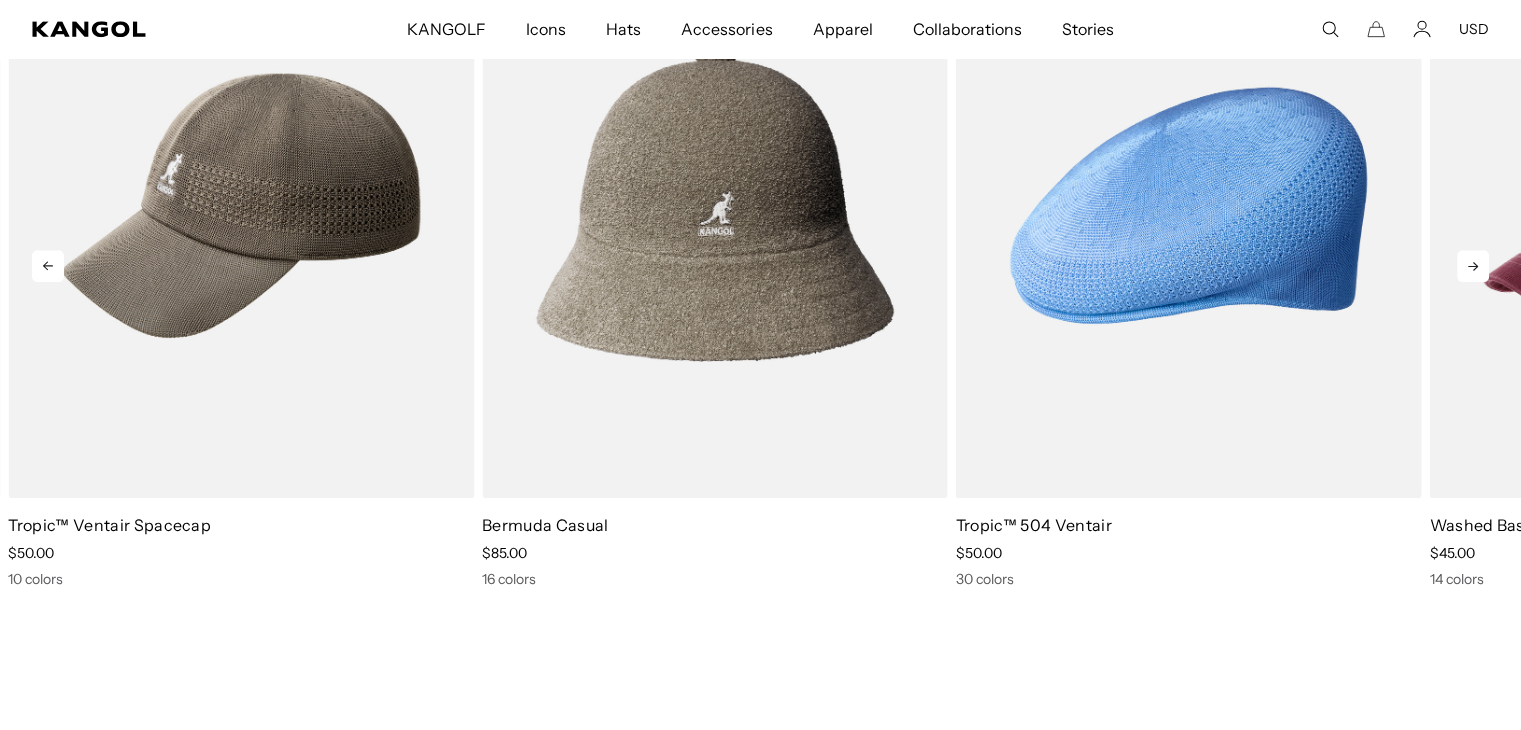 click 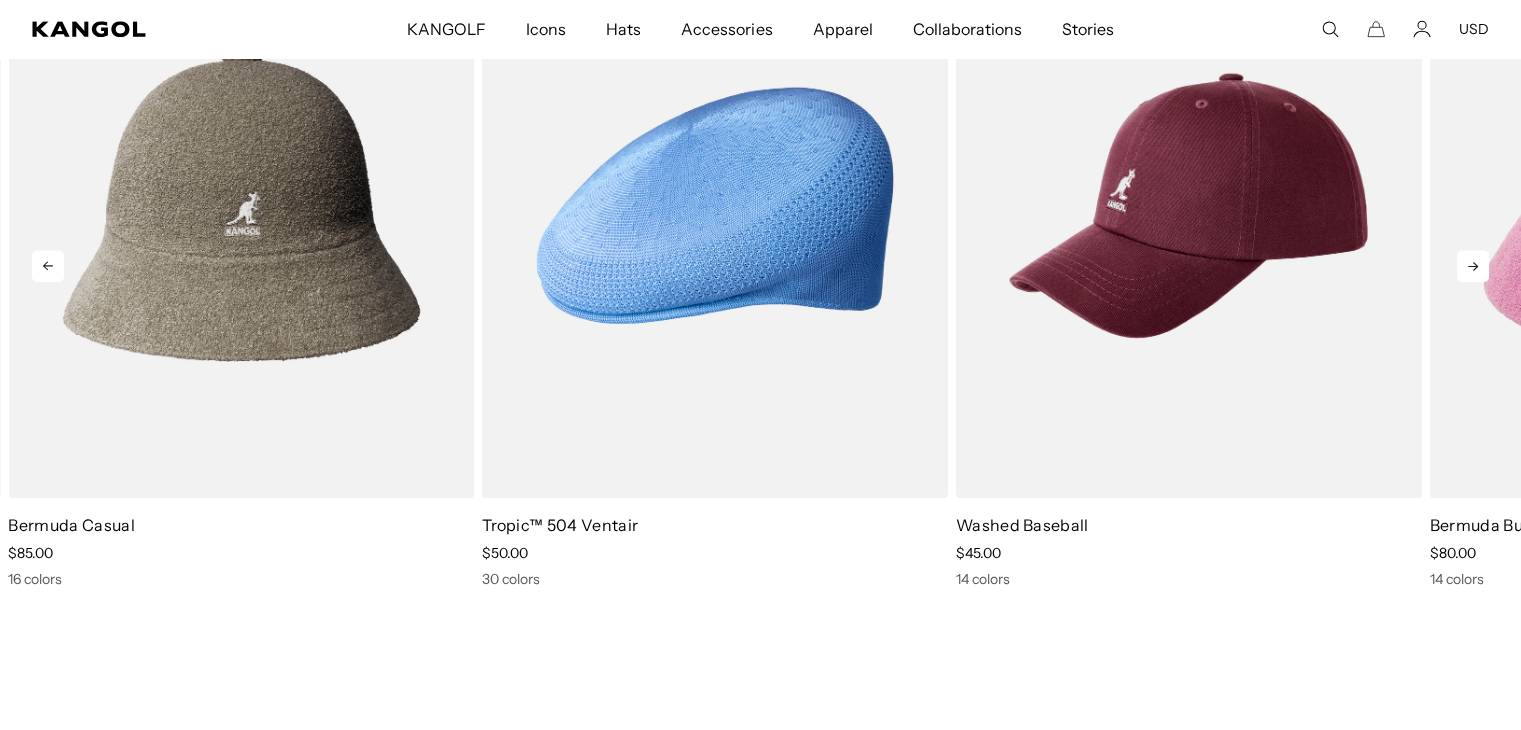 scroll, scrollTop: 0, scrollLeft: 0, axis: both 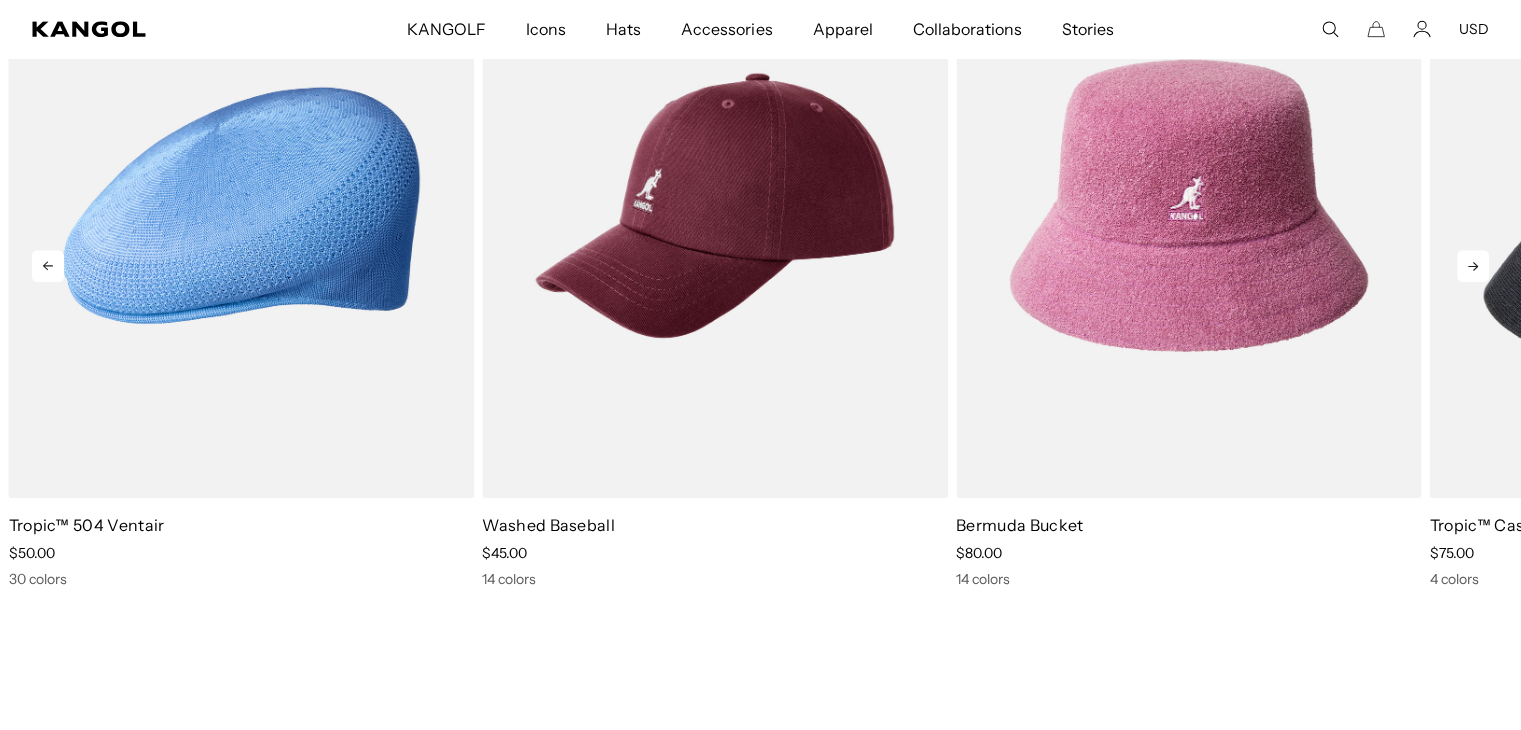 click 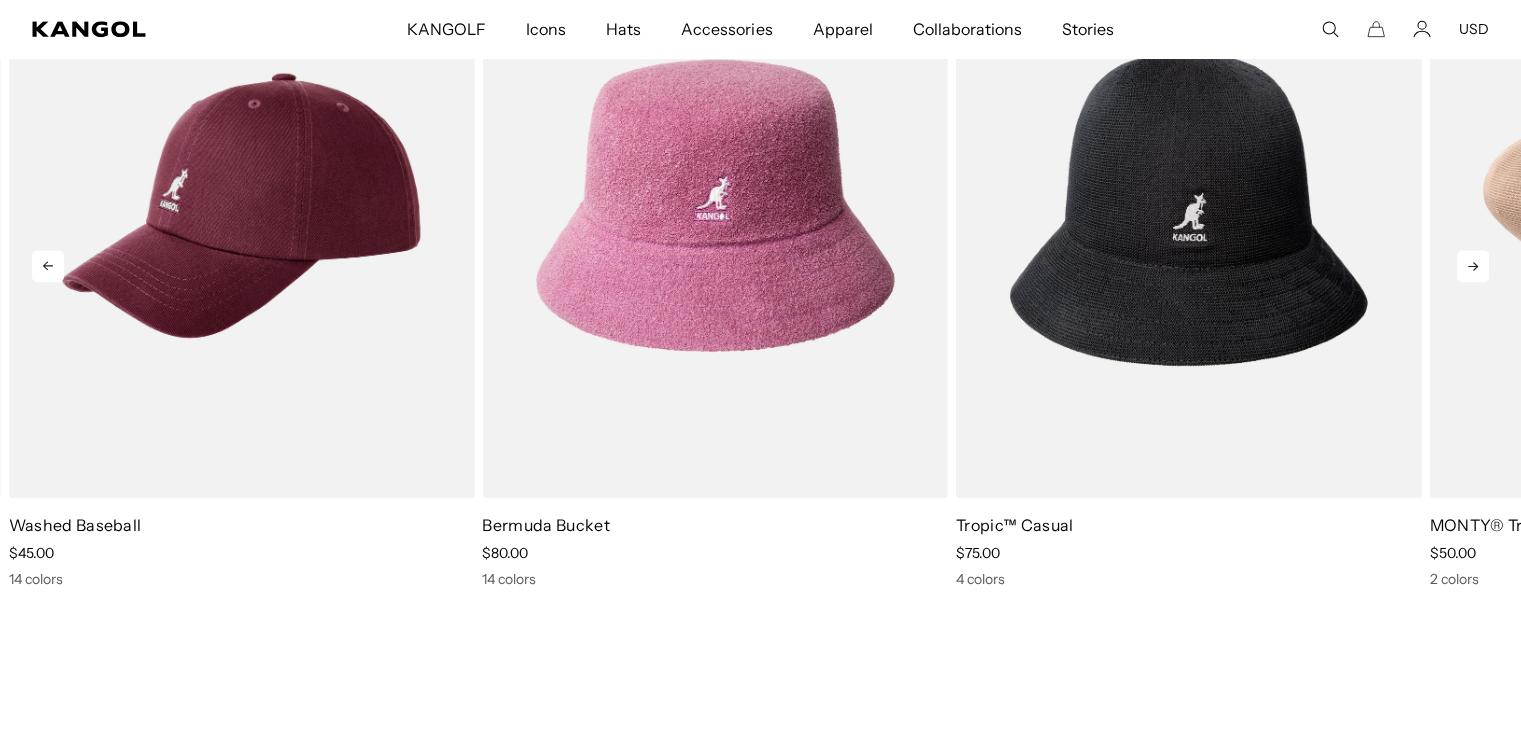 click 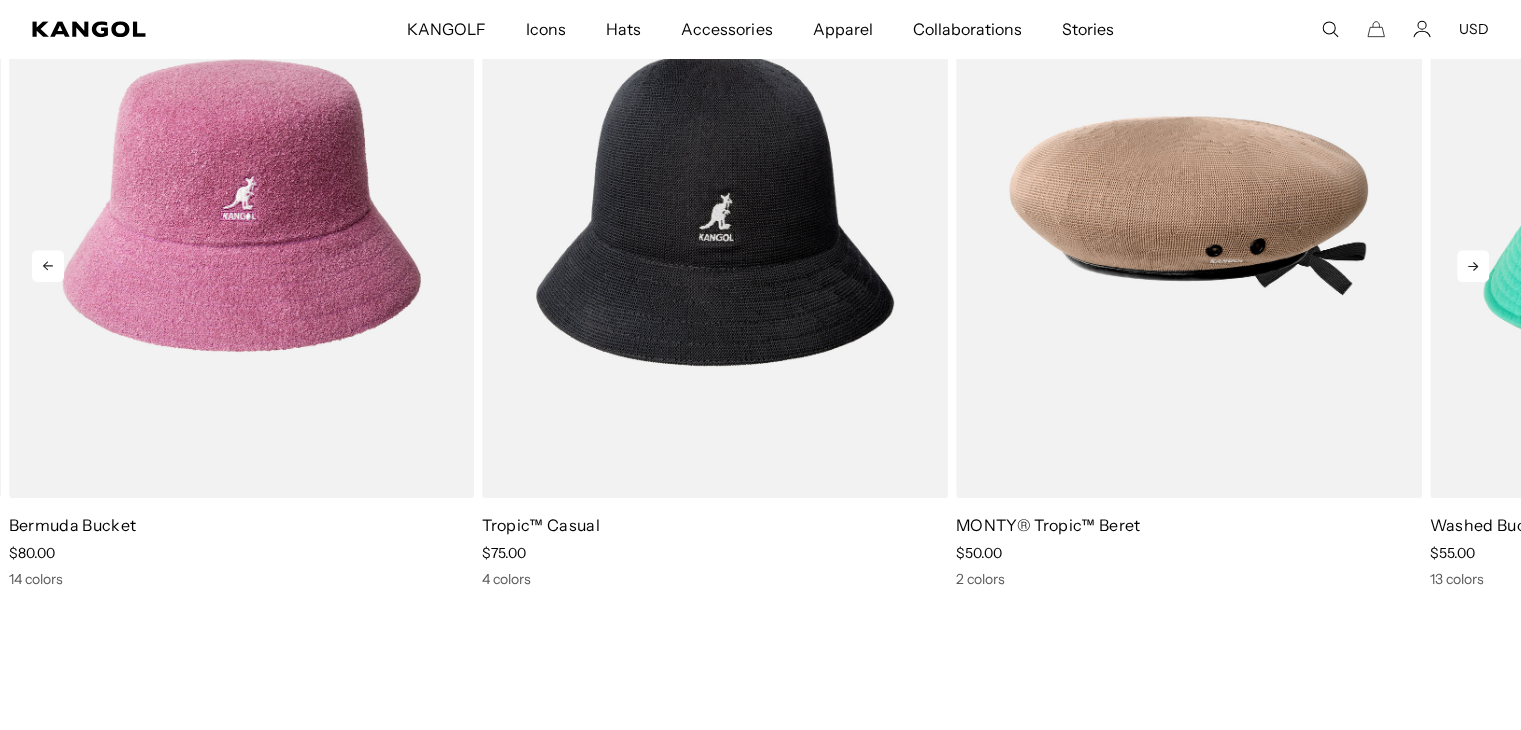 click 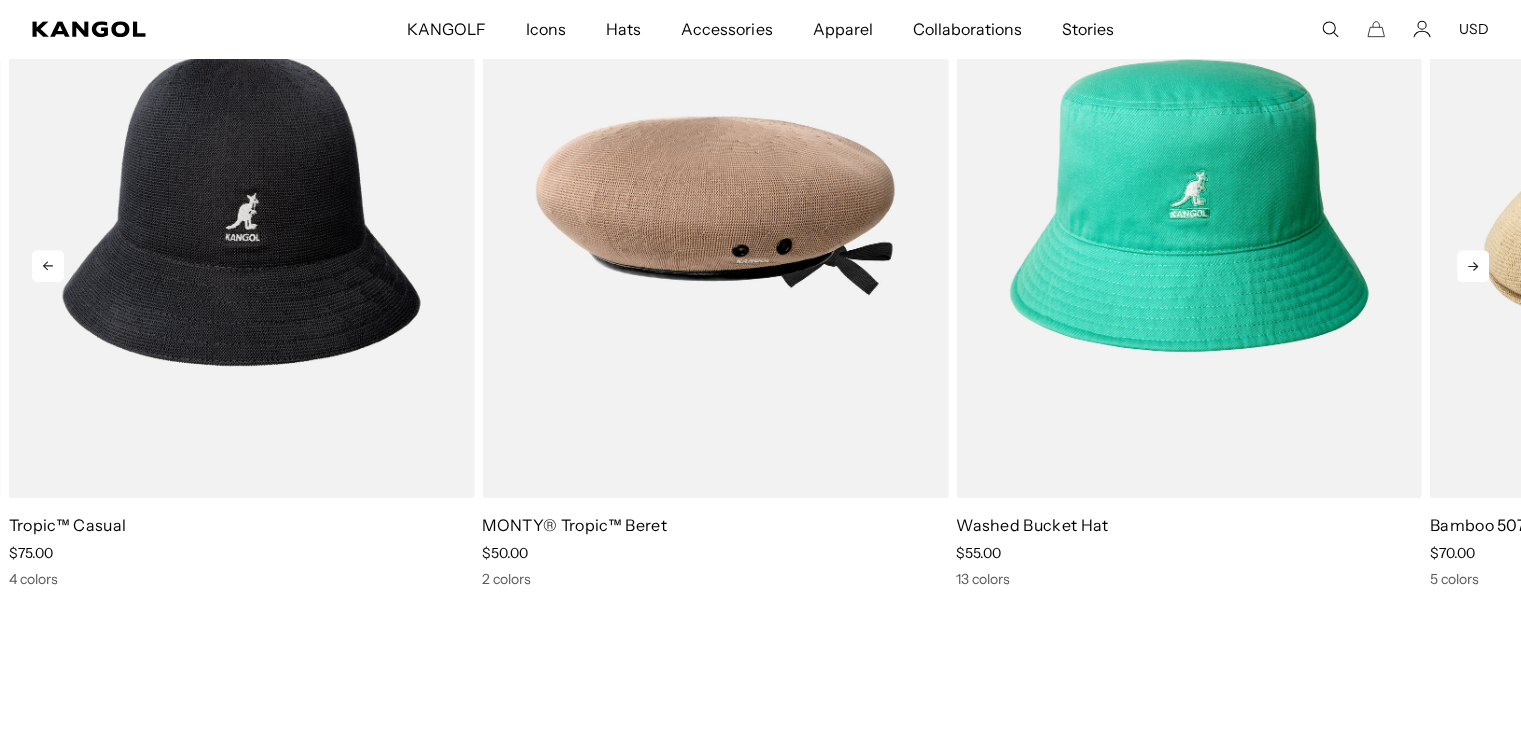 click 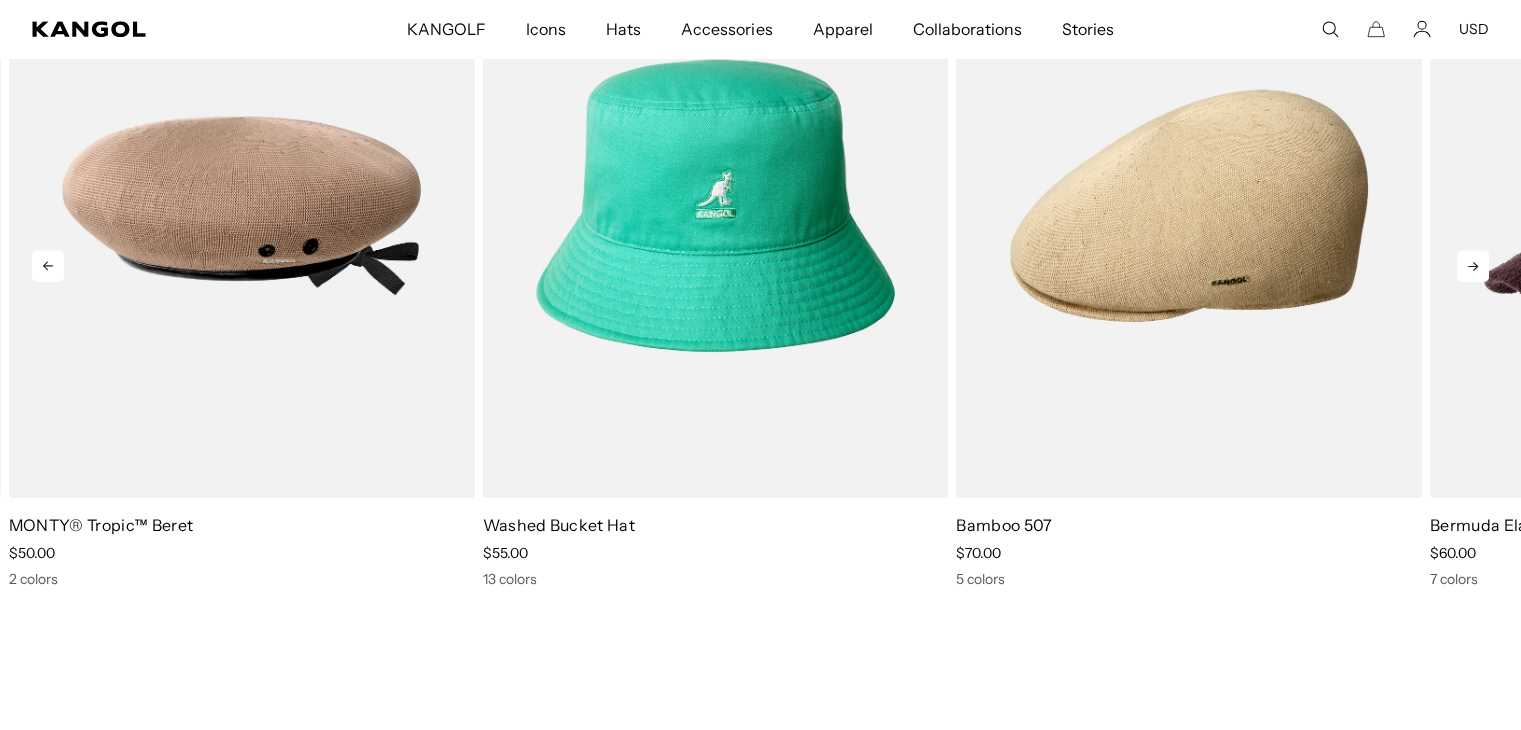 click 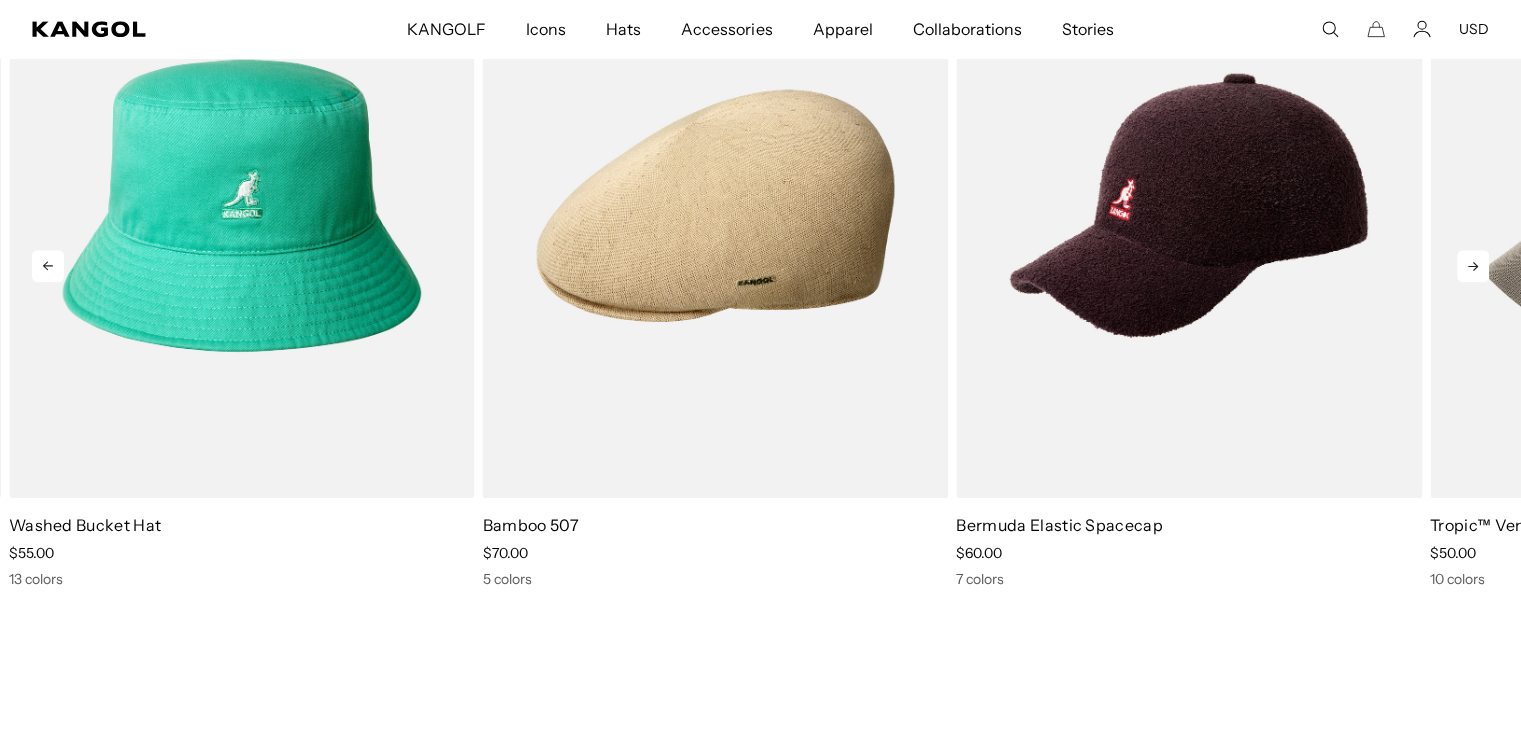 scroll, scrollTop: 0, scrollLeft: 0, axis: both 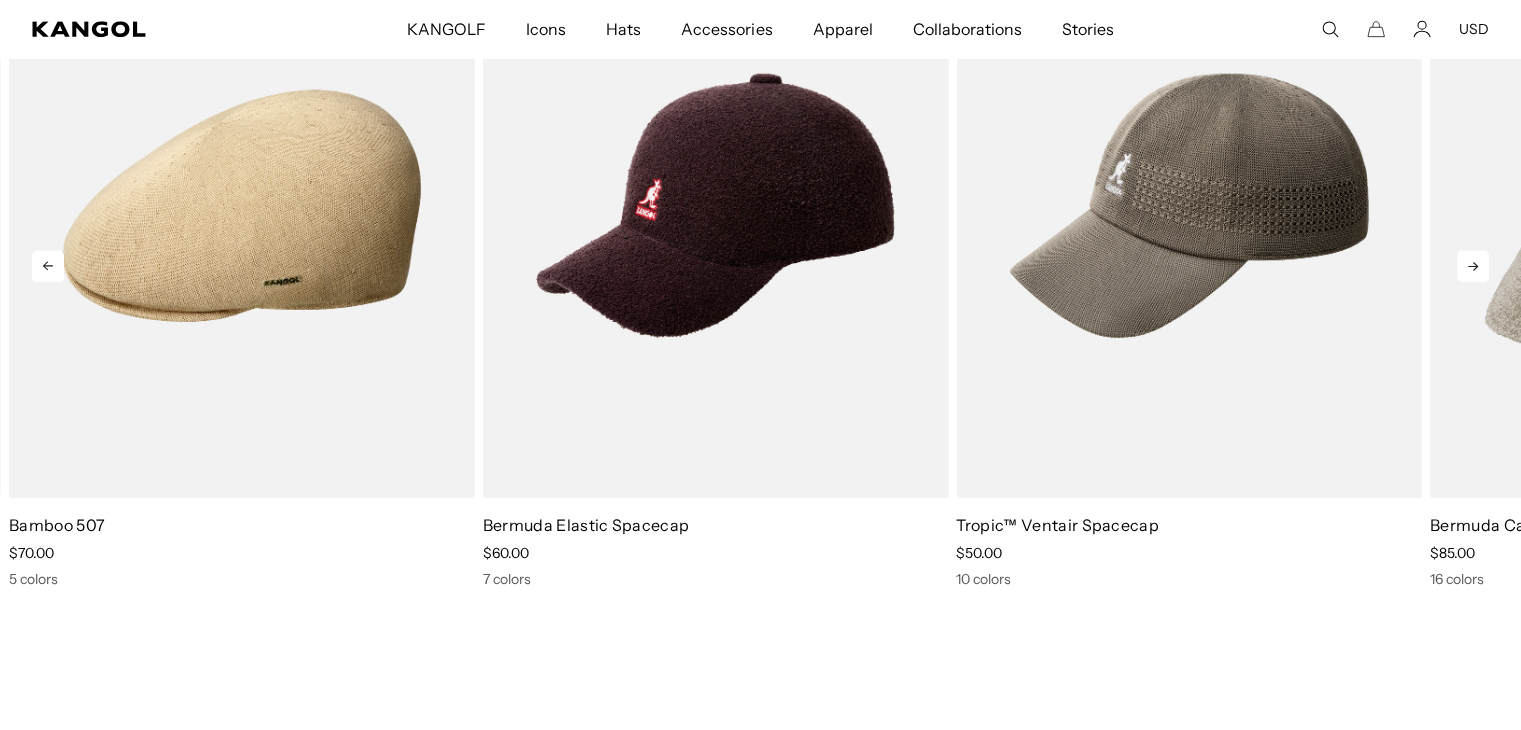 click 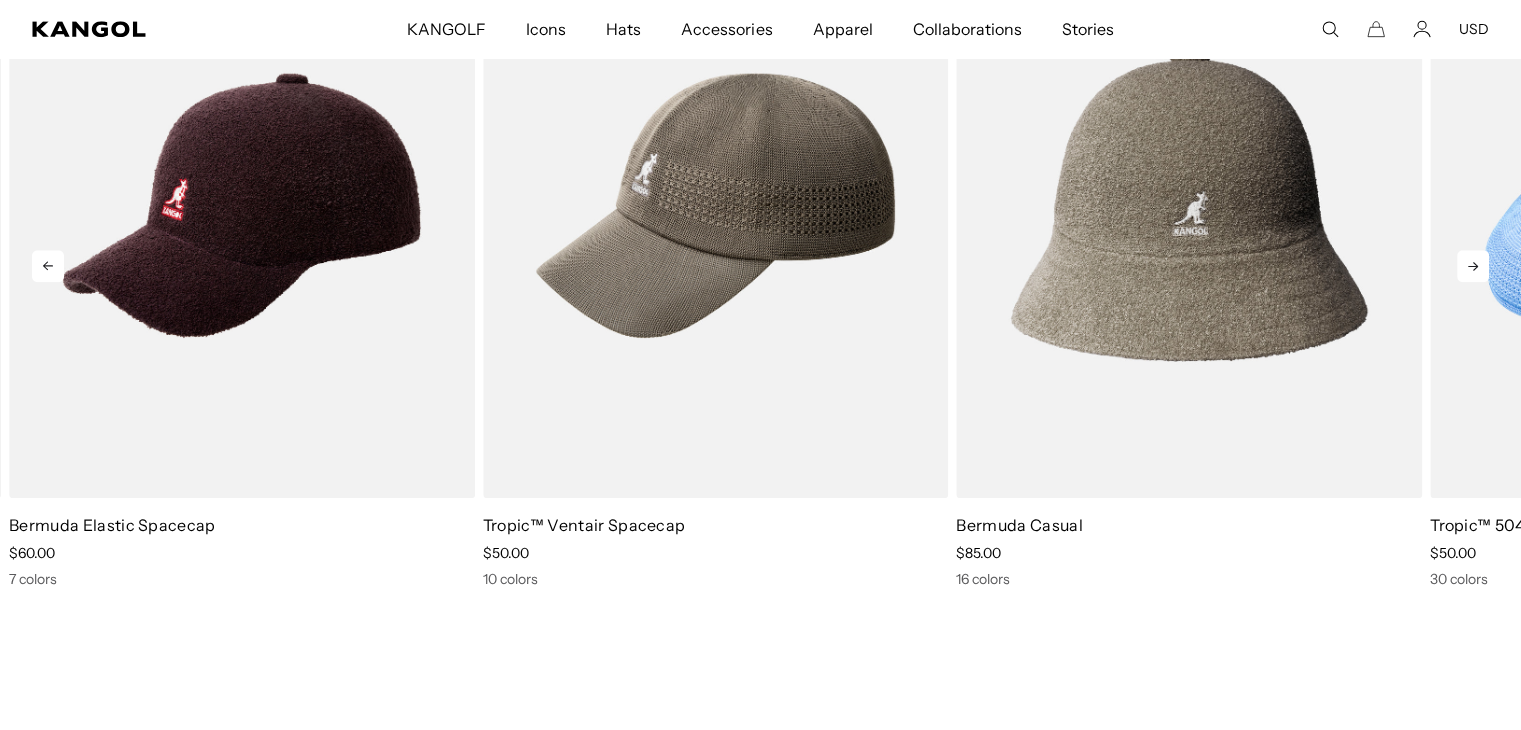 click 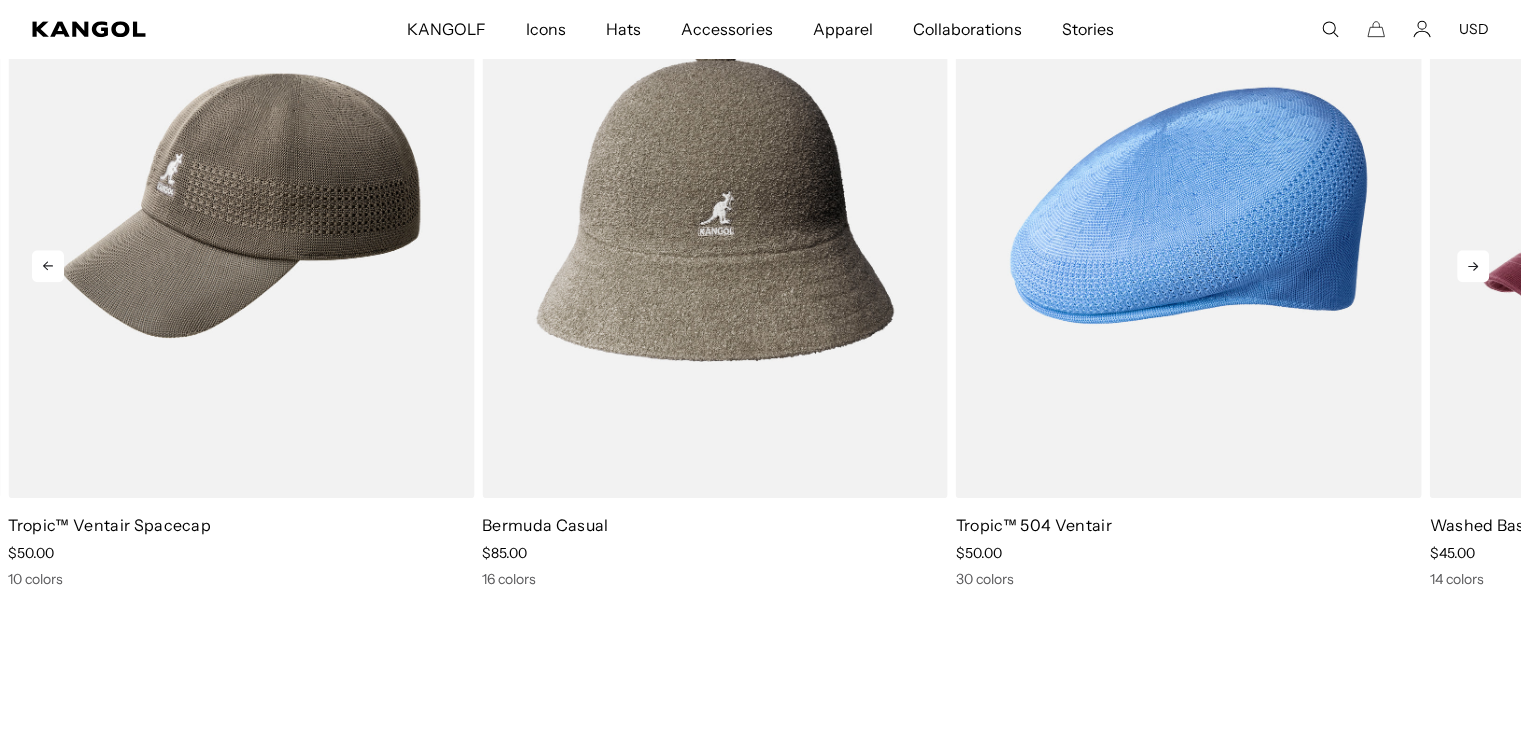 click 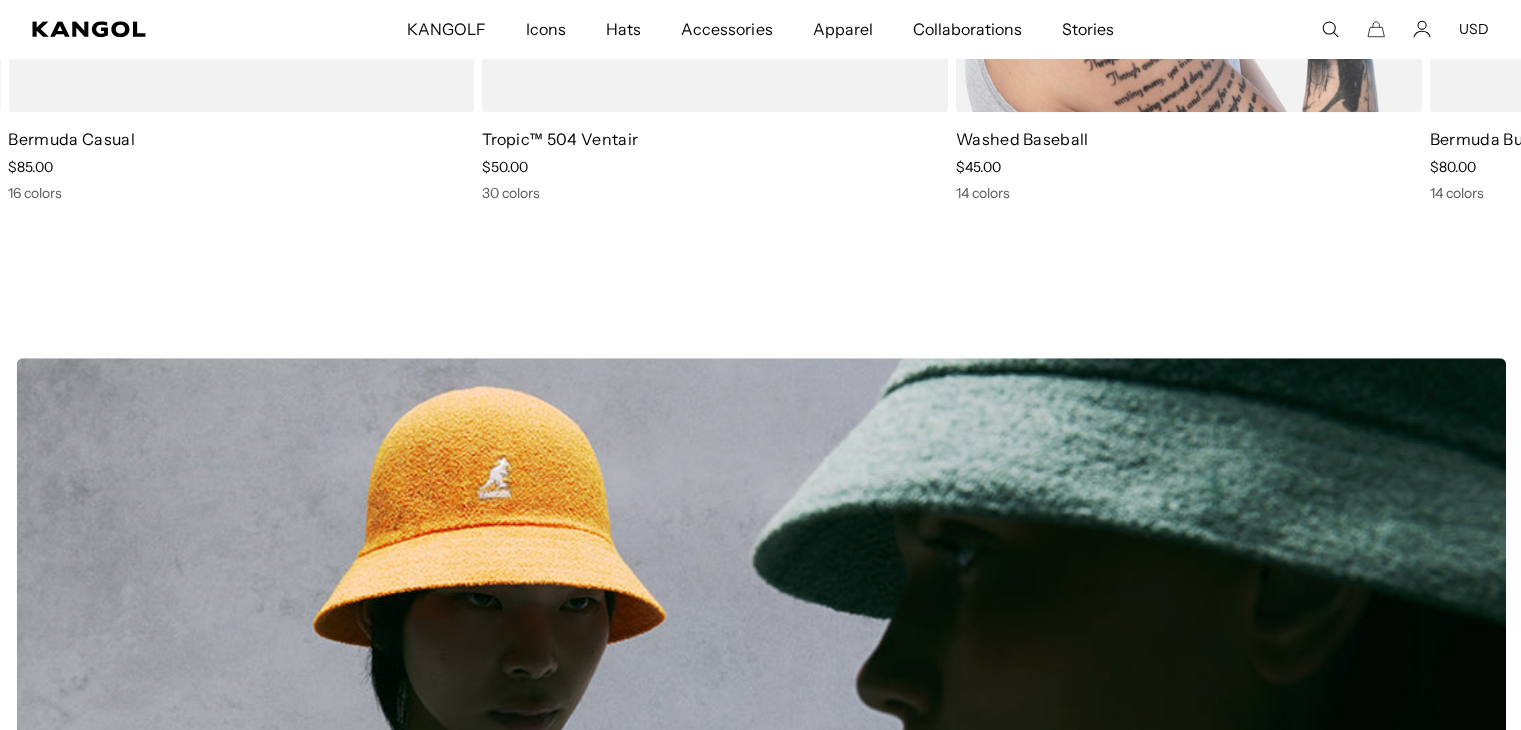 scroll, scrollTop: 1600, scrollLeft: 0, axis: vertical 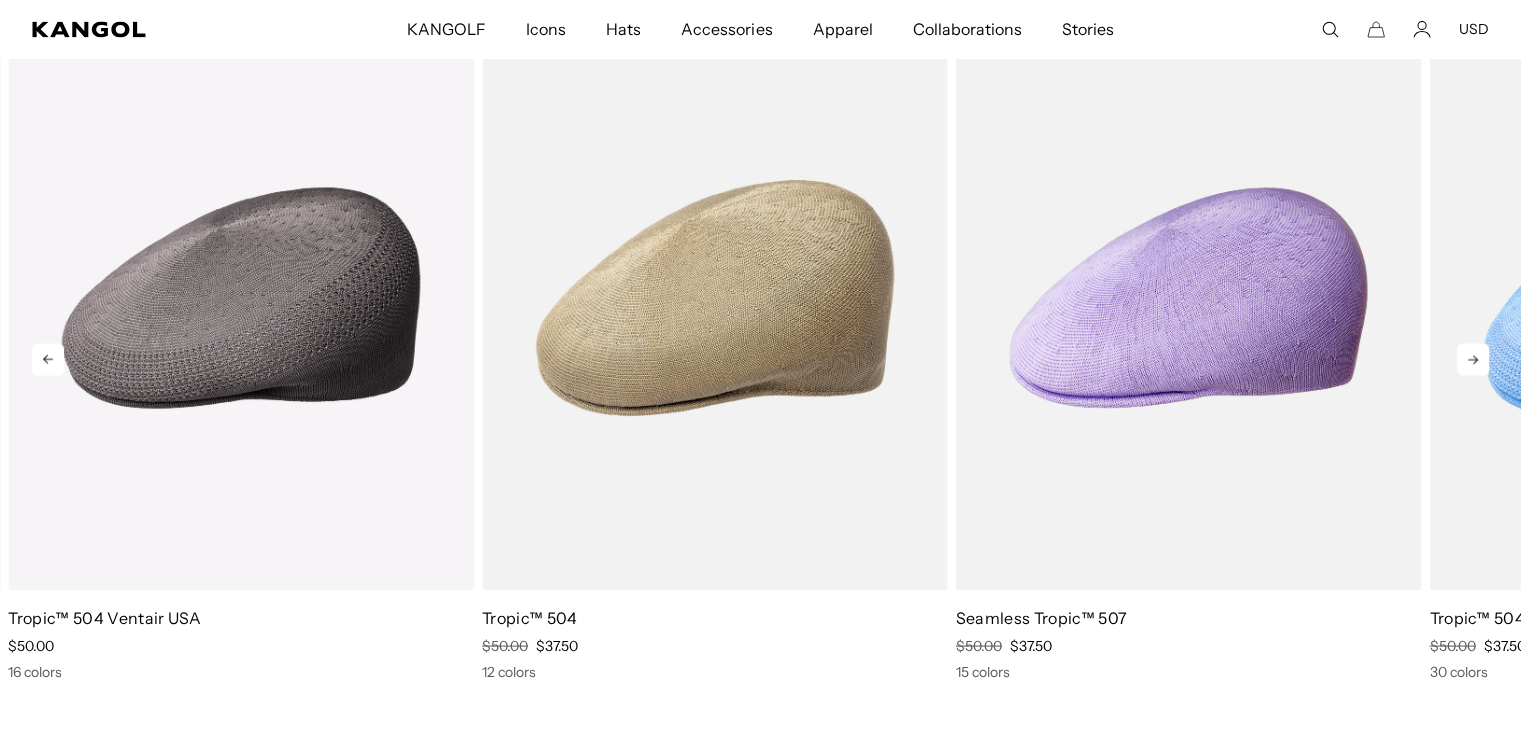 click 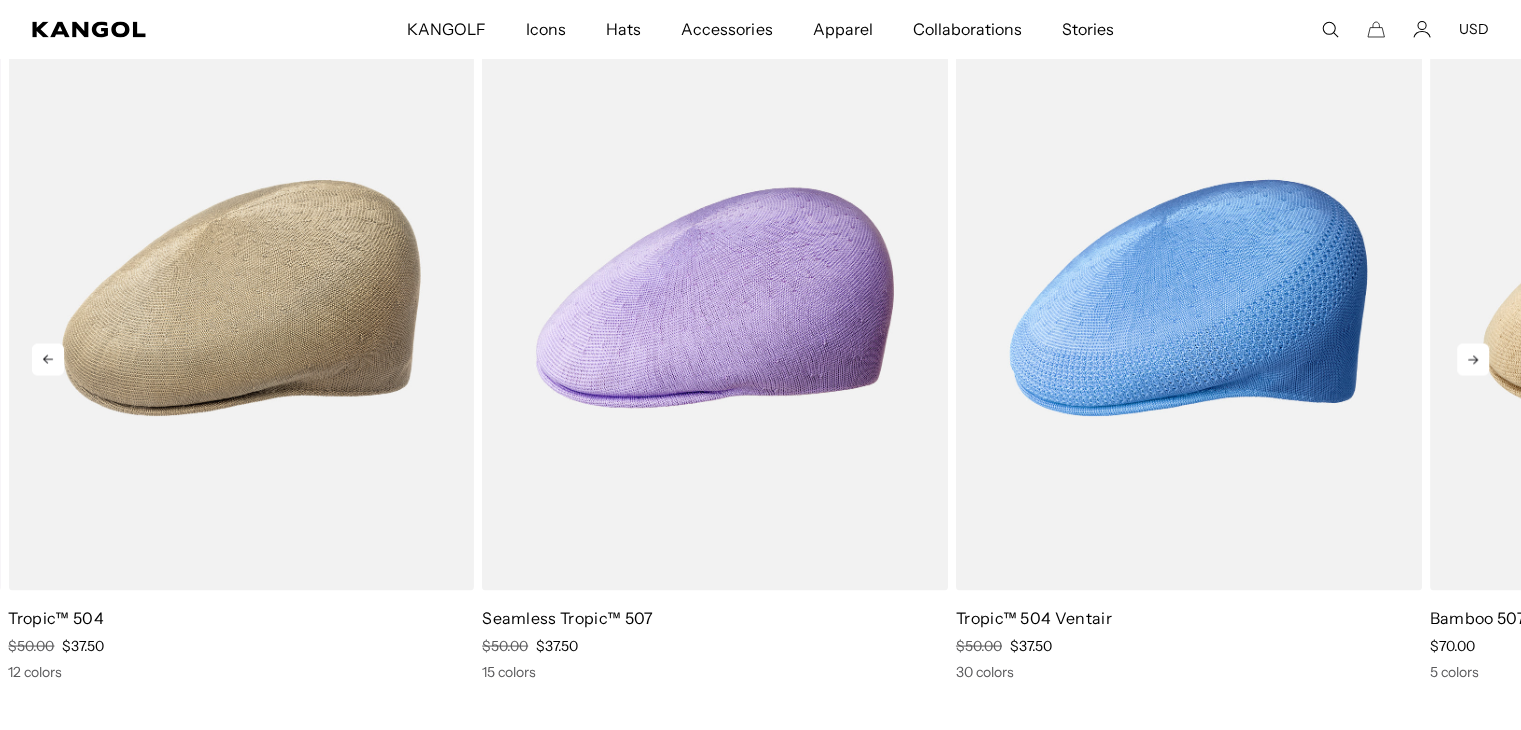 scroll, scrollTop: 0, scrollLeft: 0, axis: both 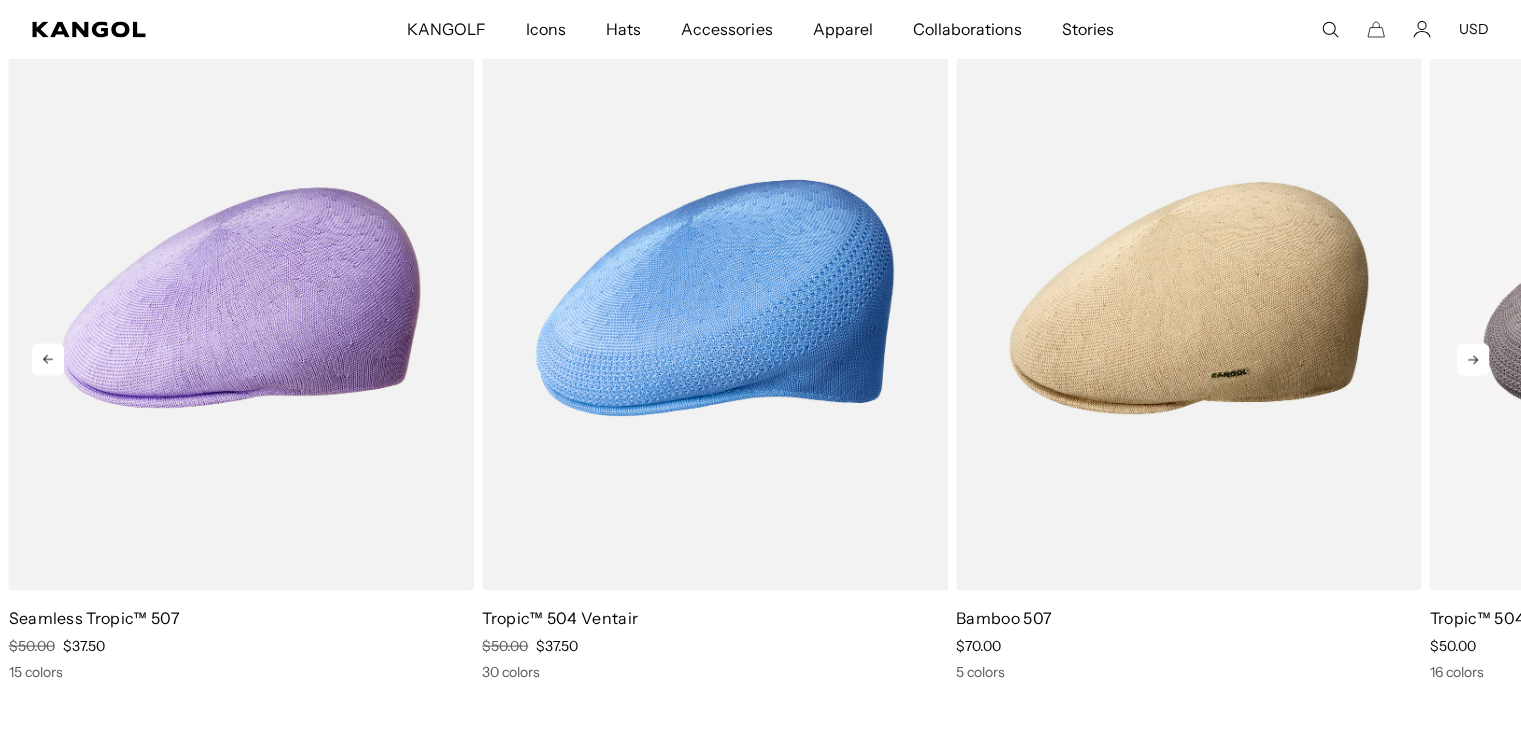 click 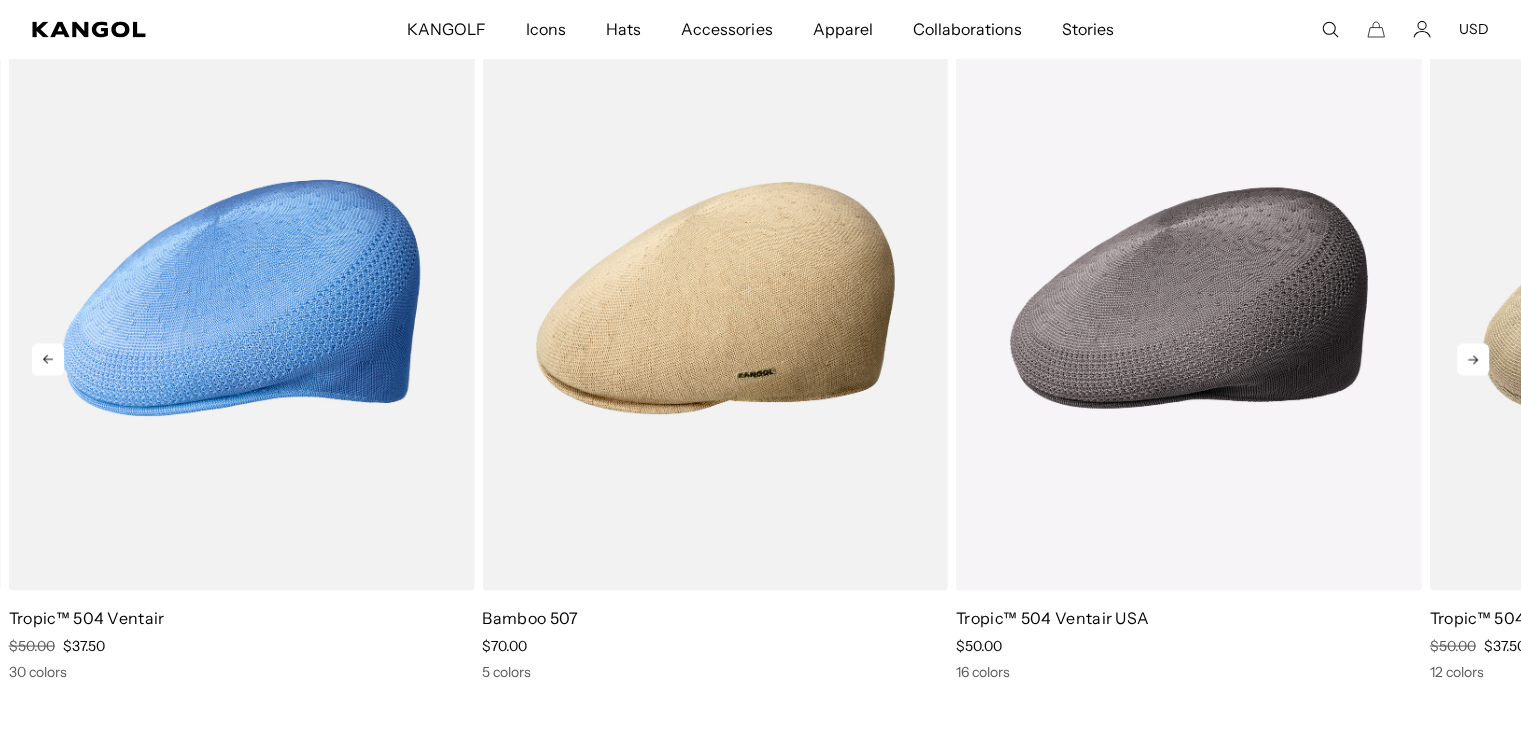 scroll, scrollTop: 0, scrollLeft: 0, axis: both 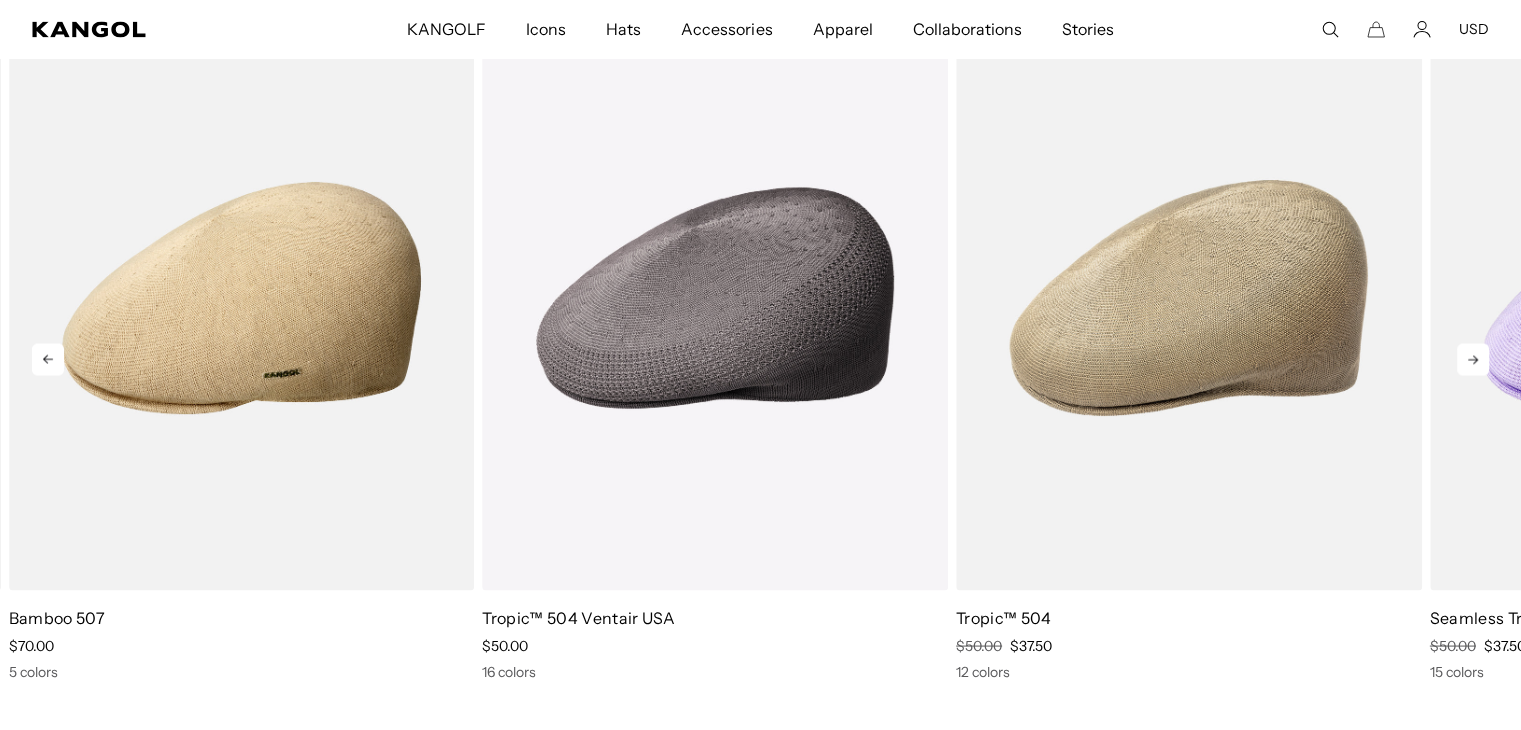 click 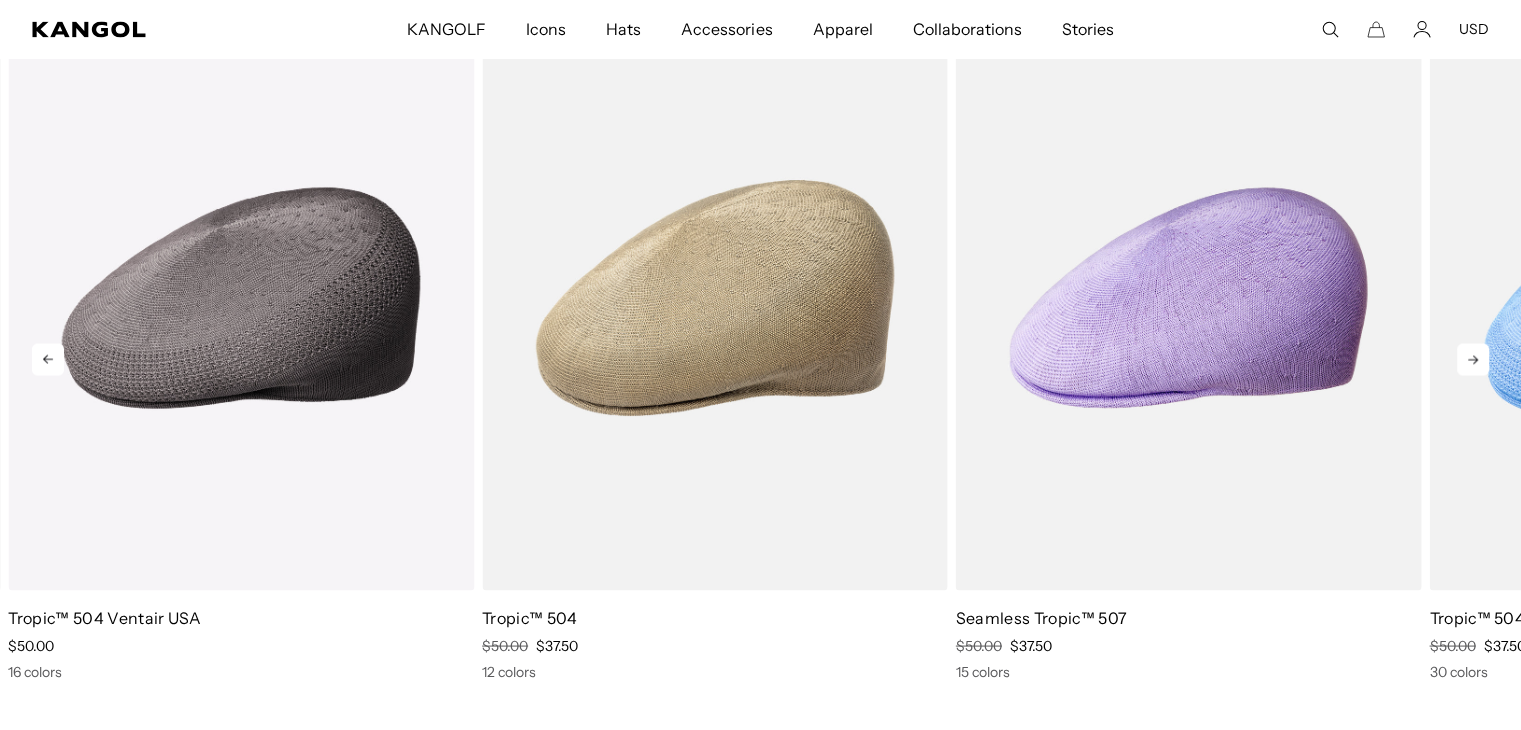 scroll, scrollTop: 0, scrollLeft: 412, axis: horizontal 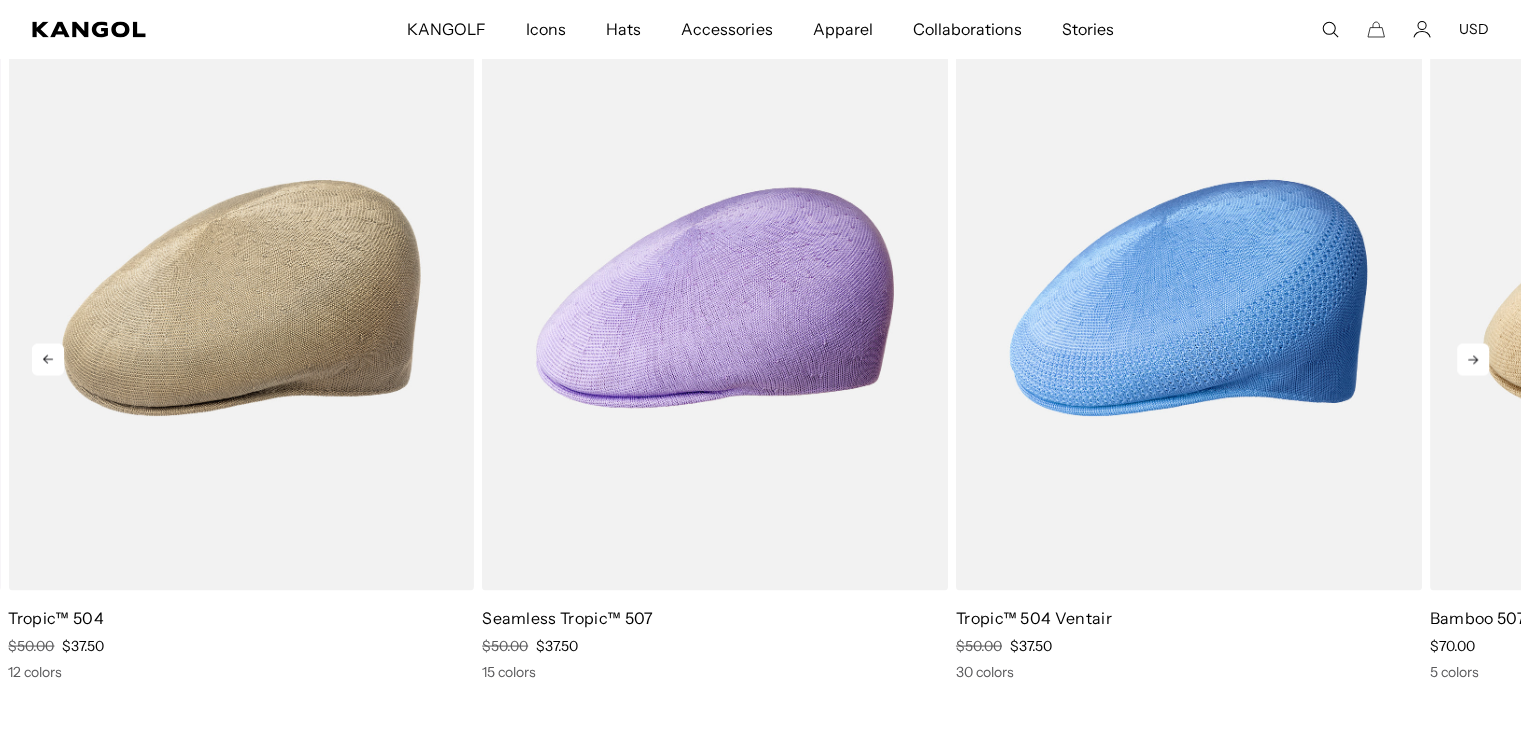 click 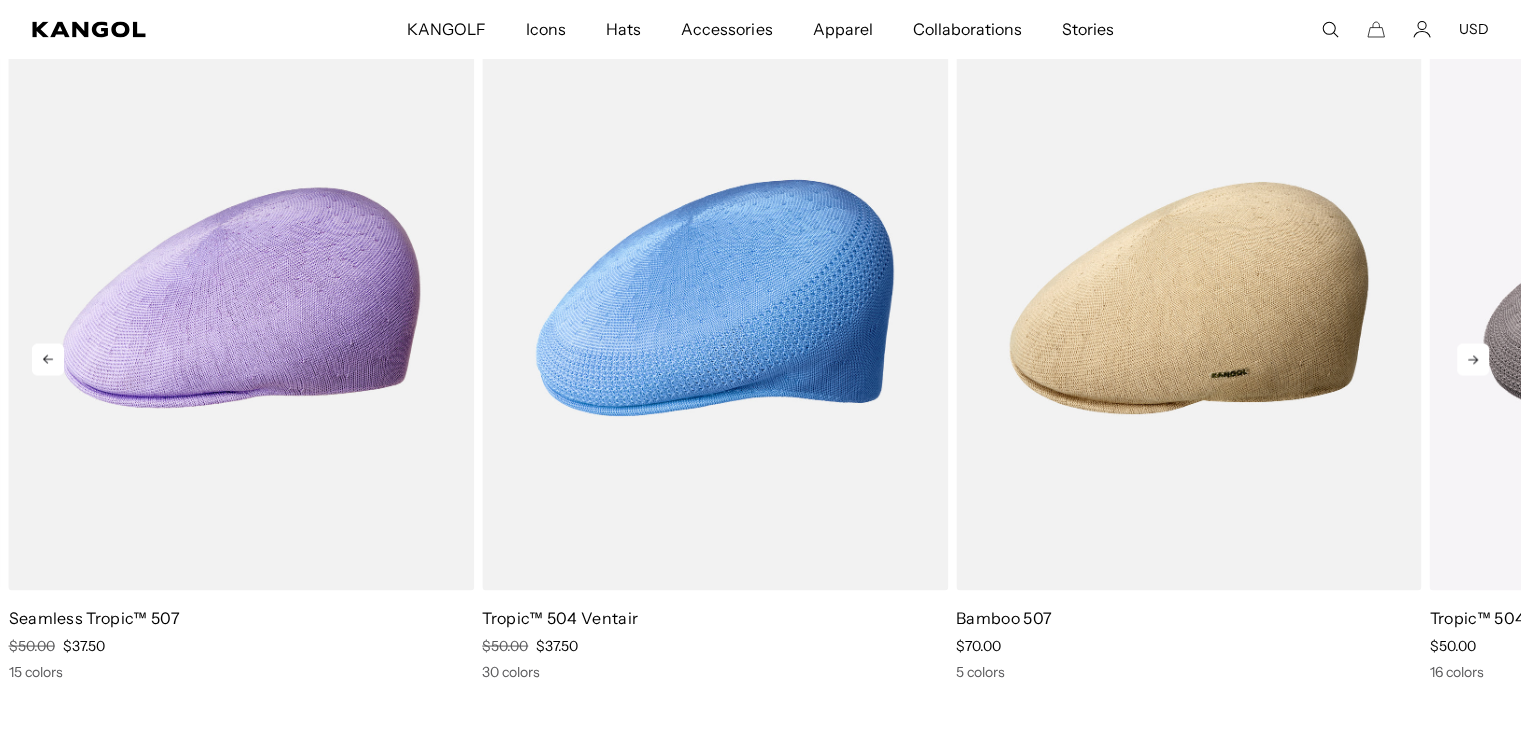 click 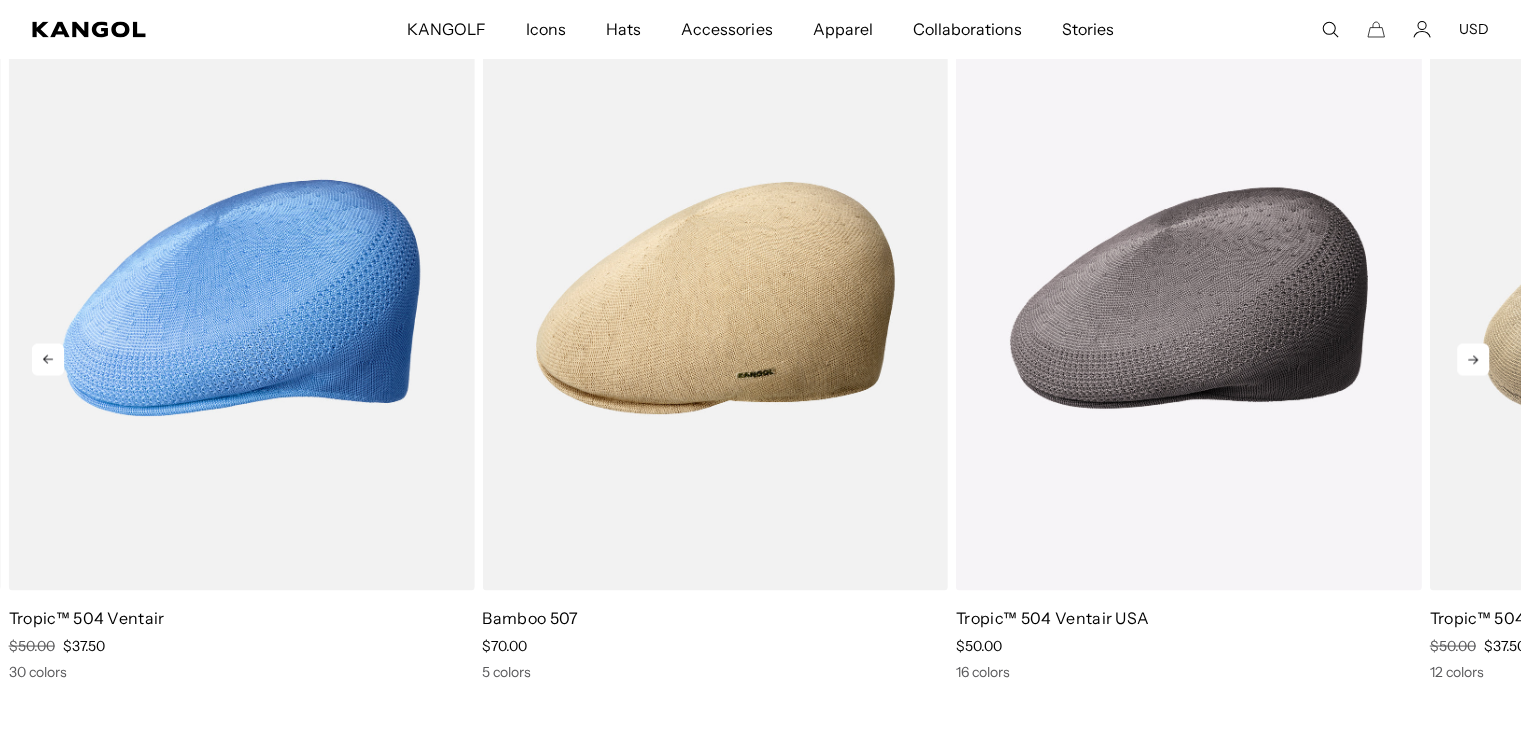 click 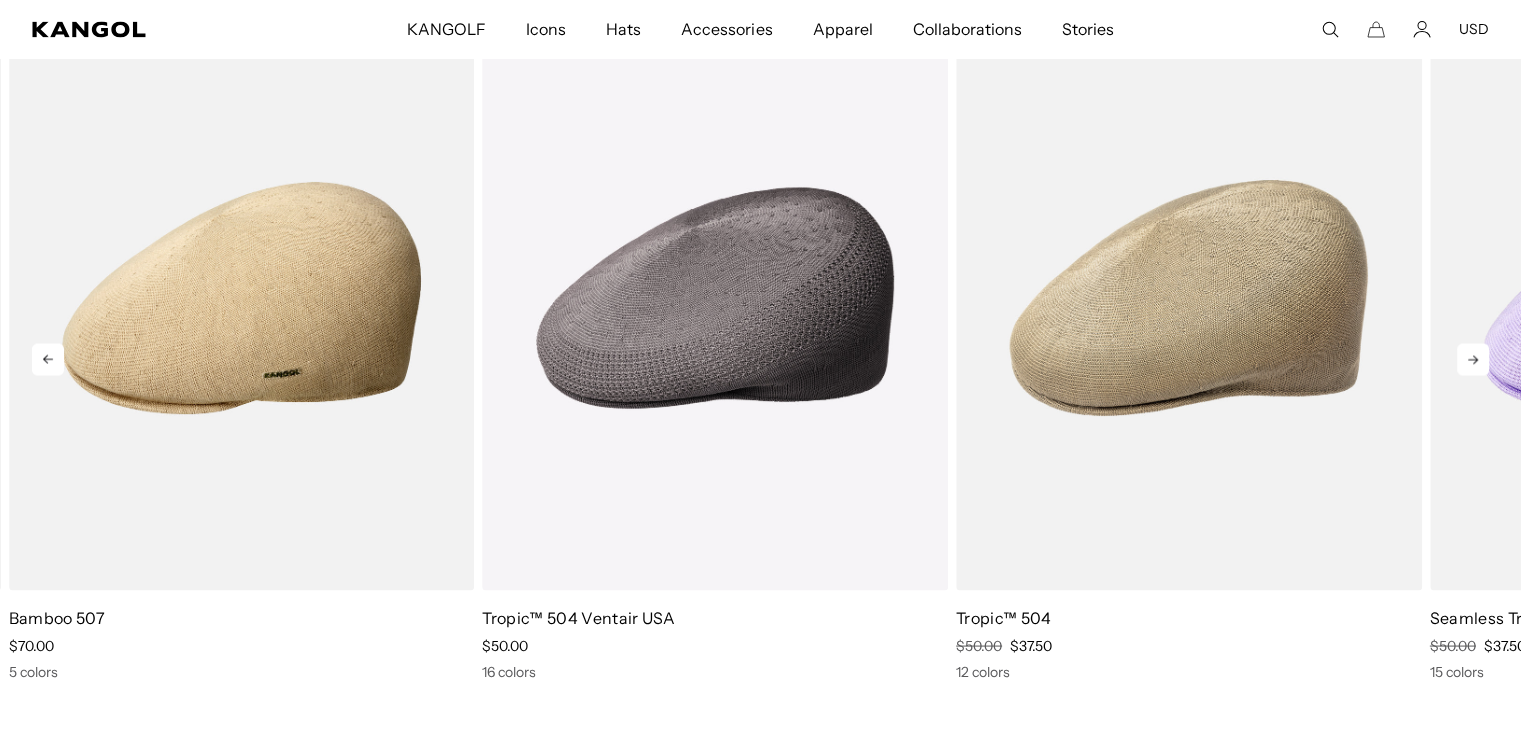 click 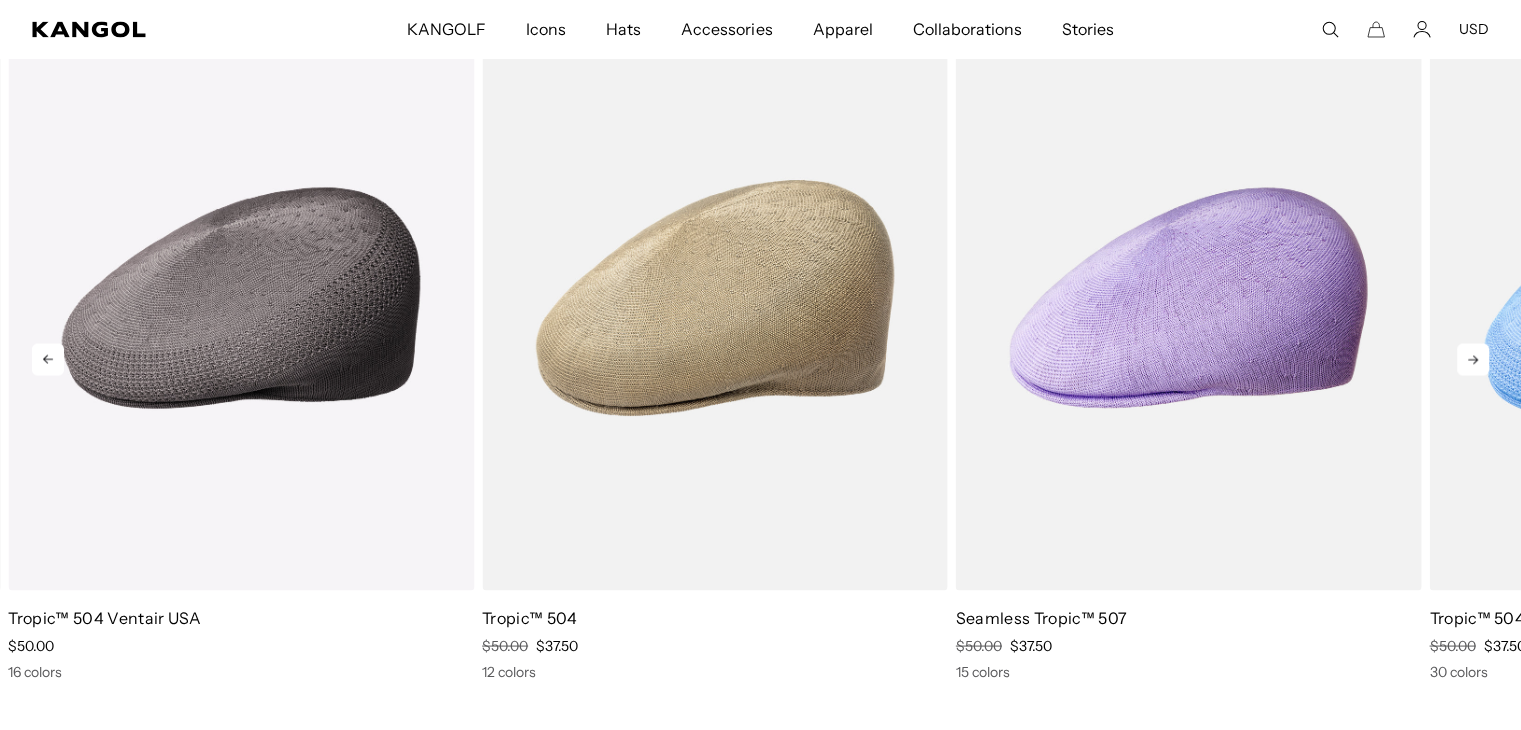click 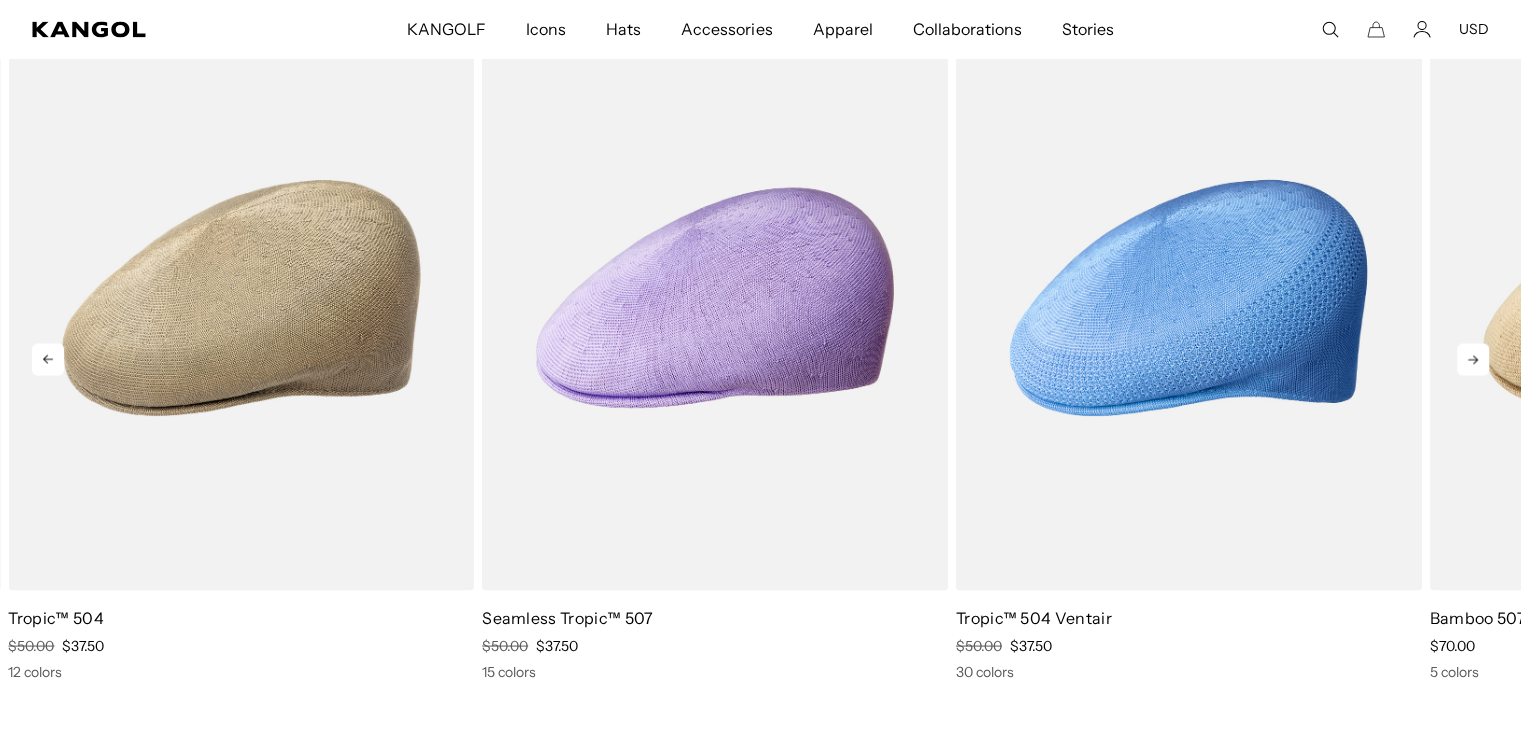 scroll, scrollTop: 0, scrollLeft: 0, axis: both 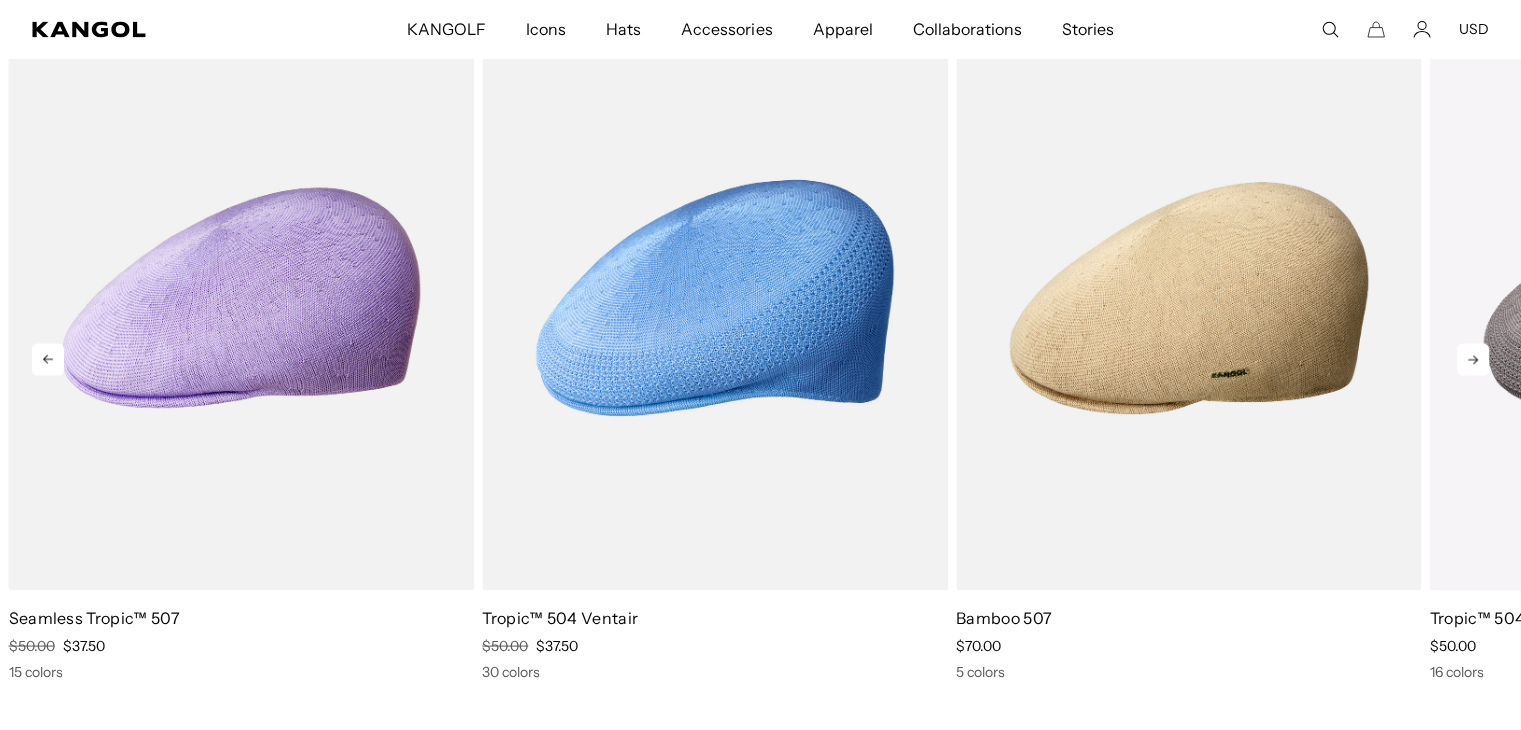 click 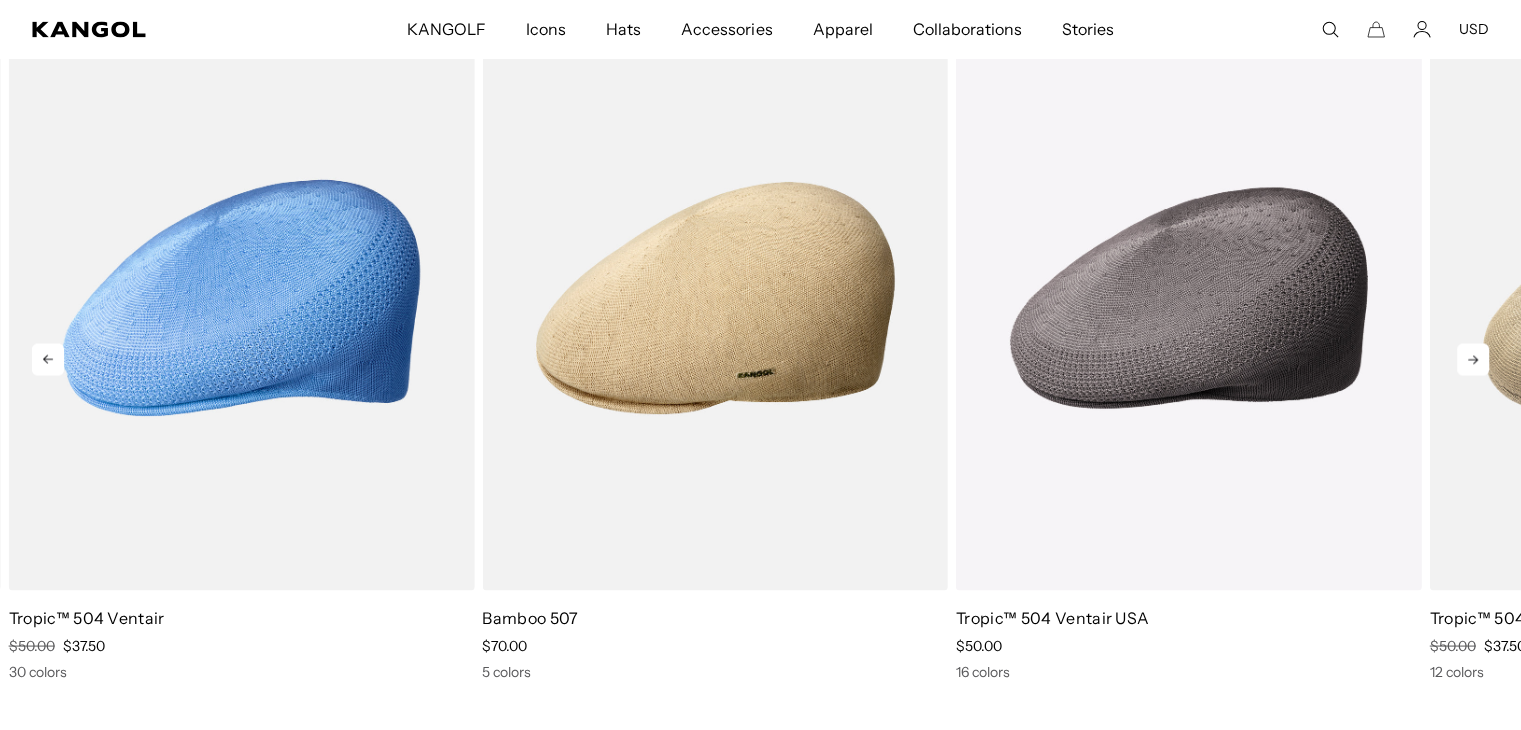 scroll, scrollTop: 0, scrollLeft: 412, axis: horizontal 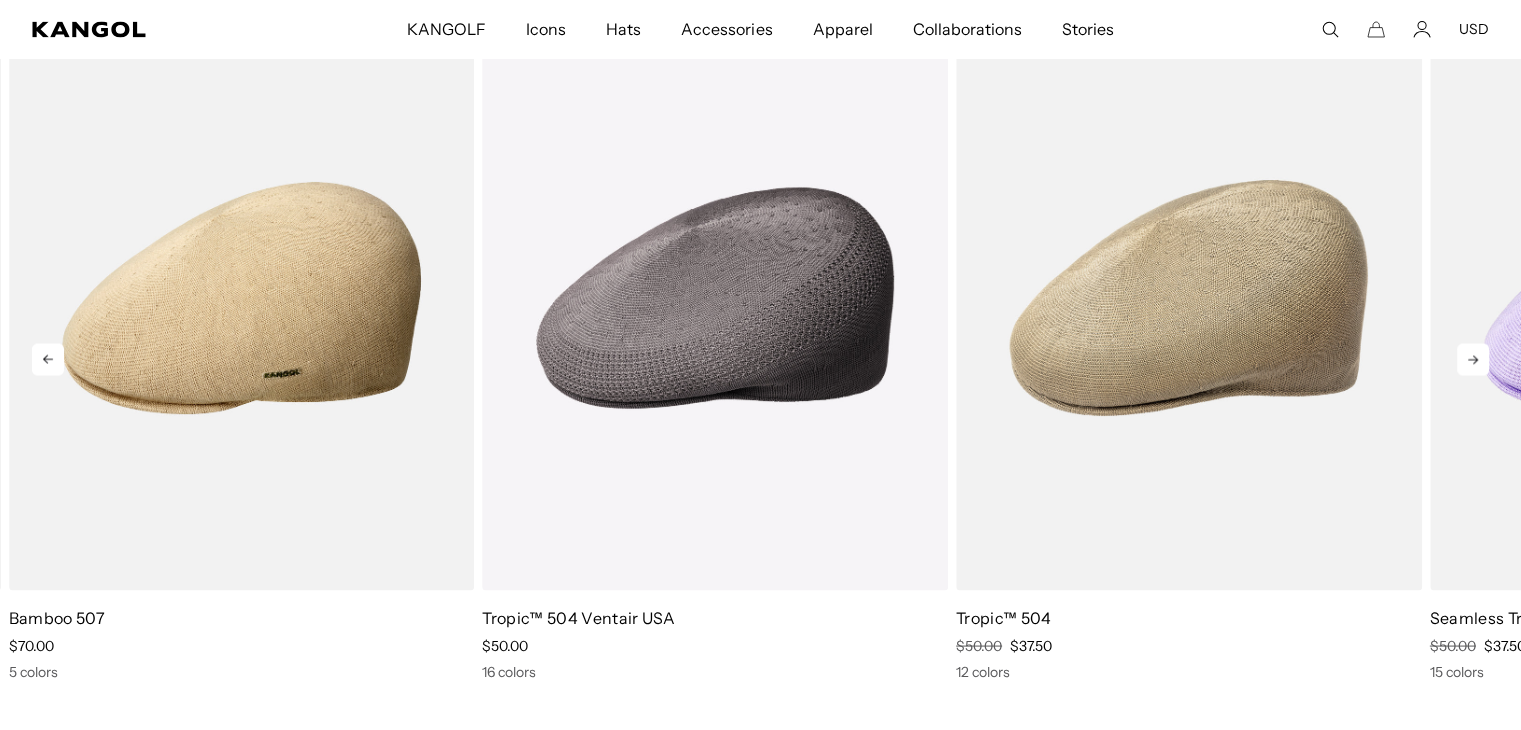 click 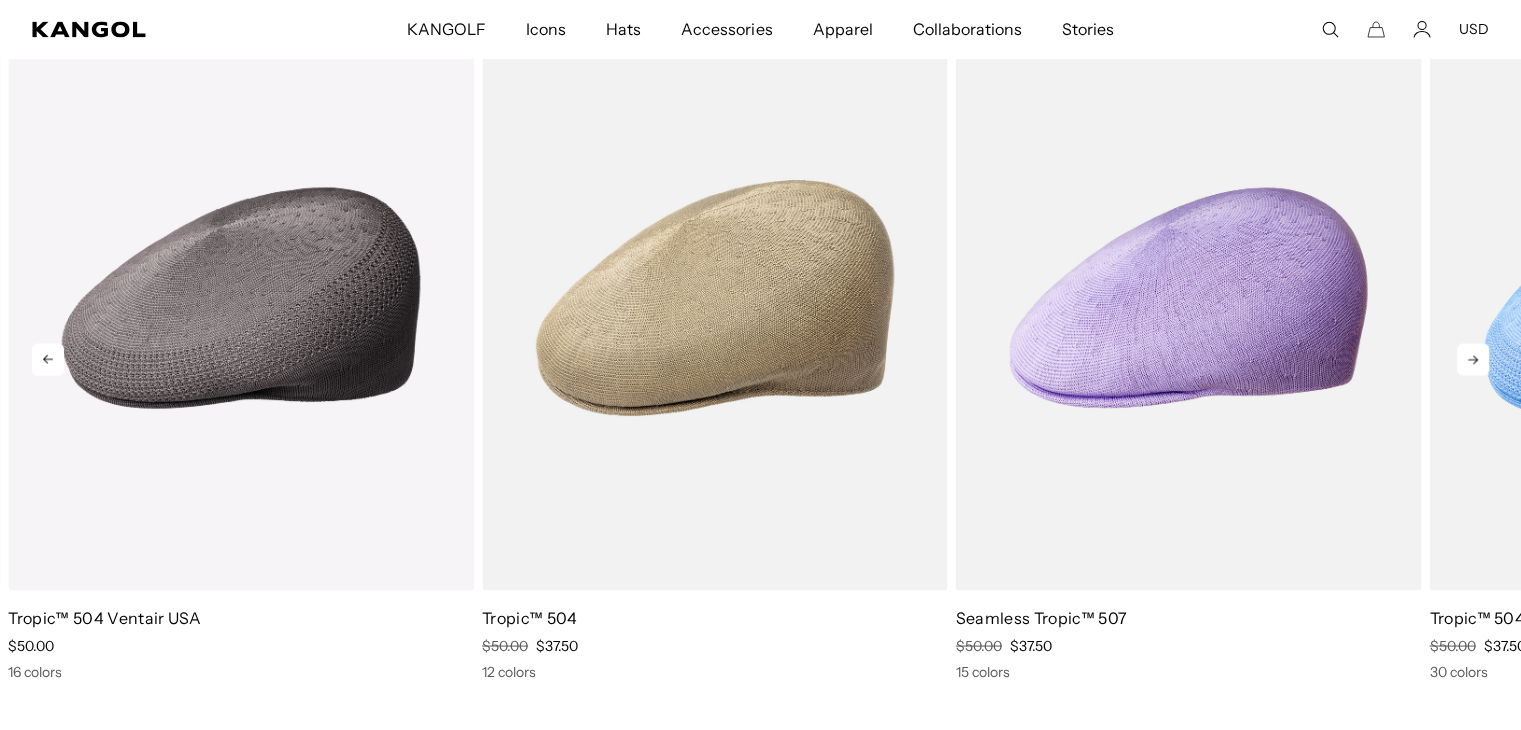 scroll, scrollTop: 0, scrollLeft: 0, axis: both 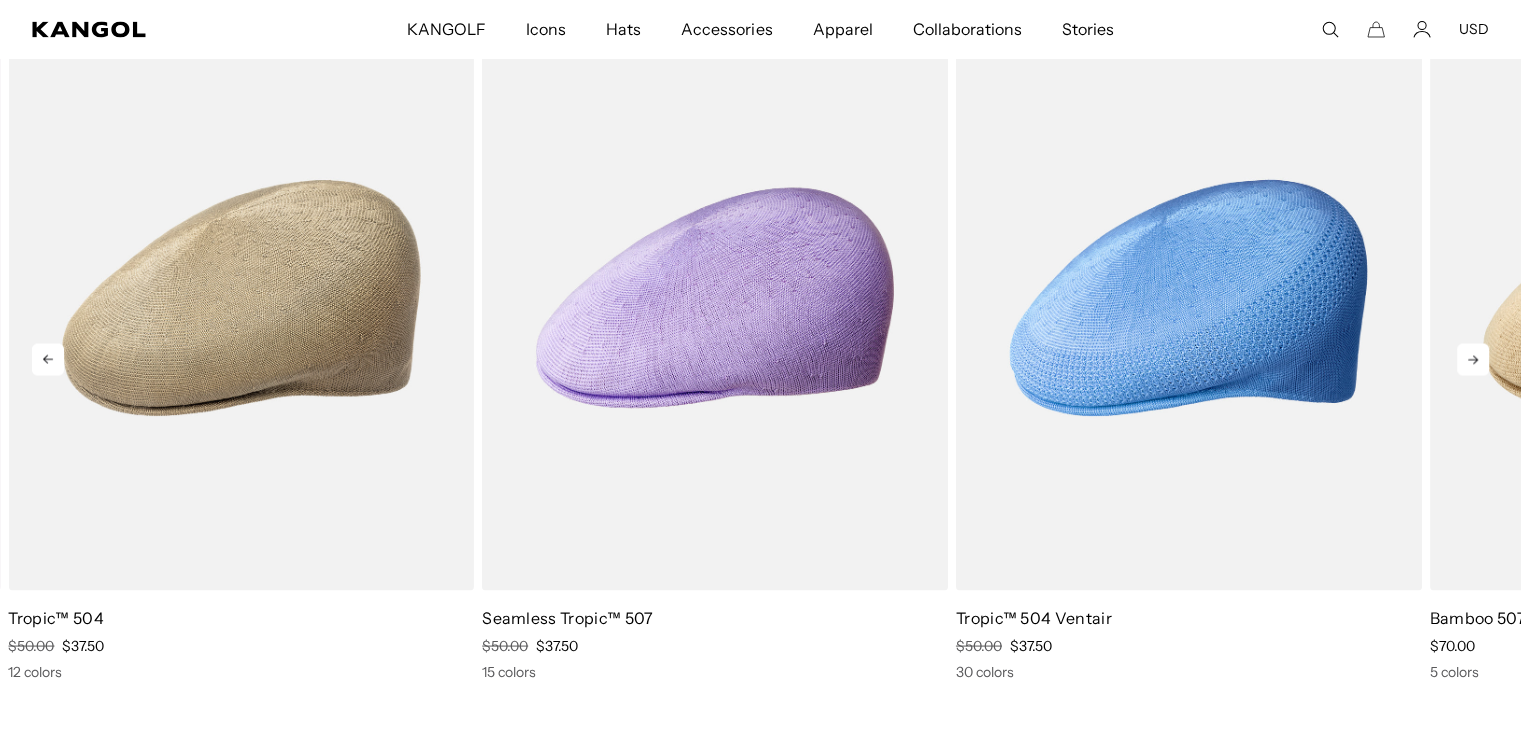click 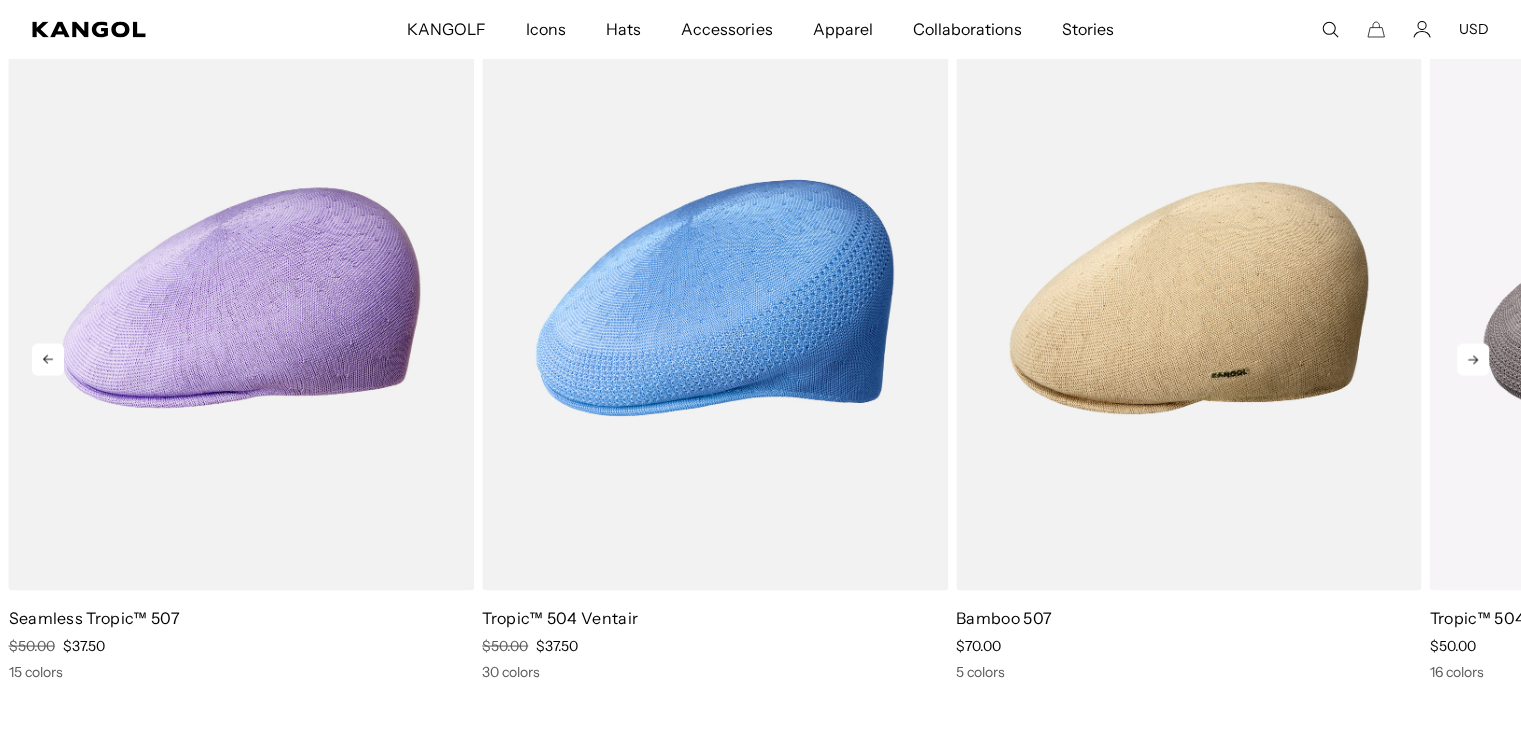 click 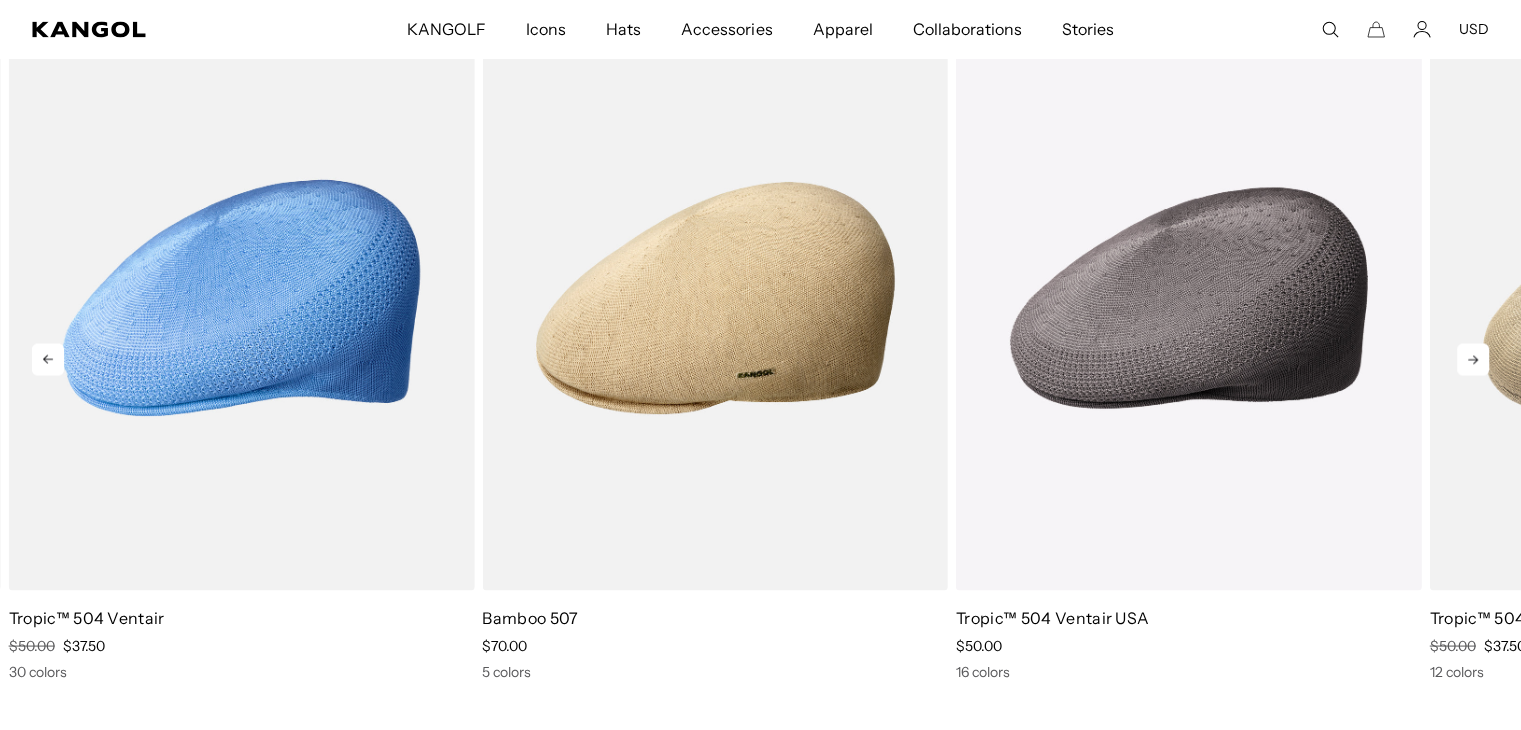 click 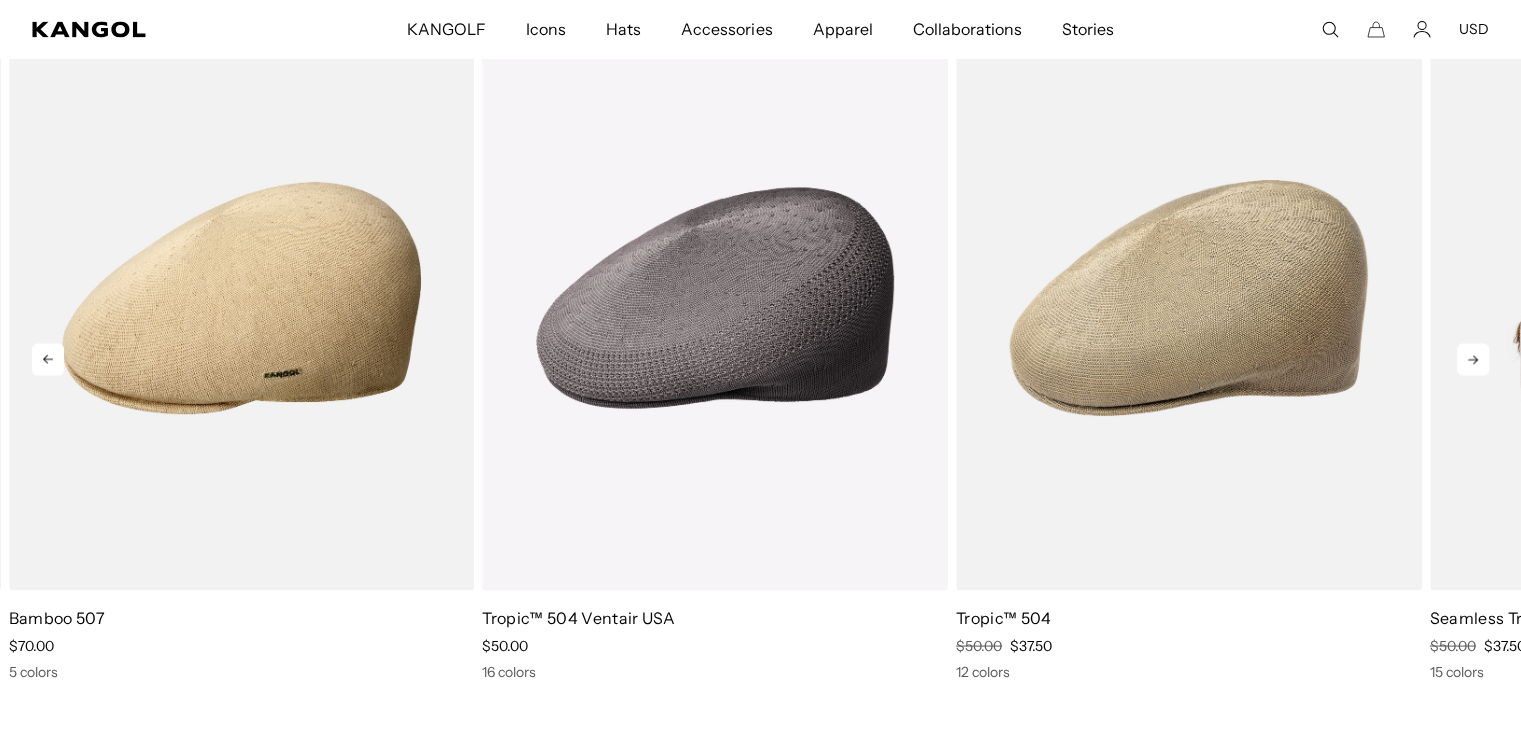 click at bounding box center (1663, 297) 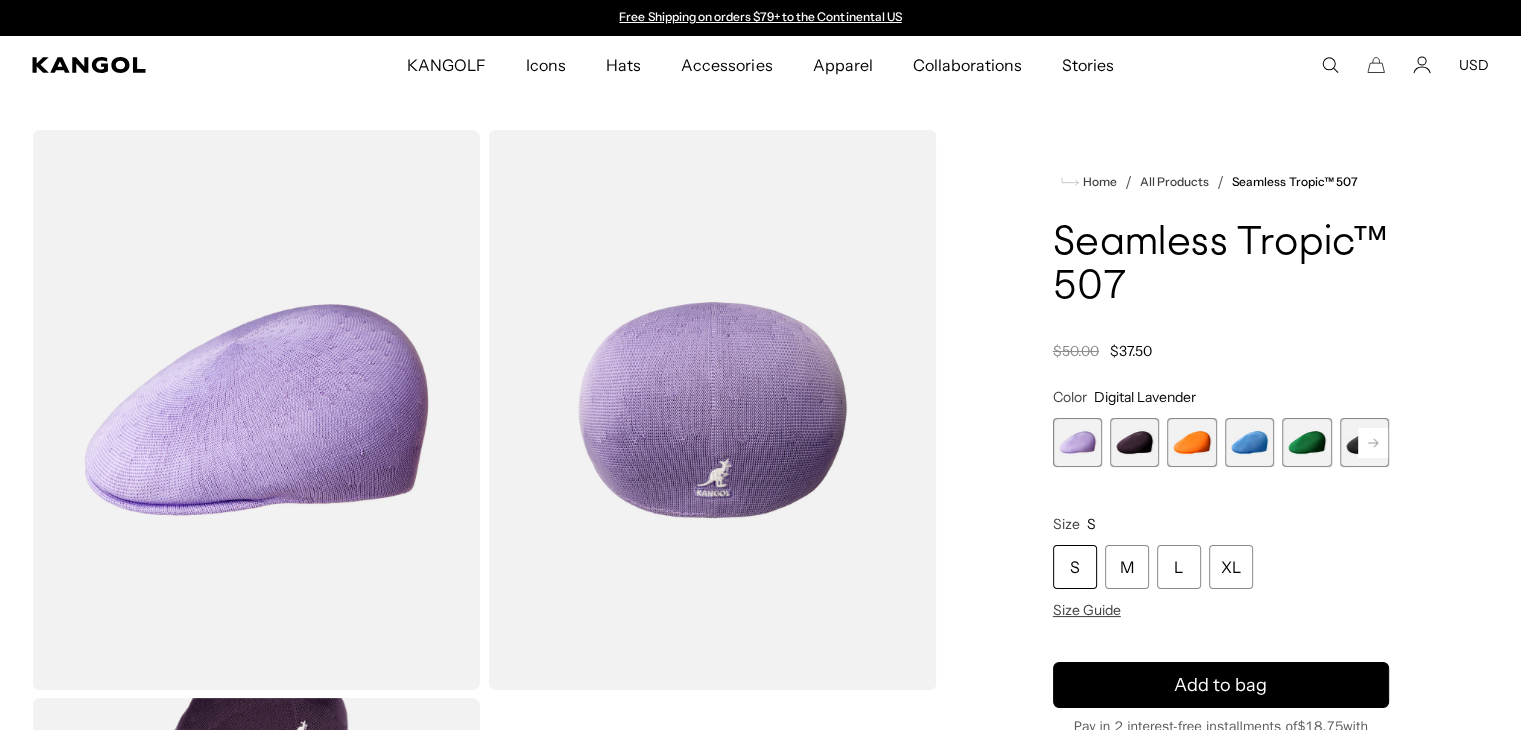 scroll, scrollTop: 300, scrollLeft: 0, axis: vertical 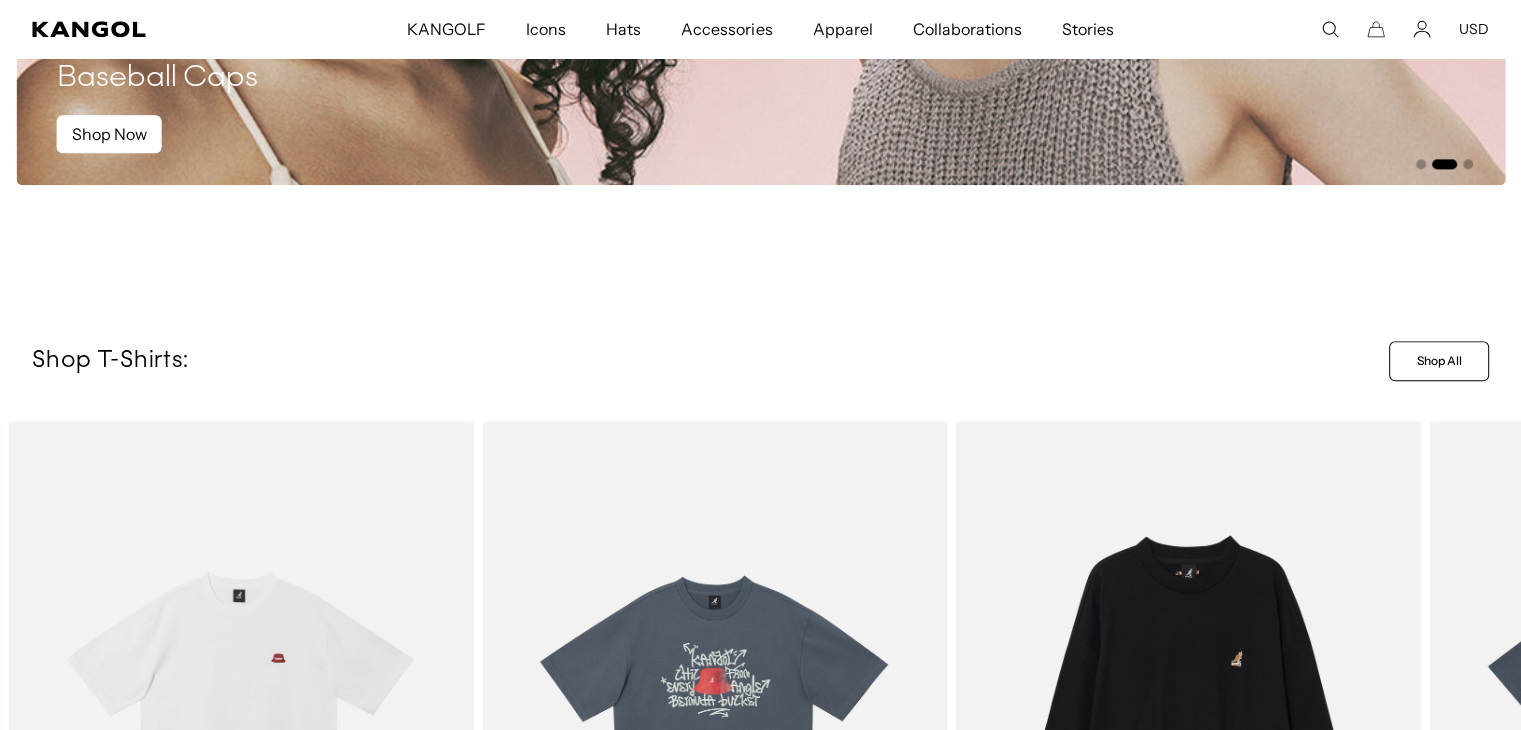 click 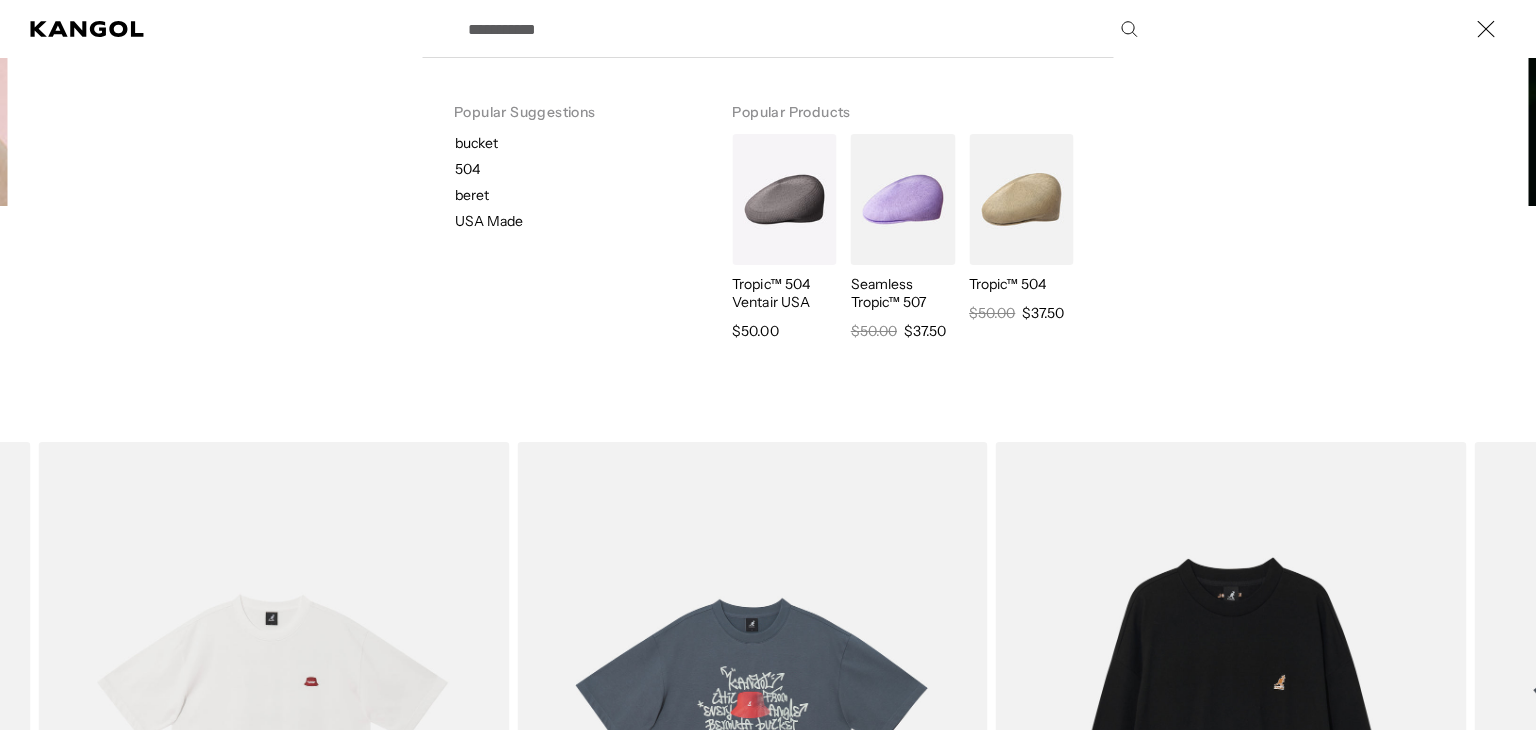 scroll, scrollTop: 0, scrollLeft: 412, axis: horizontal 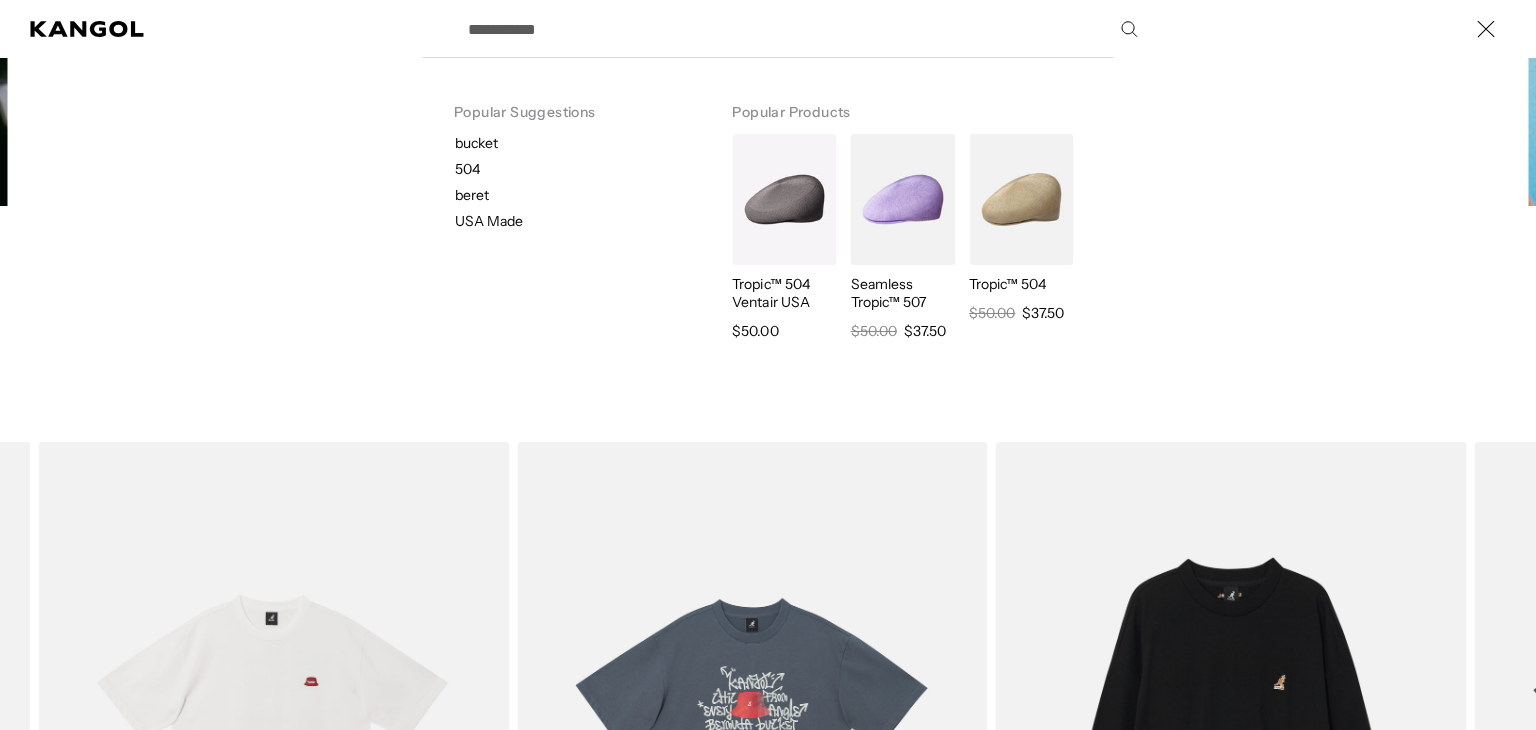 click on "Search here" at bounding box center (801, 29) 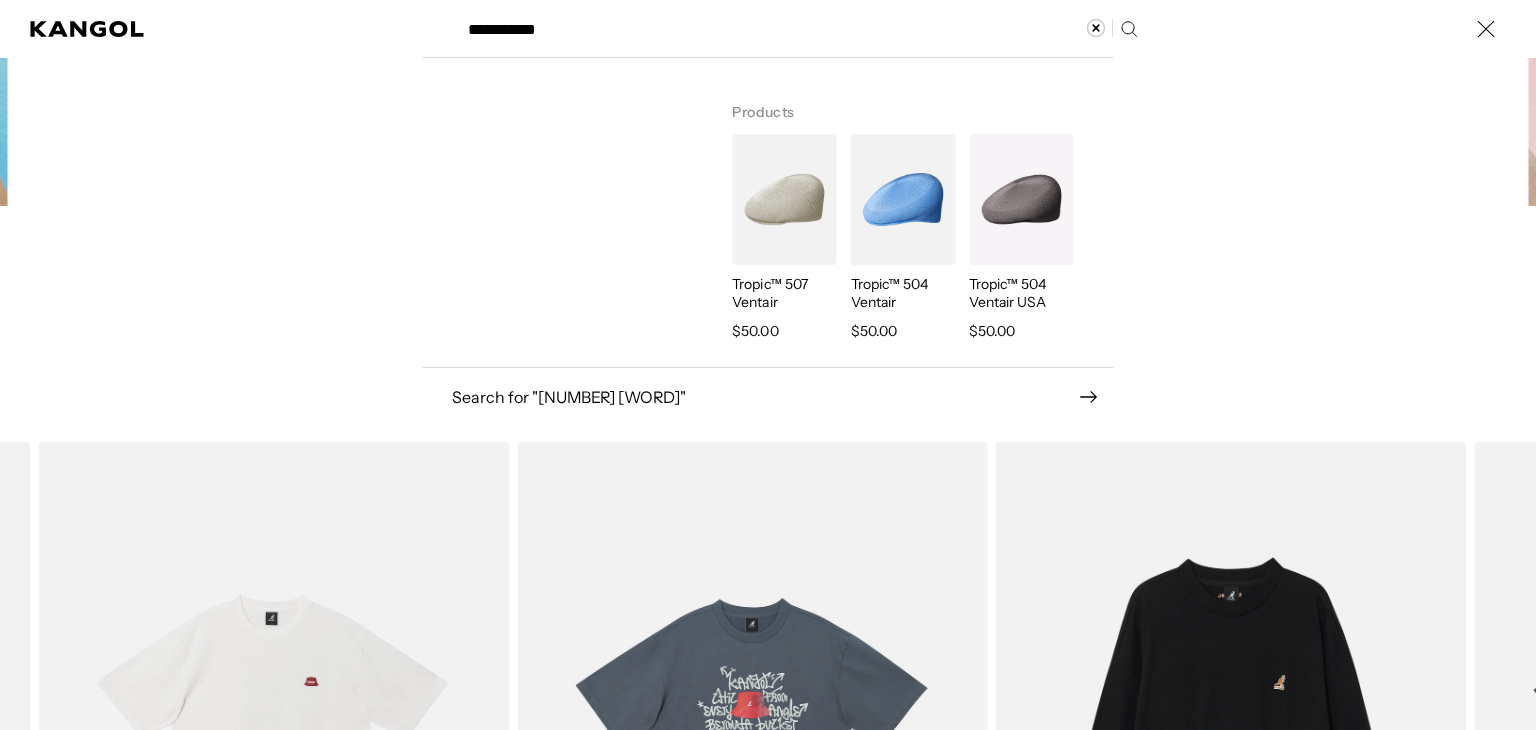 scroll, scrollTop: 0, scrollLeft: 412, axis: horizontal 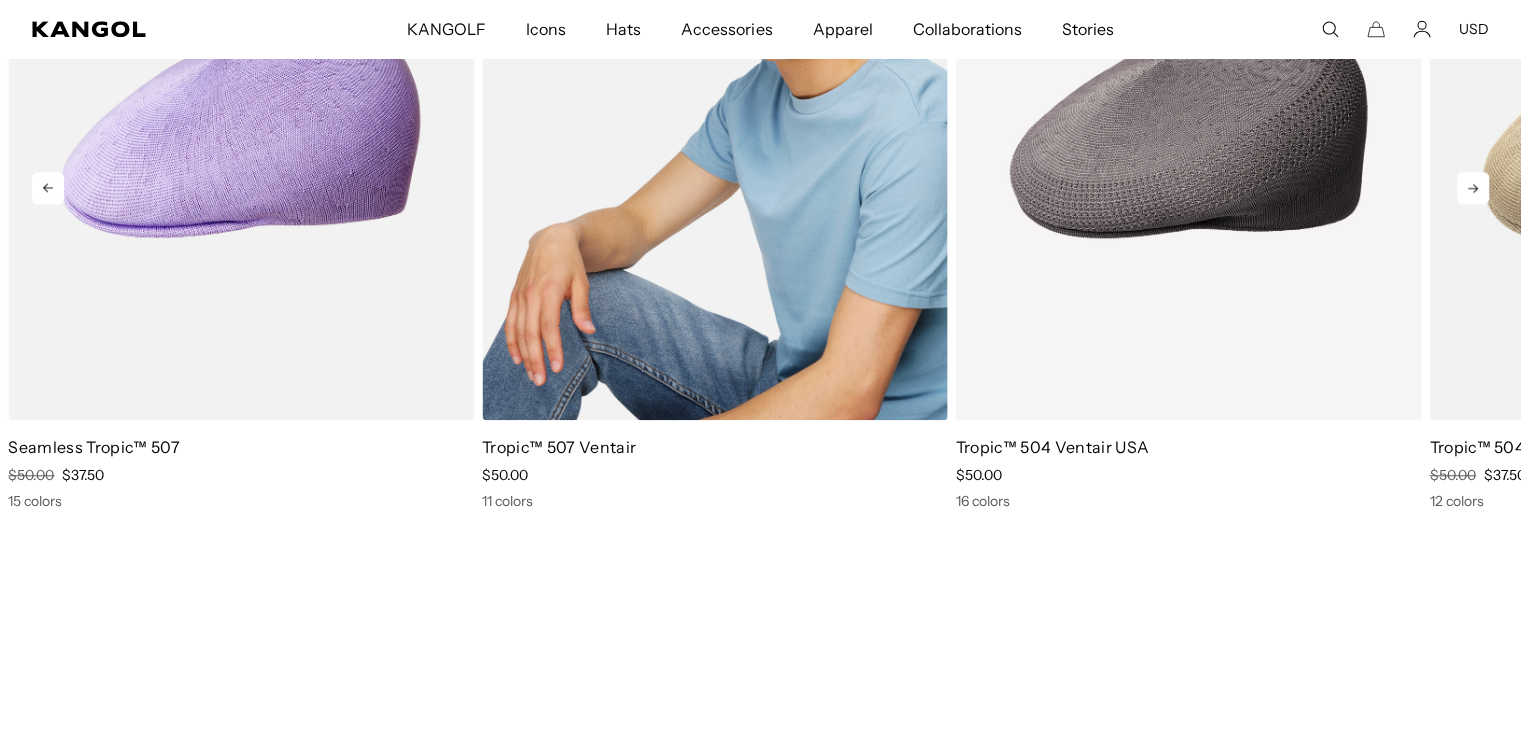 click at bounding box center [715, 127] 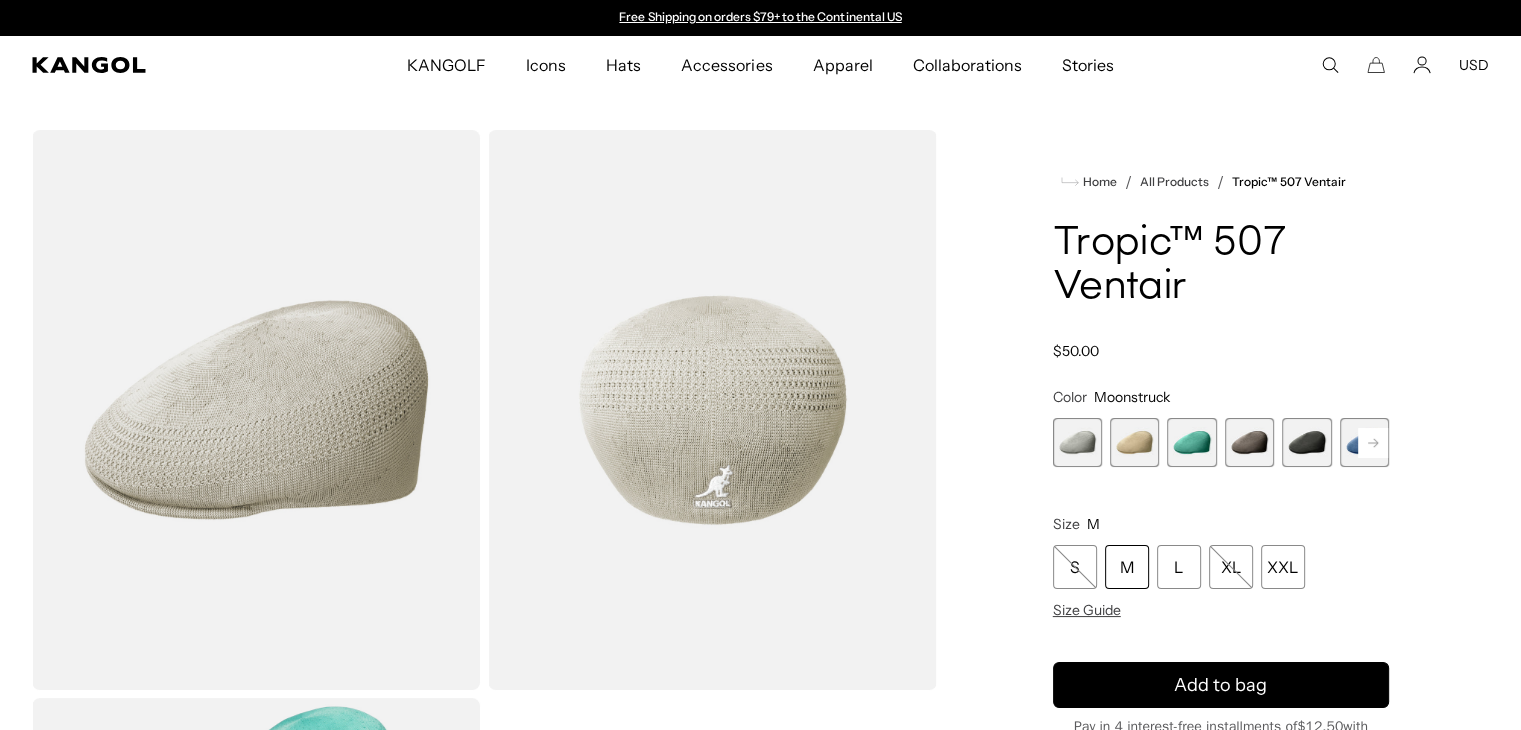 scroll, scrollTop: 0, scrollLeft: 0, axis: both 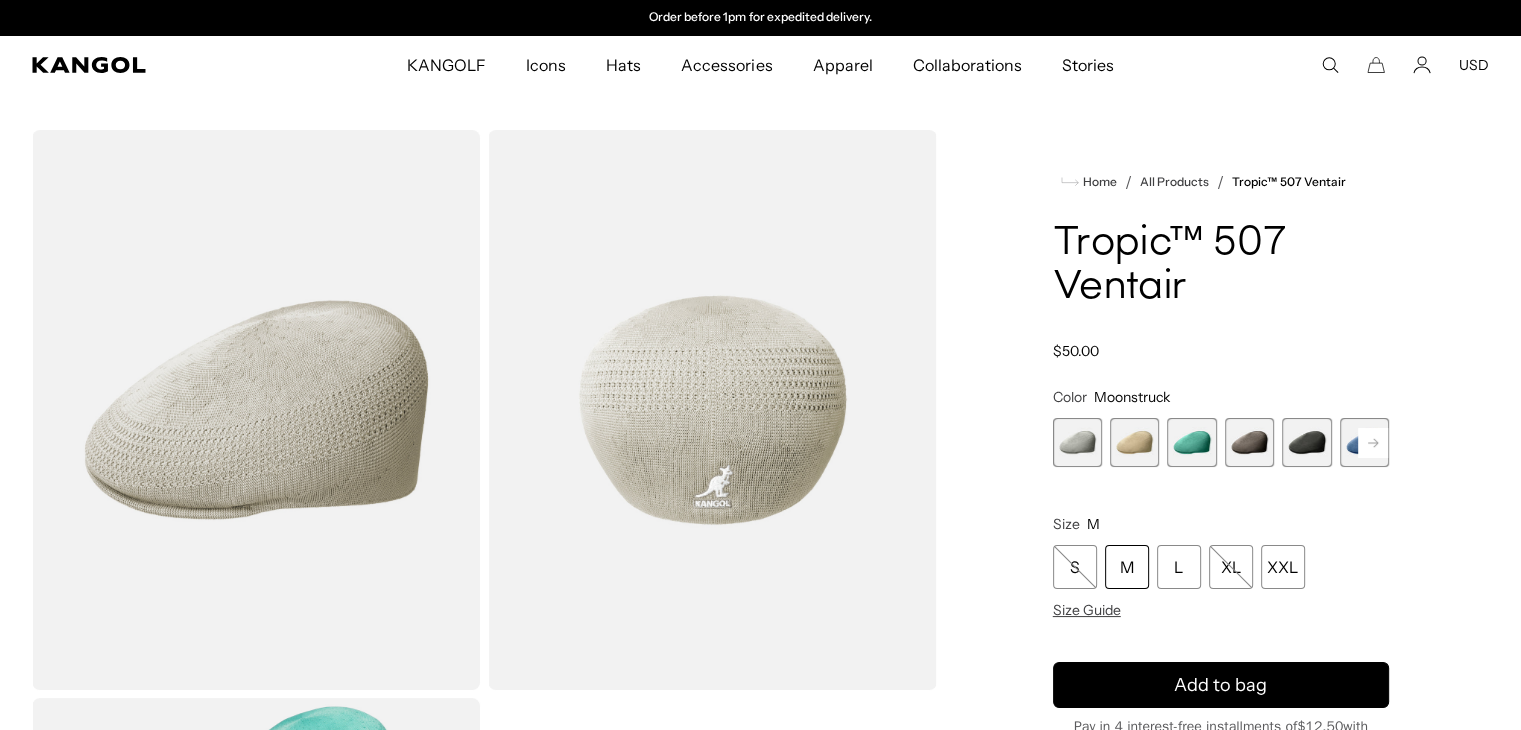 click at bounding box center (1077, 442) 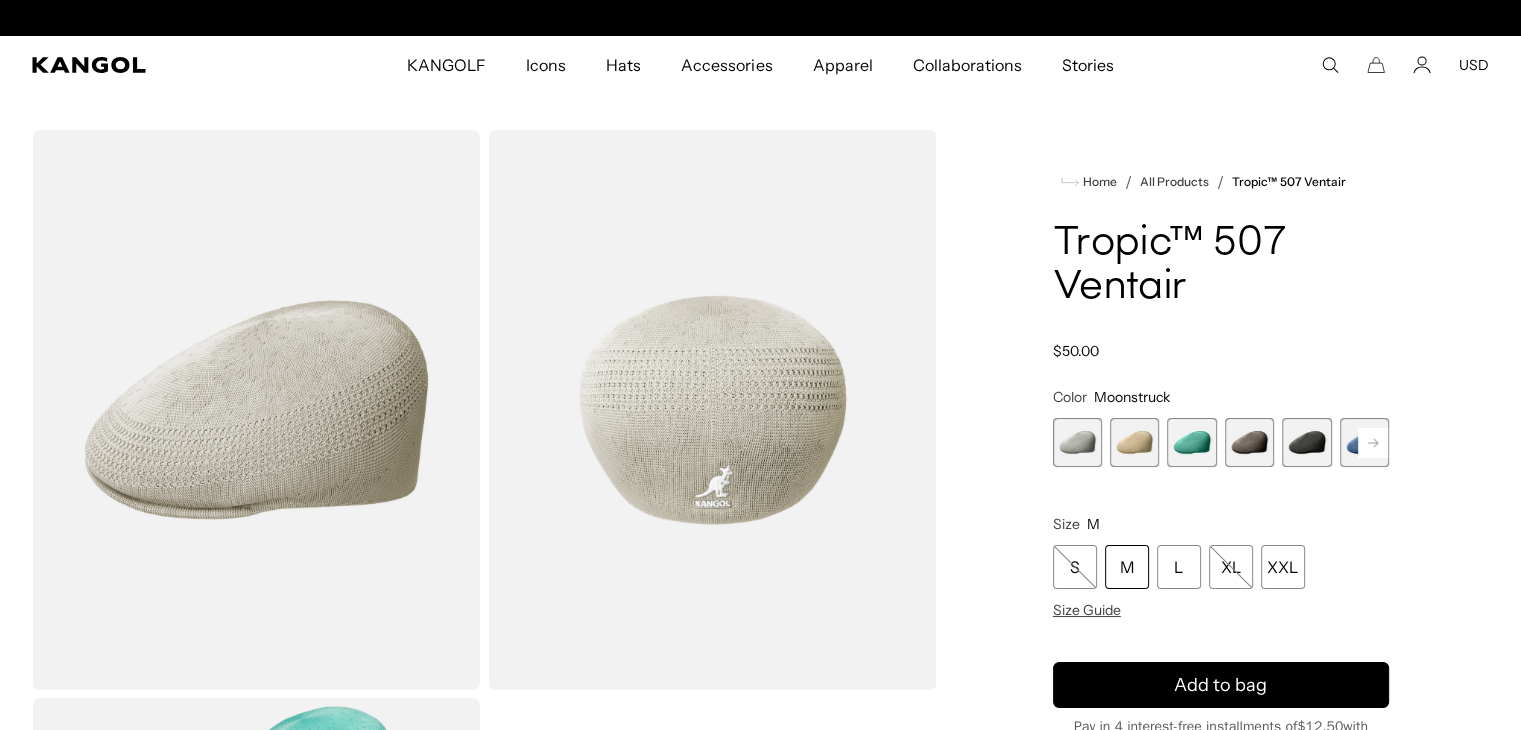 scroll, scrollTop: 0, scrollLeft: 0, axis: both 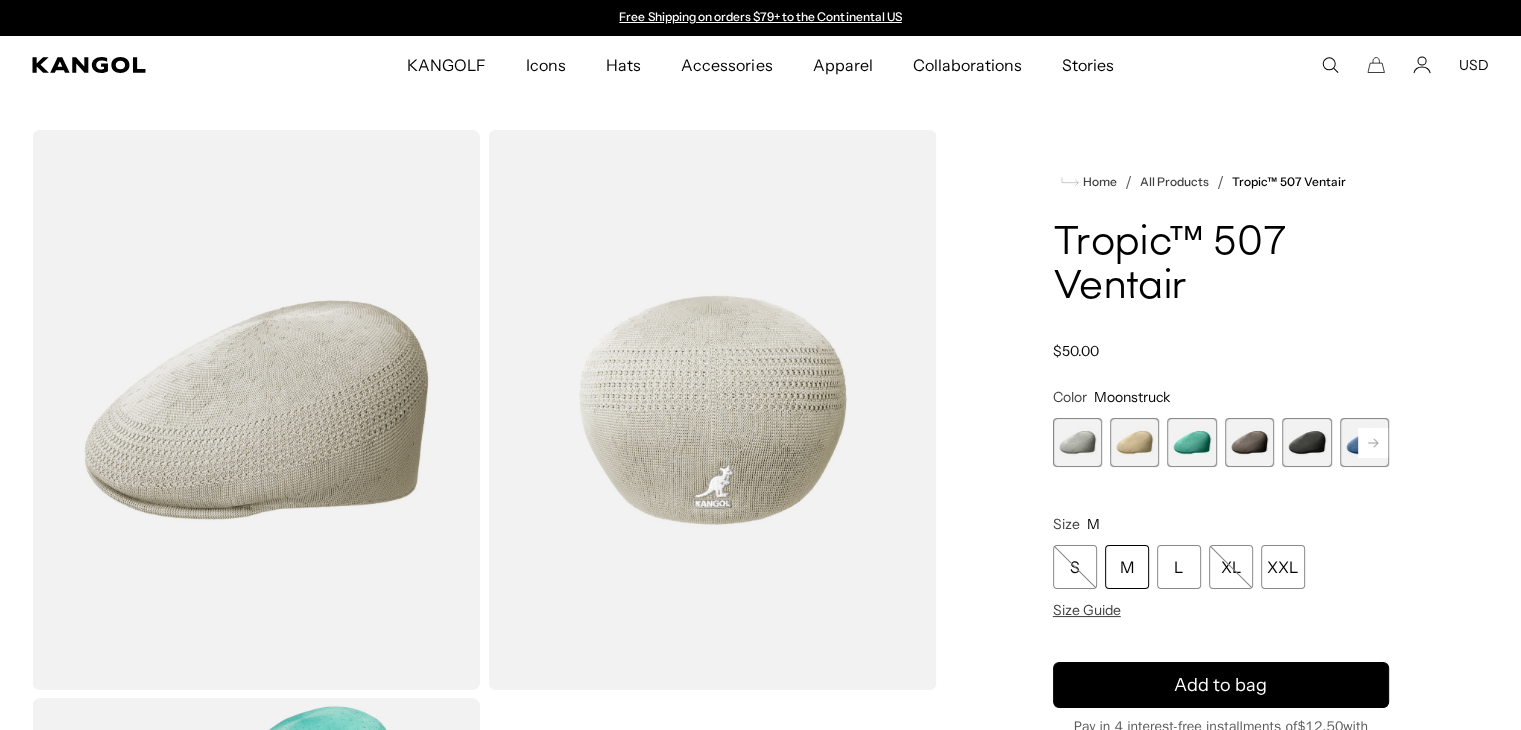 click at bounding box center (1134, 442) 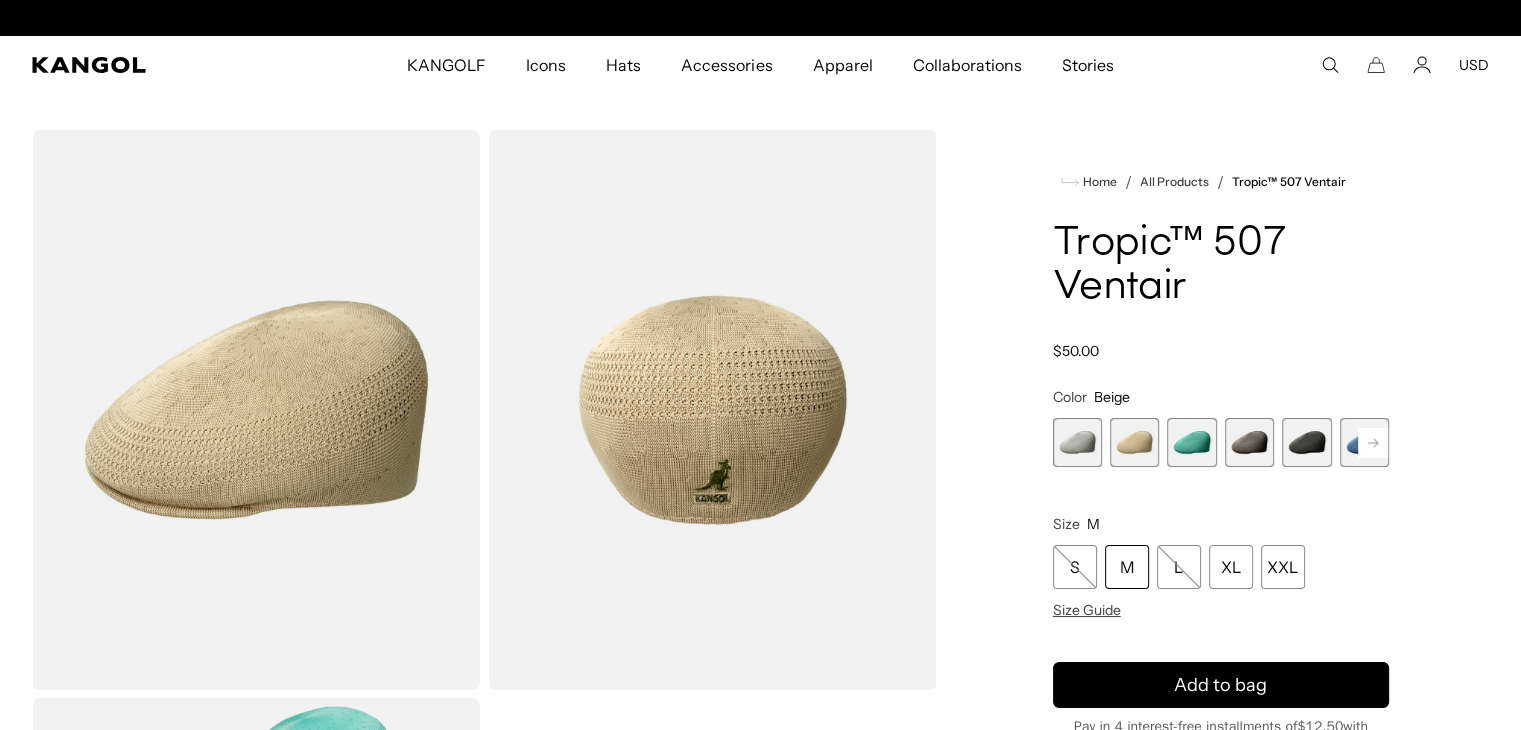 click at bounding box center (1191, 442) 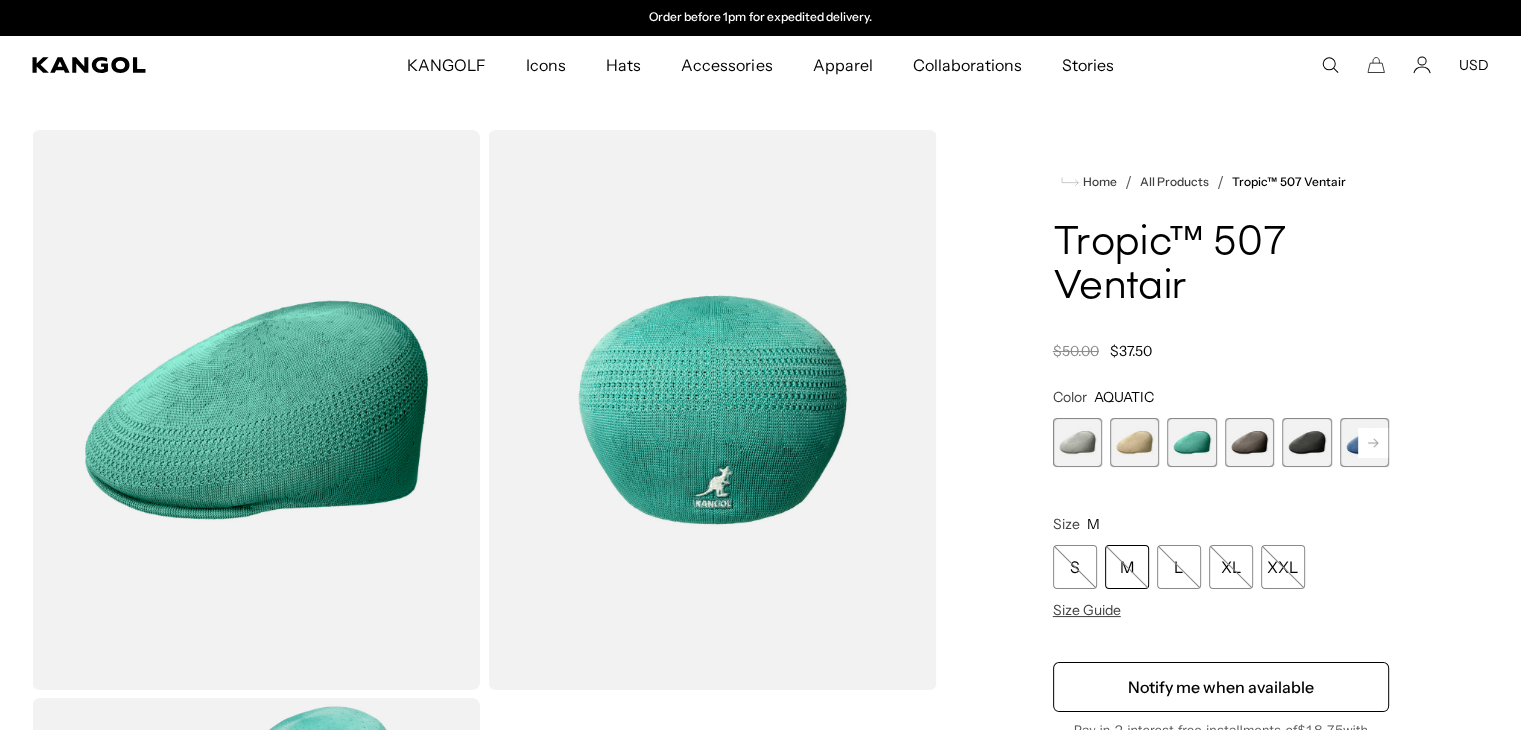 click at bounding box center [1249, 442] 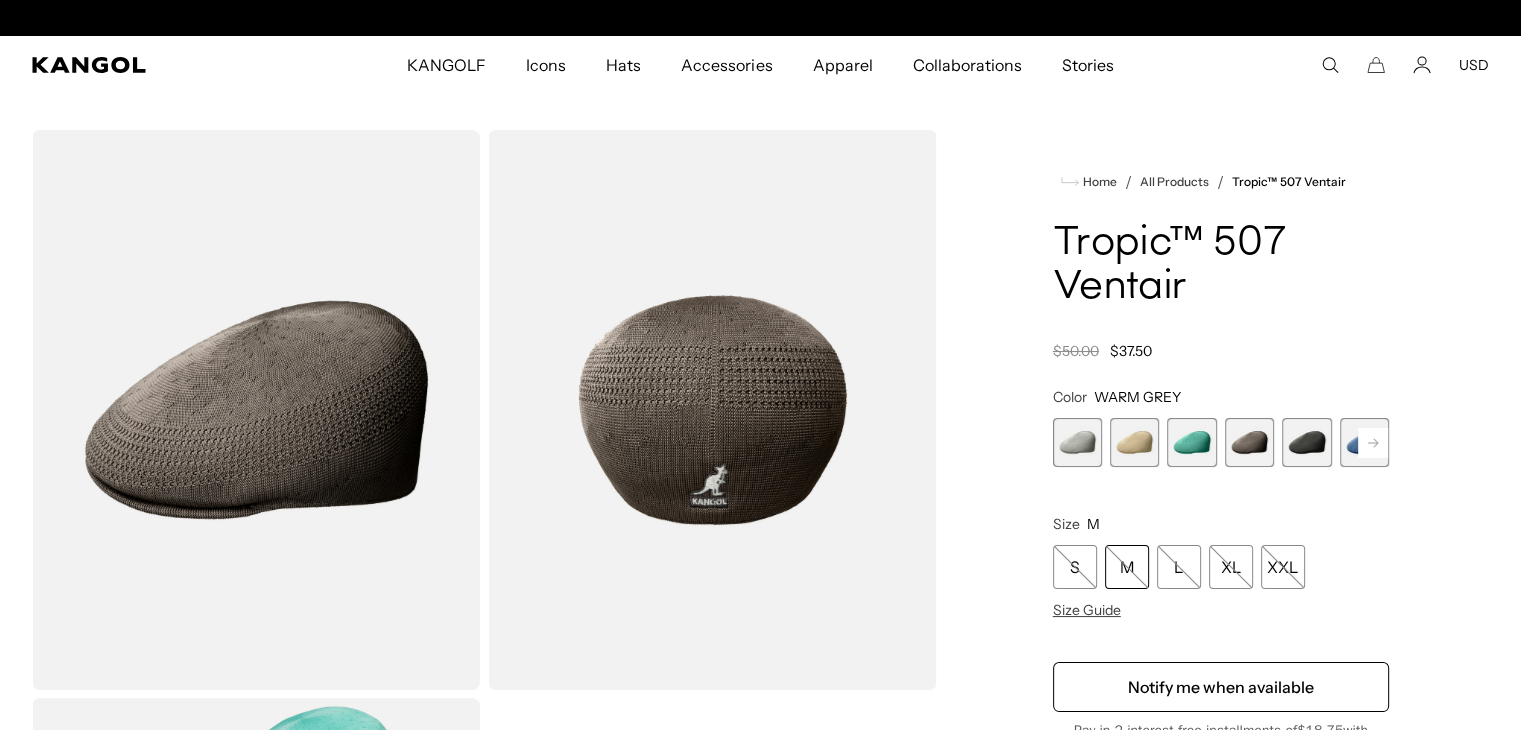 scroll, scrollTop: 0, scrollLeft: 0, axis: both 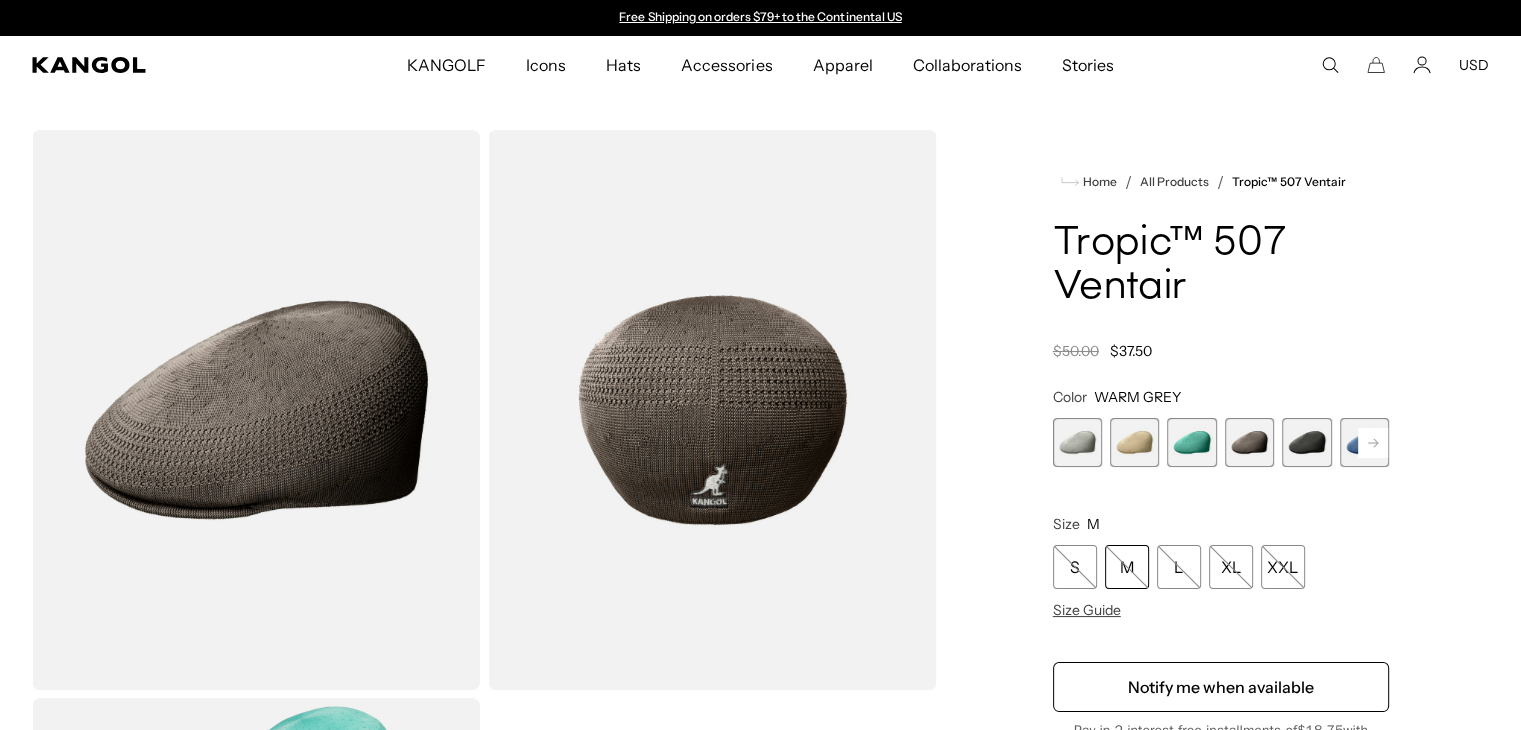 click at bounding box center [1306, 442] 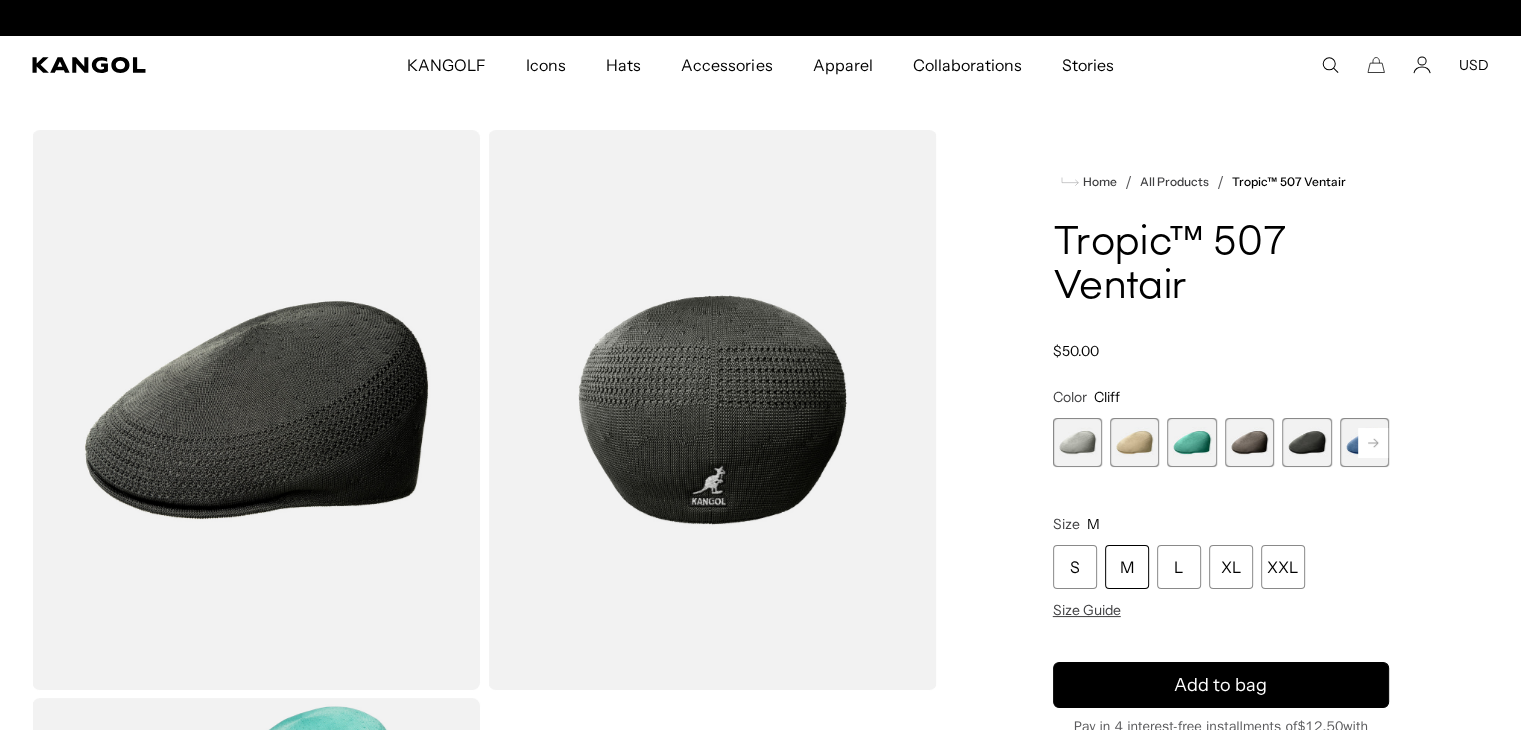 scroll, scrollTop: 0, scrollLeft: 0, axis: both 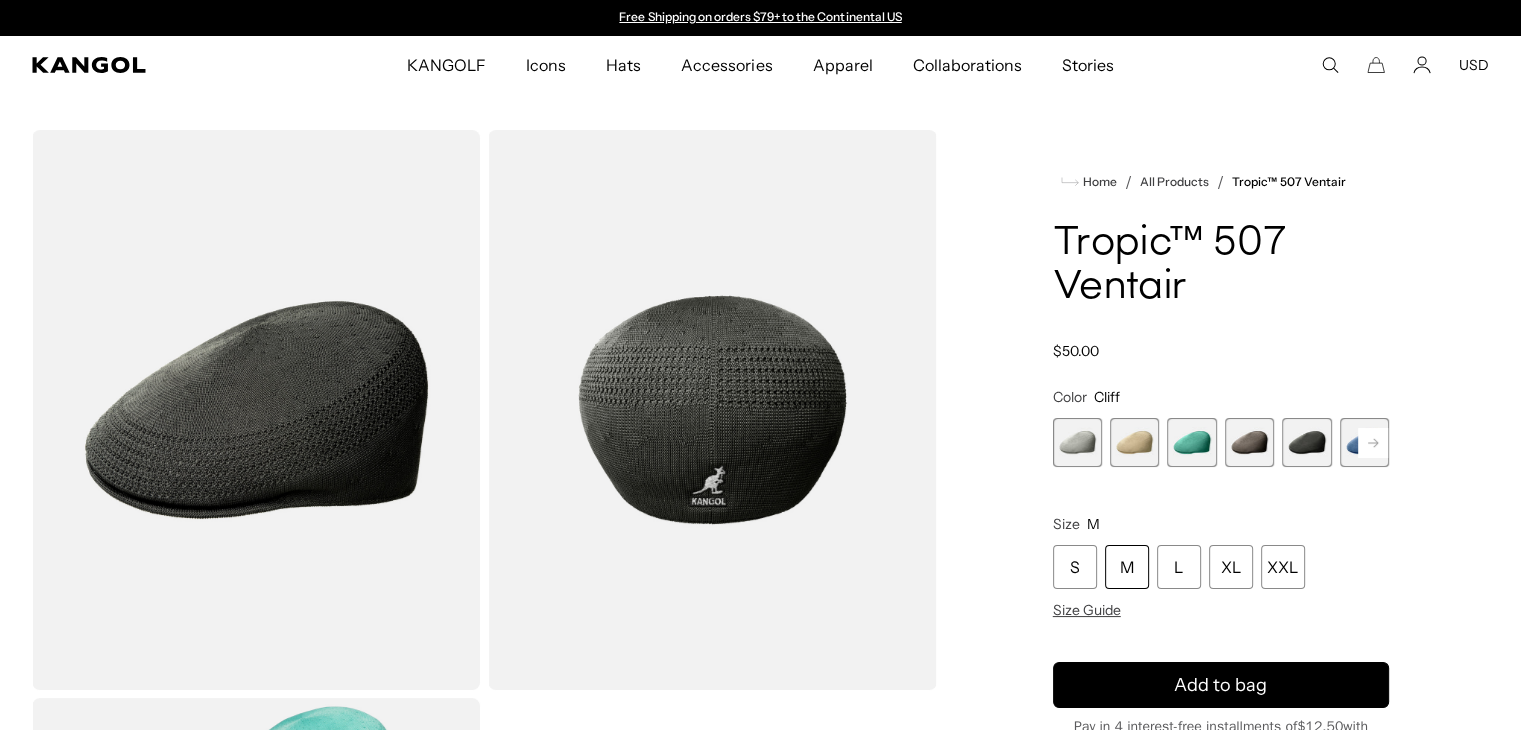 click 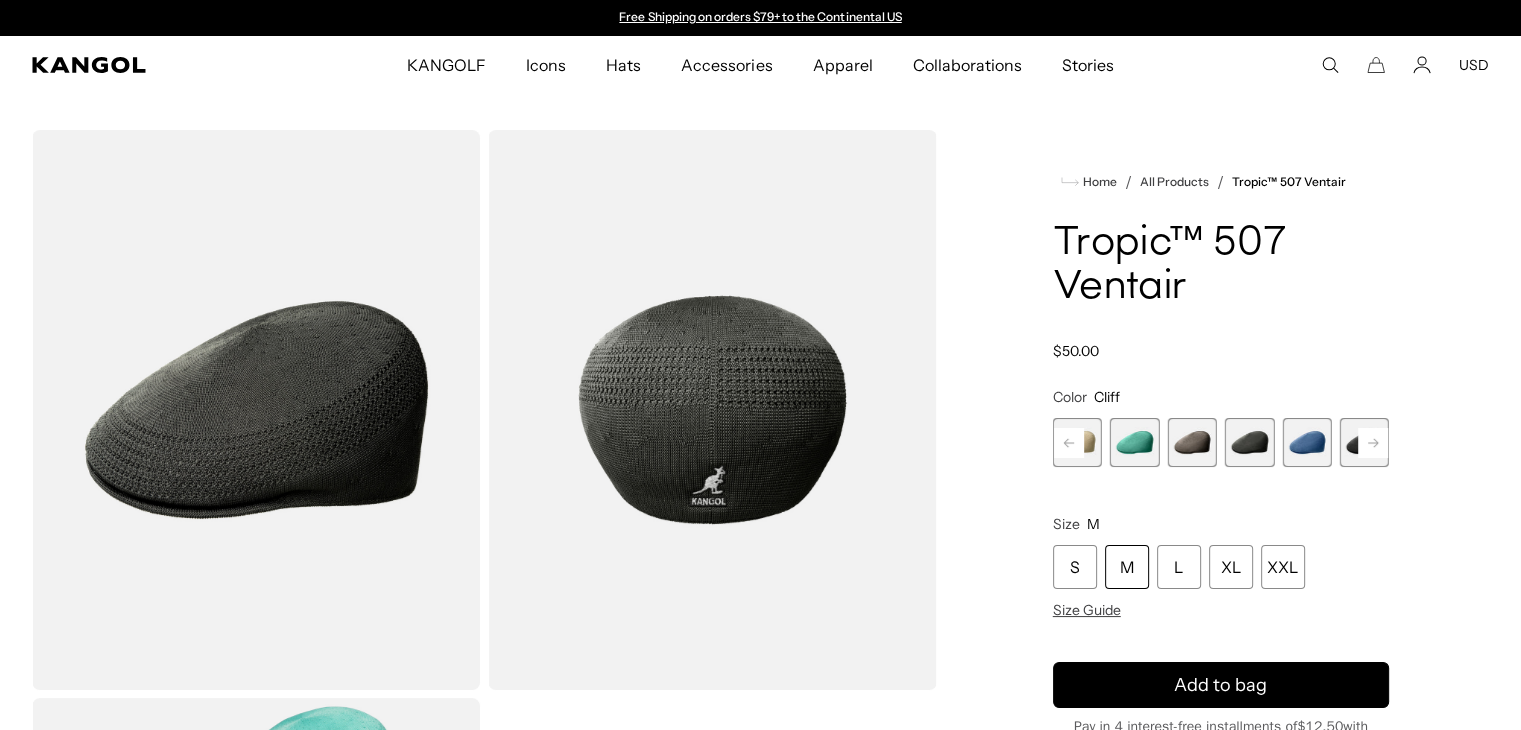 click 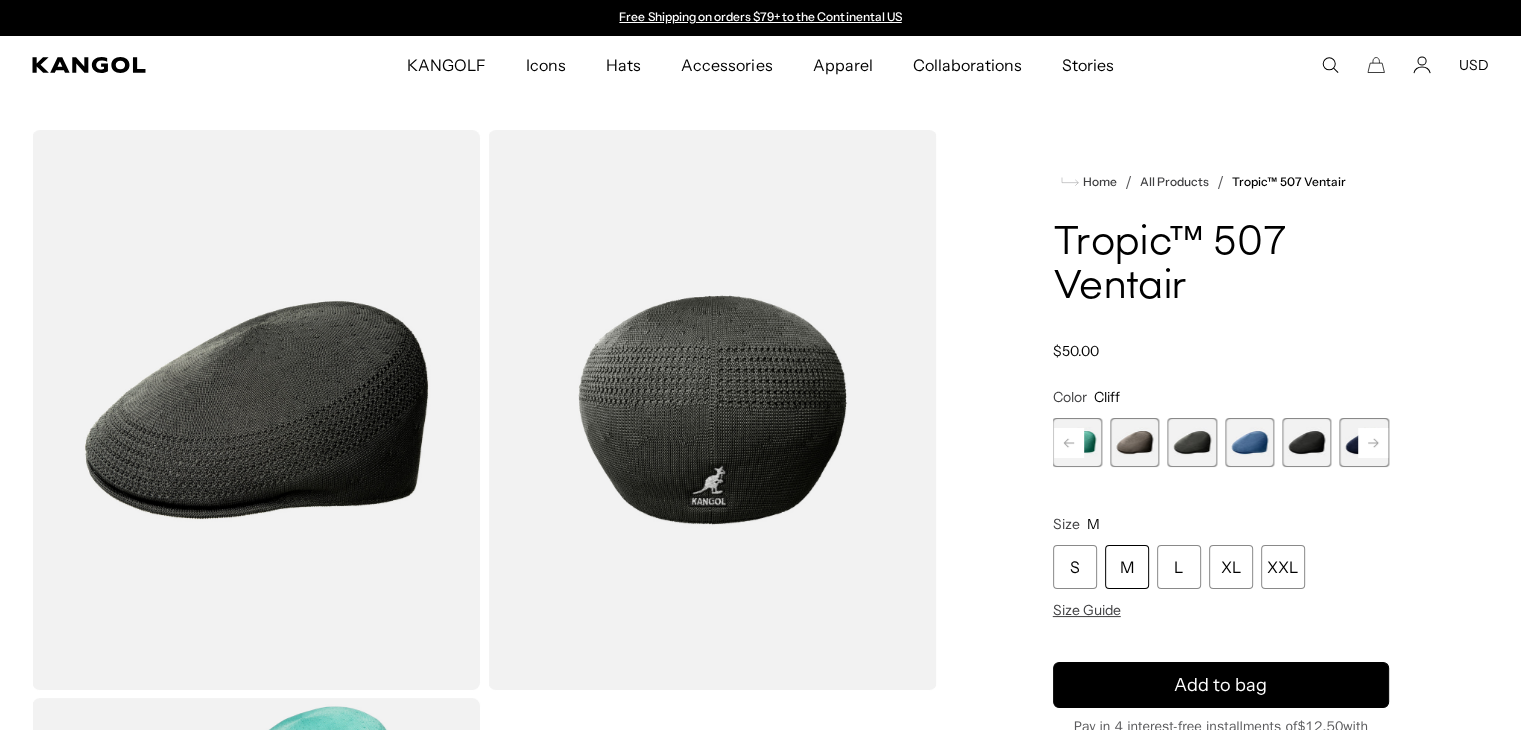 click 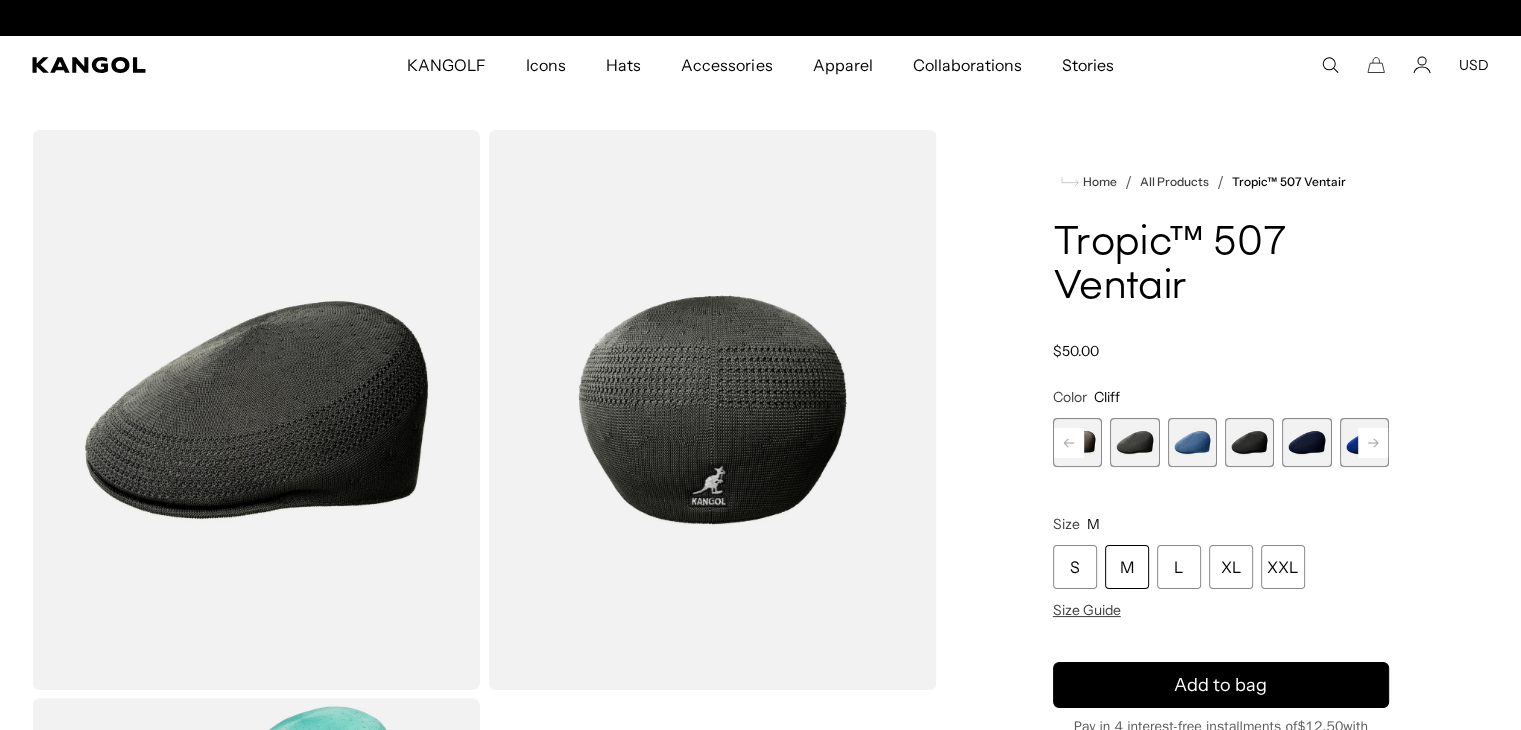 scroll, scrollTop: 0, scrollLeft: 412, axis: horizontal 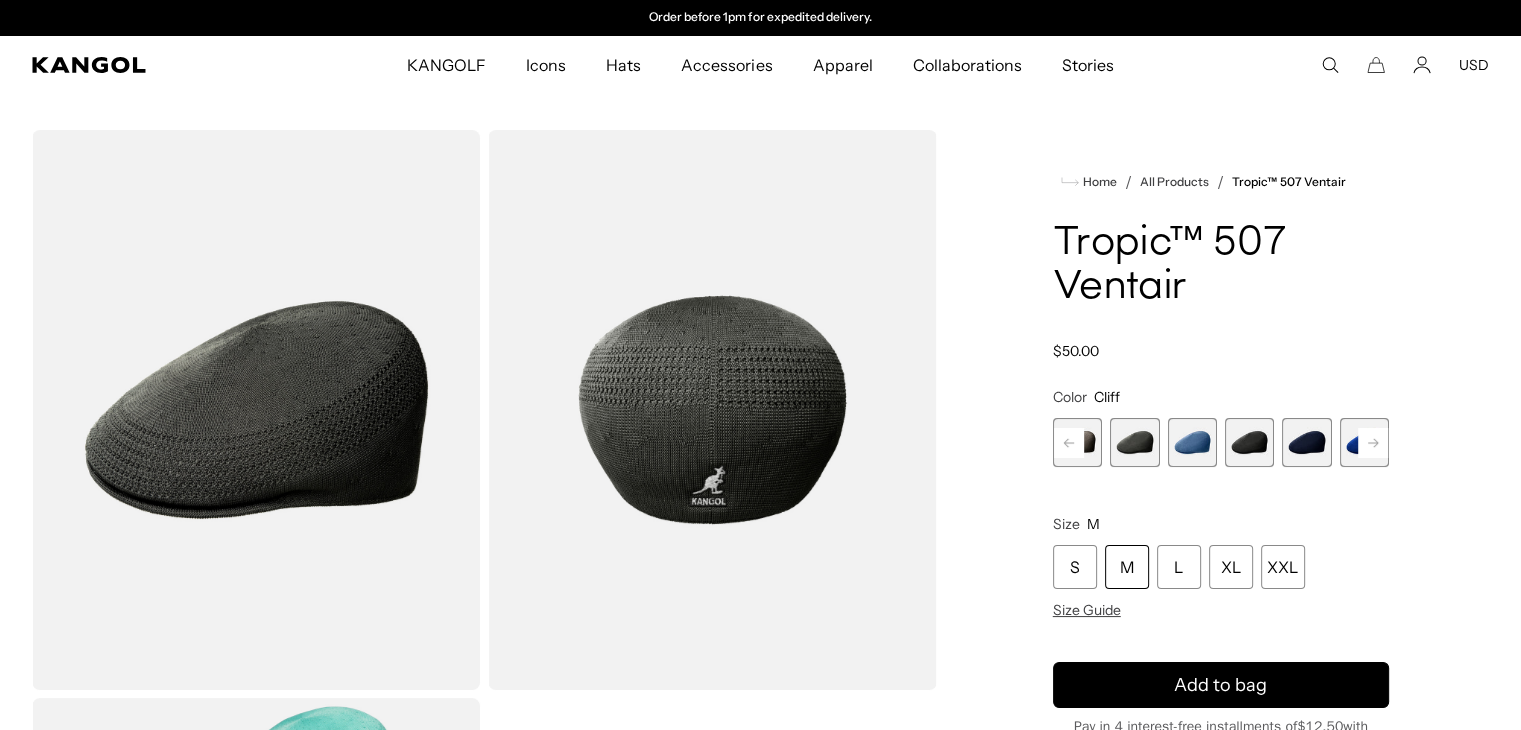 click 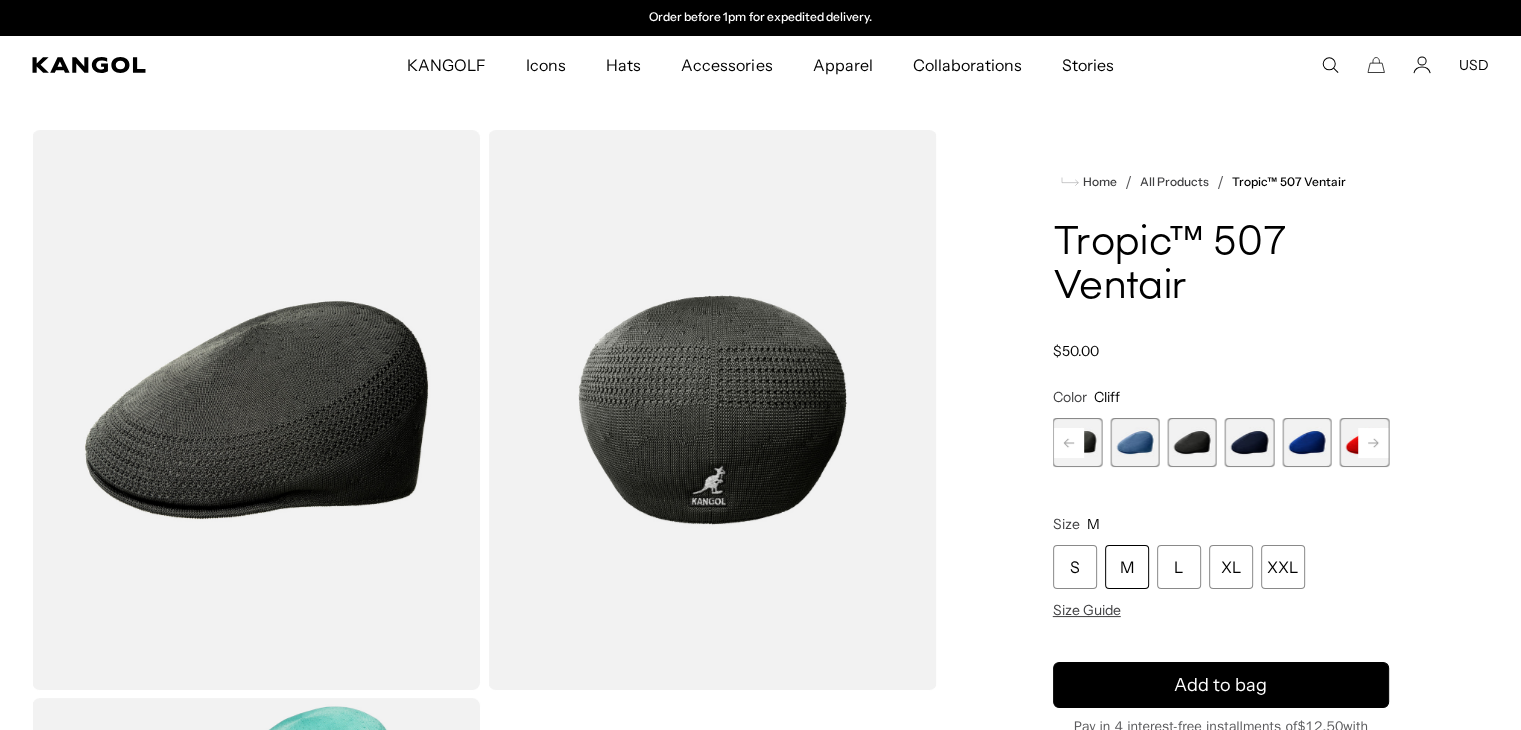 click 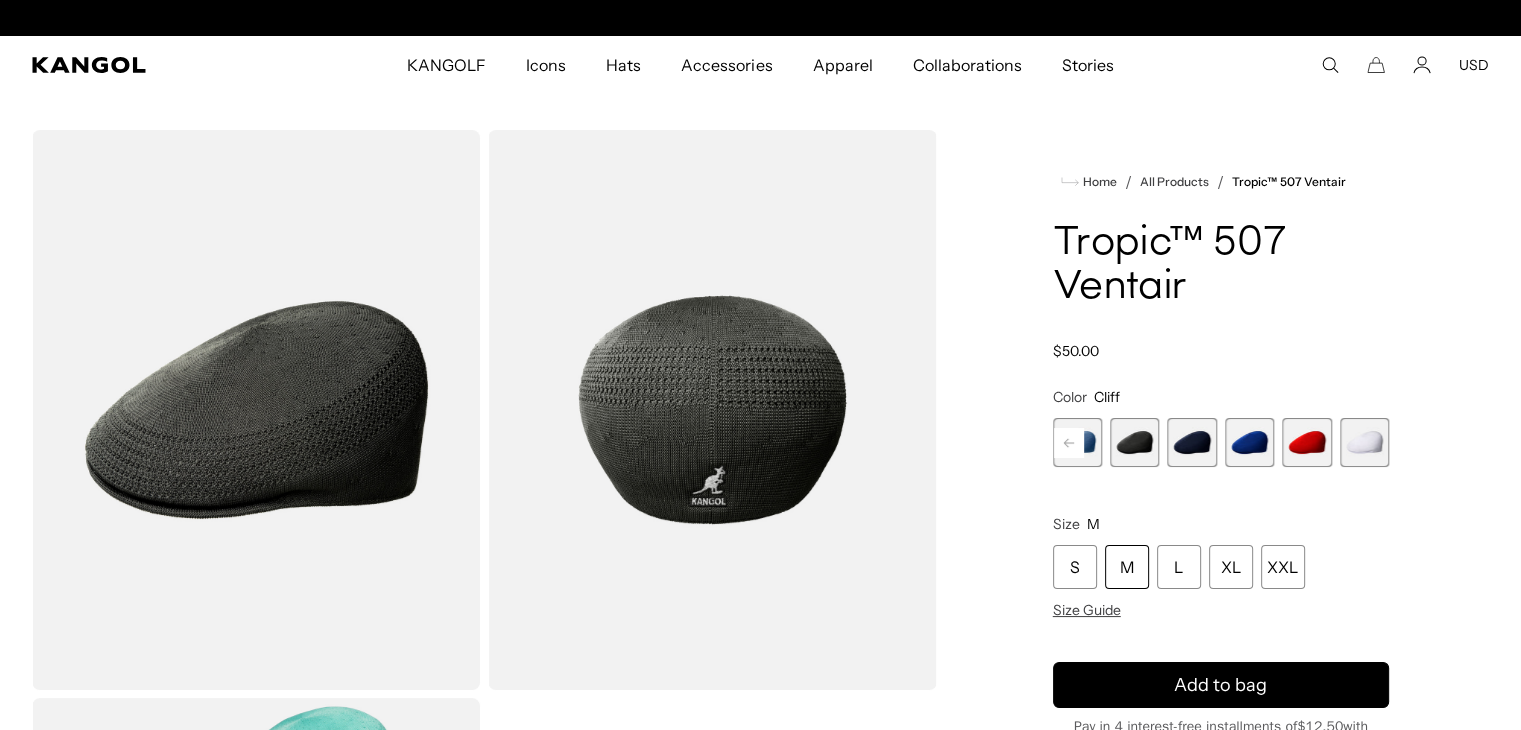 scroll, scrollTop: 0, scrollLeft: 0, axis: both 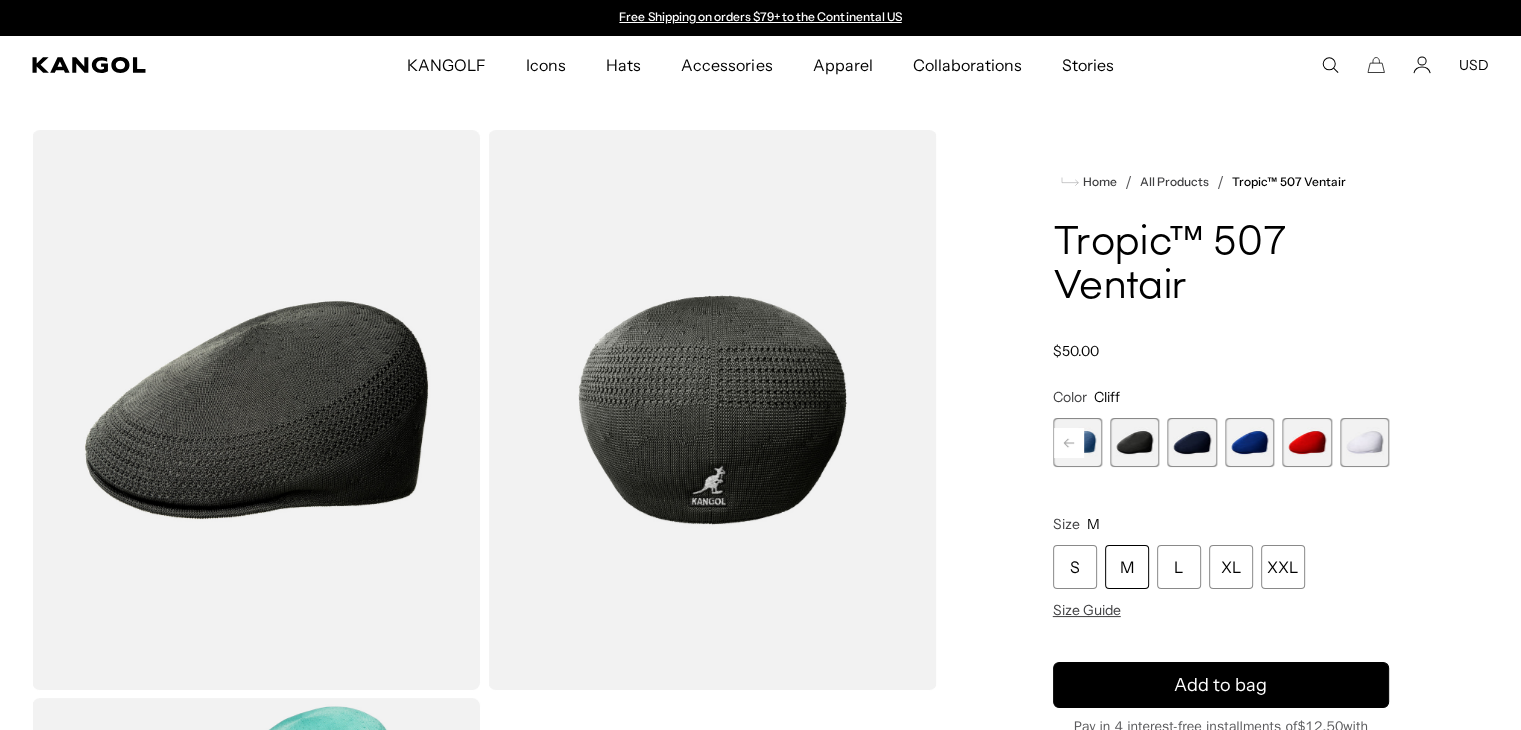 click at bounding box center [1134, 442] 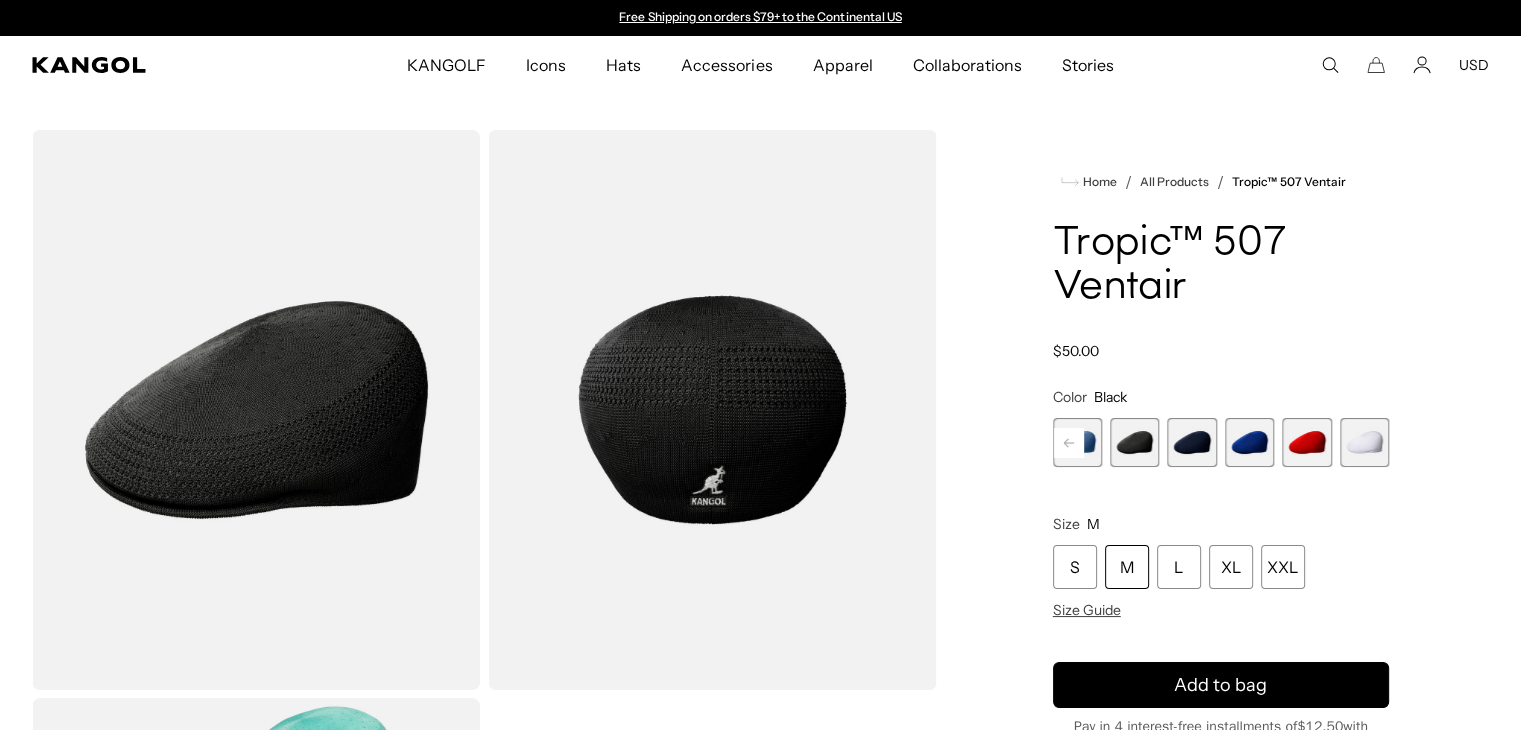click at bounding box center [1192, 442] 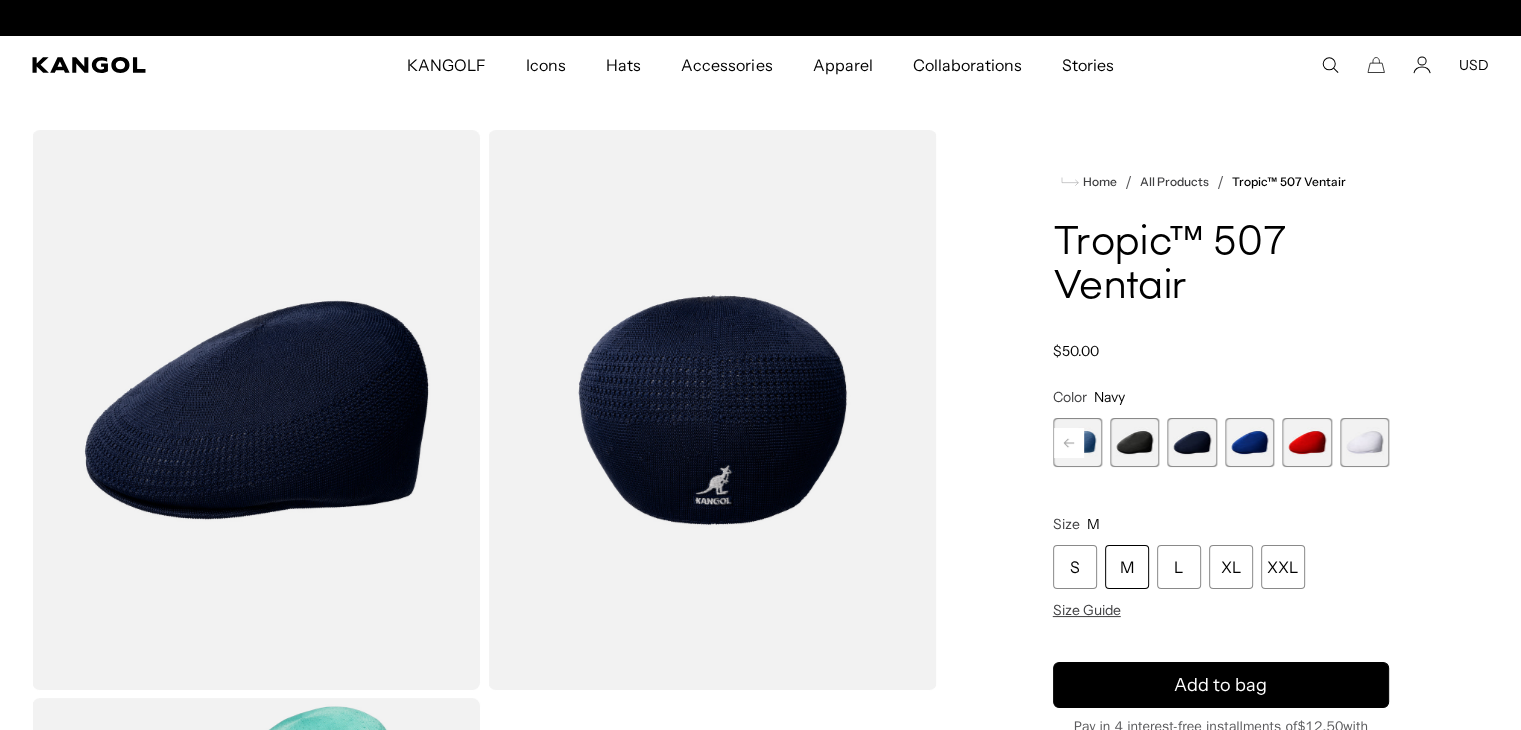 scroll, scrollTop: 0, scrollLeft: 412, axis: horizontal 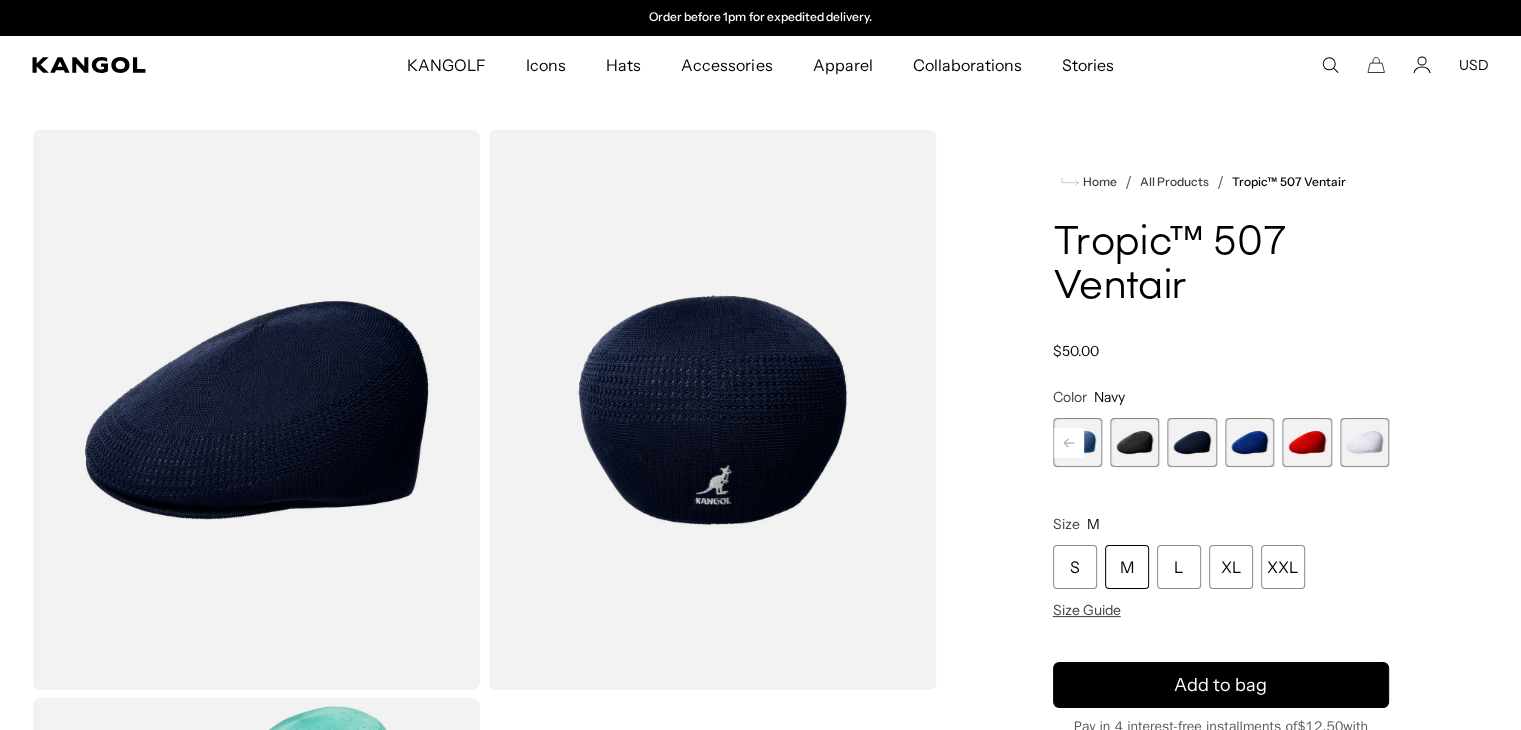 click at bounding box center (1249, 442) 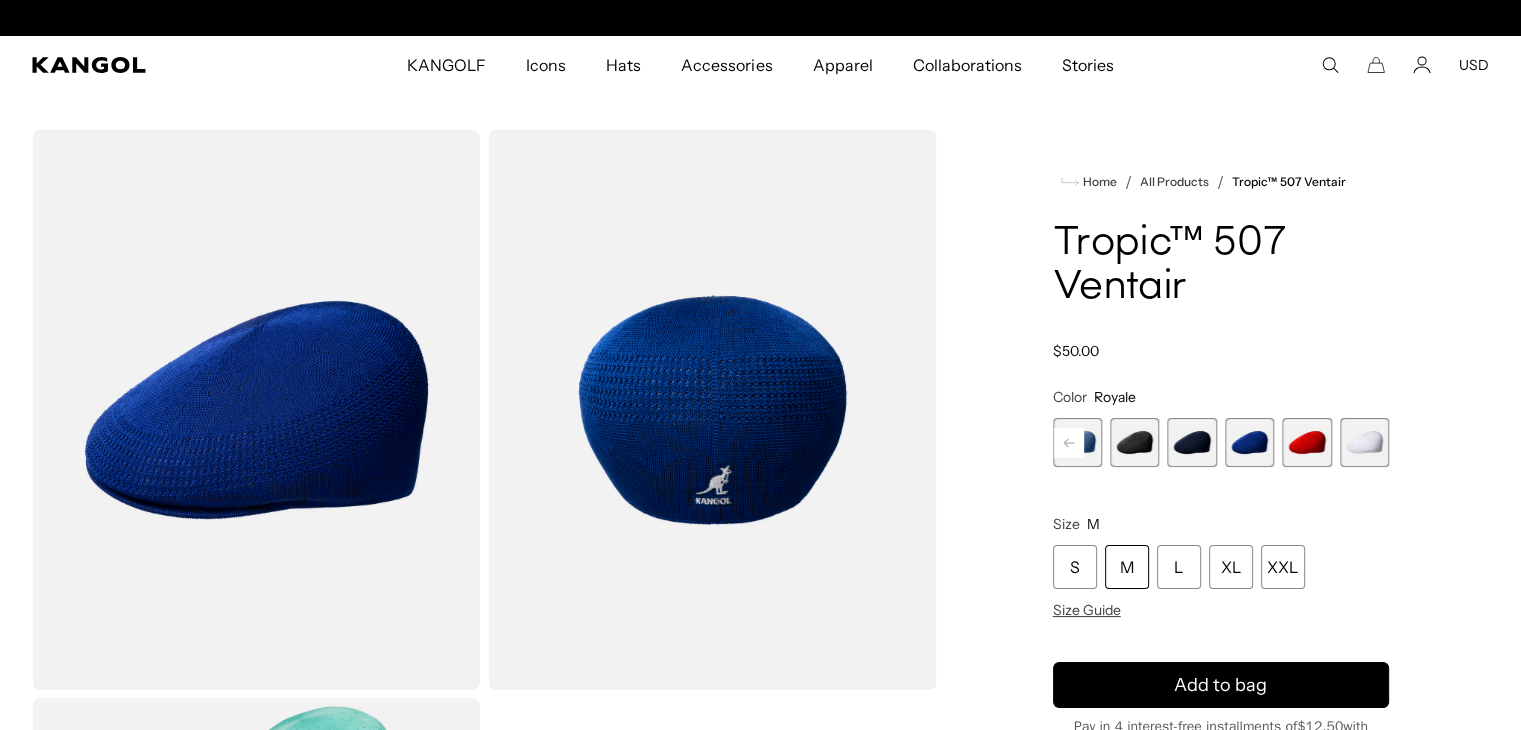 scroll, scrollTop: 0, scrollLeft: 0, axis: both 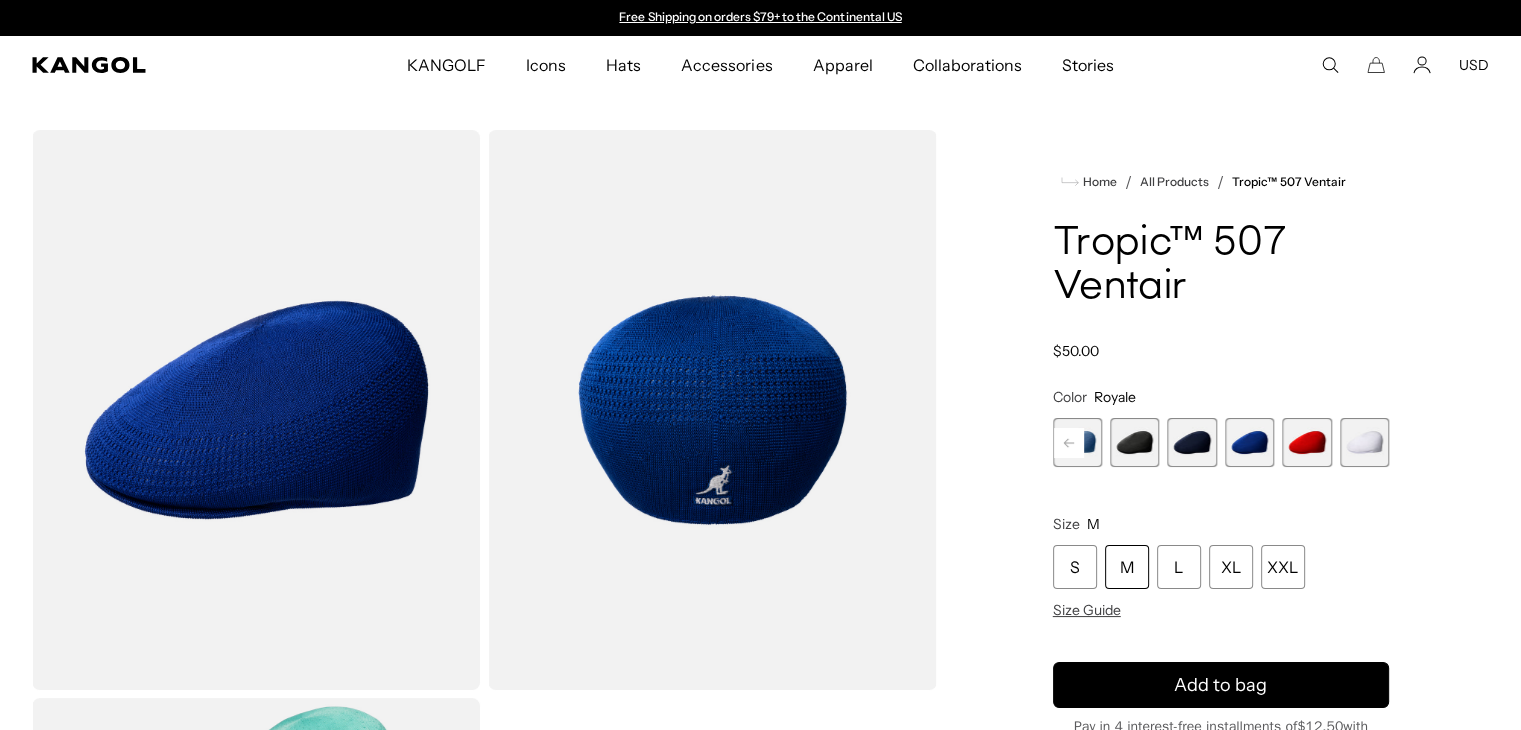 click at bounding box center (1306, 442) 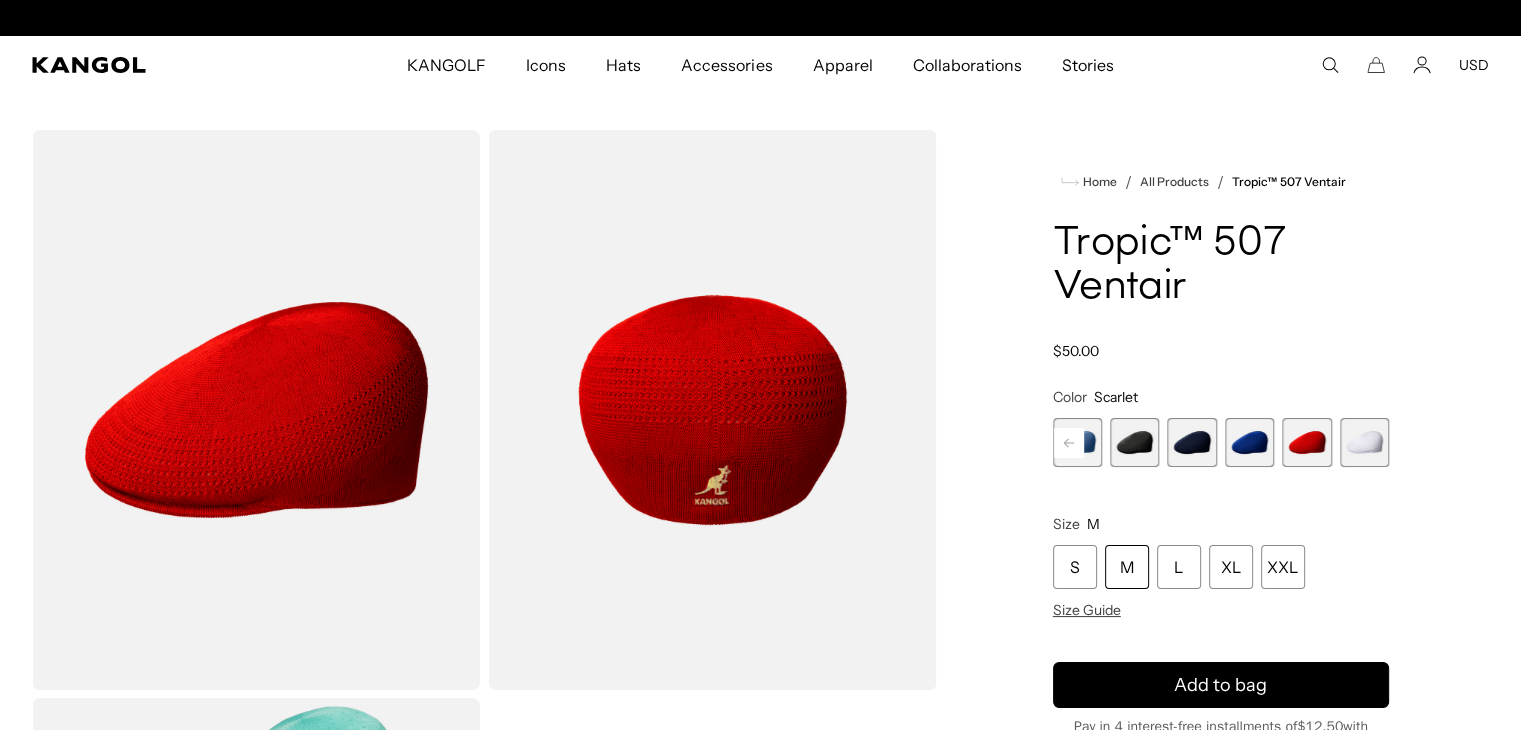 scroll, scrollTop: 0, scrollLeft: 412, axis: horizontal 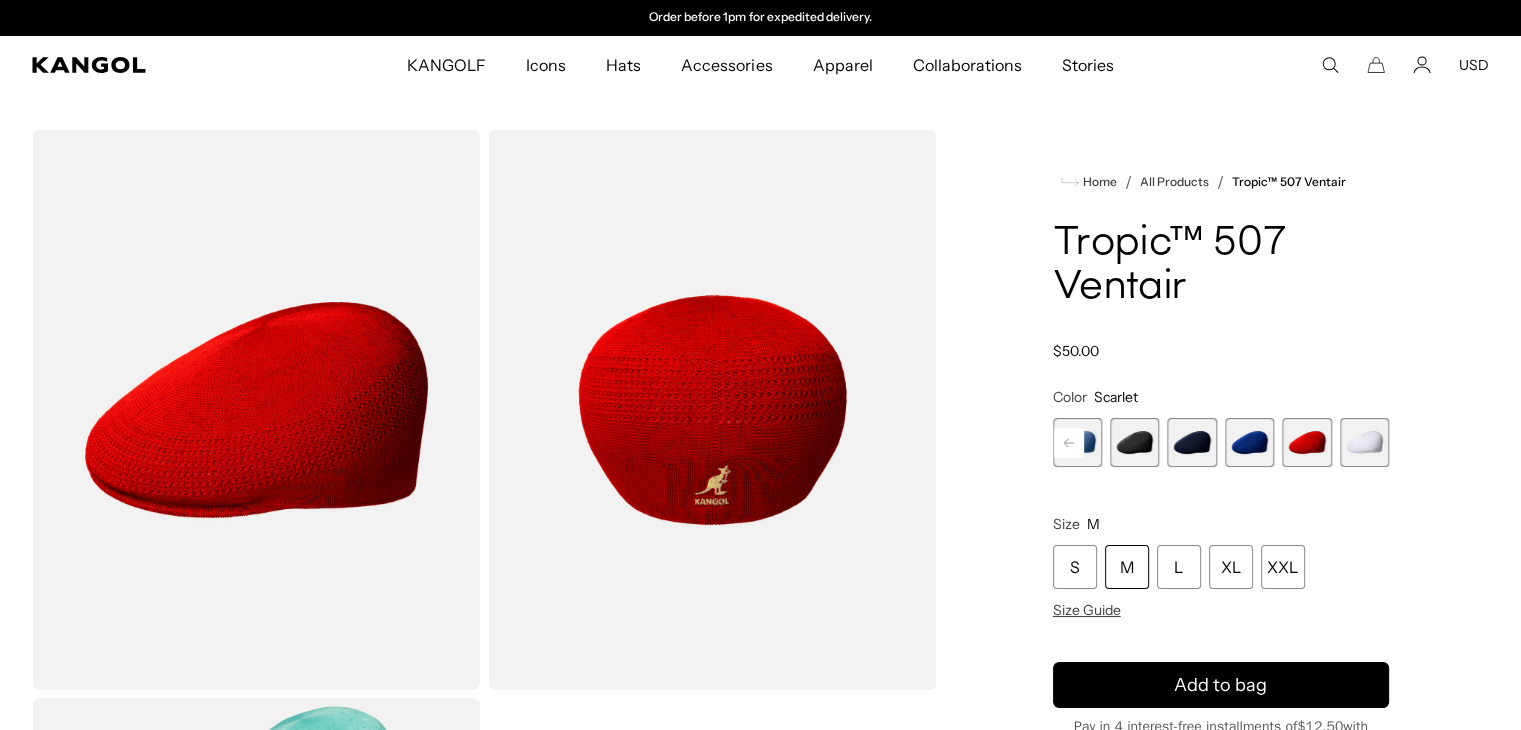 click at bounding box center [1364, 442] 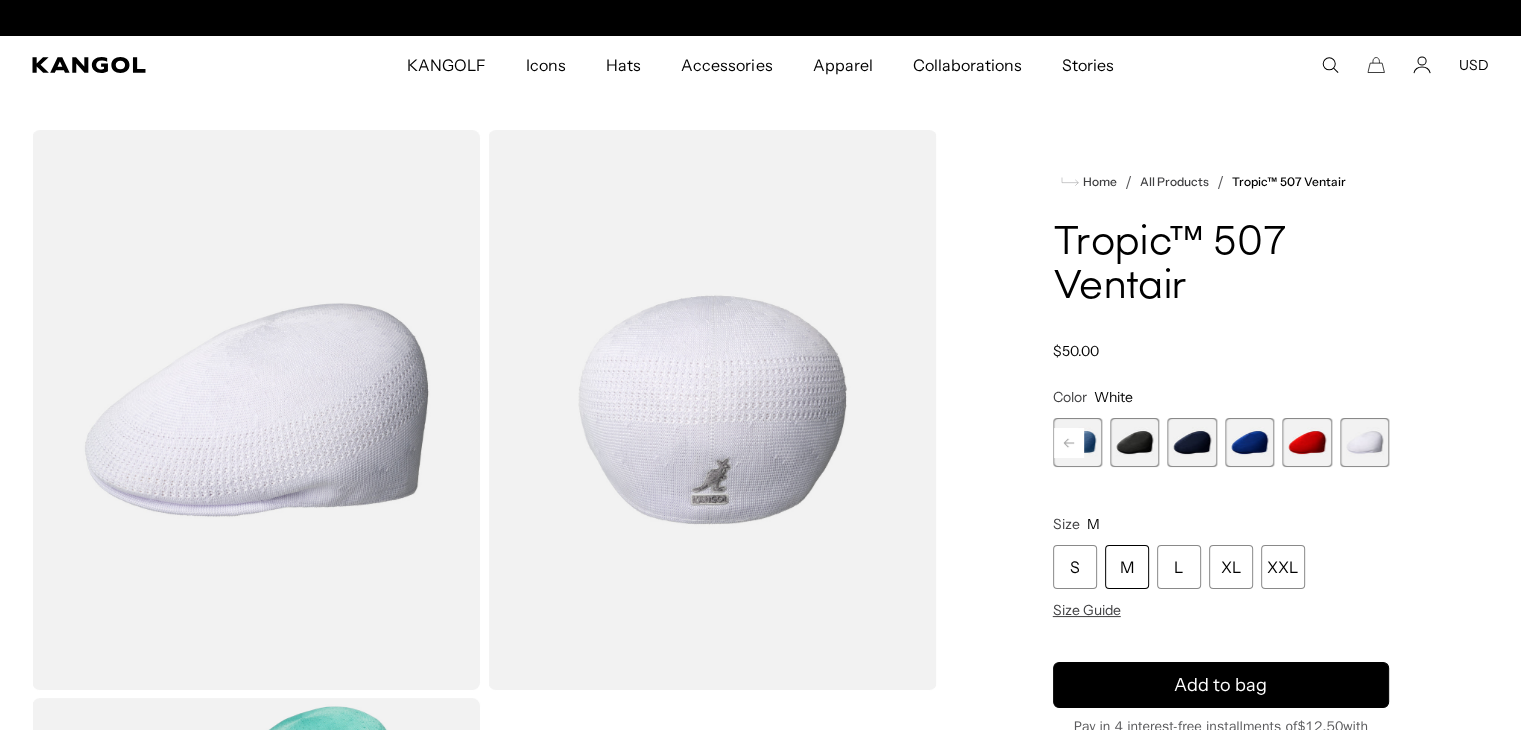 scroll, scrollTop: 0, scrollLeft: 0, axis: both 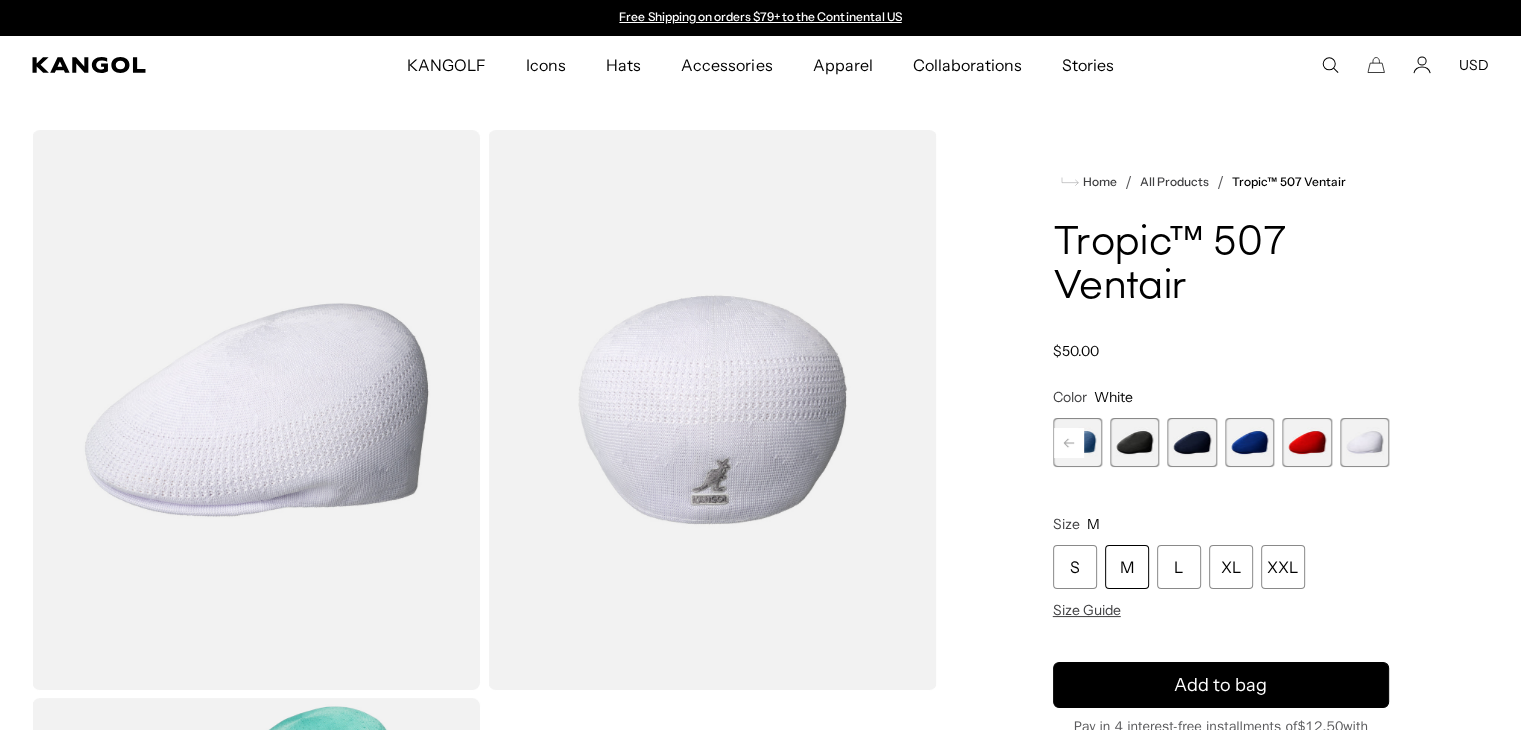 click 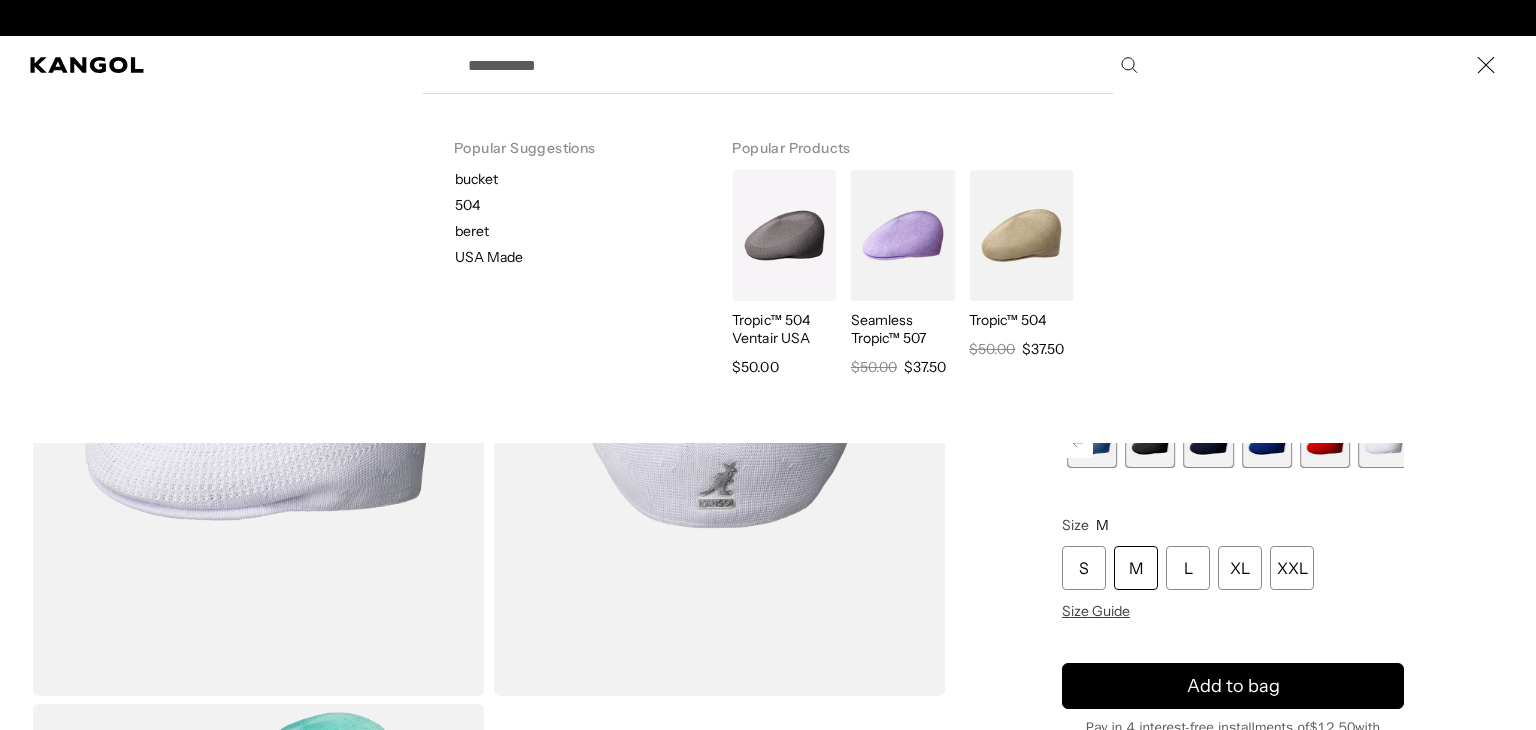 scroll, scrollTop: 0, scrollLeft: 412, axis: horizontal 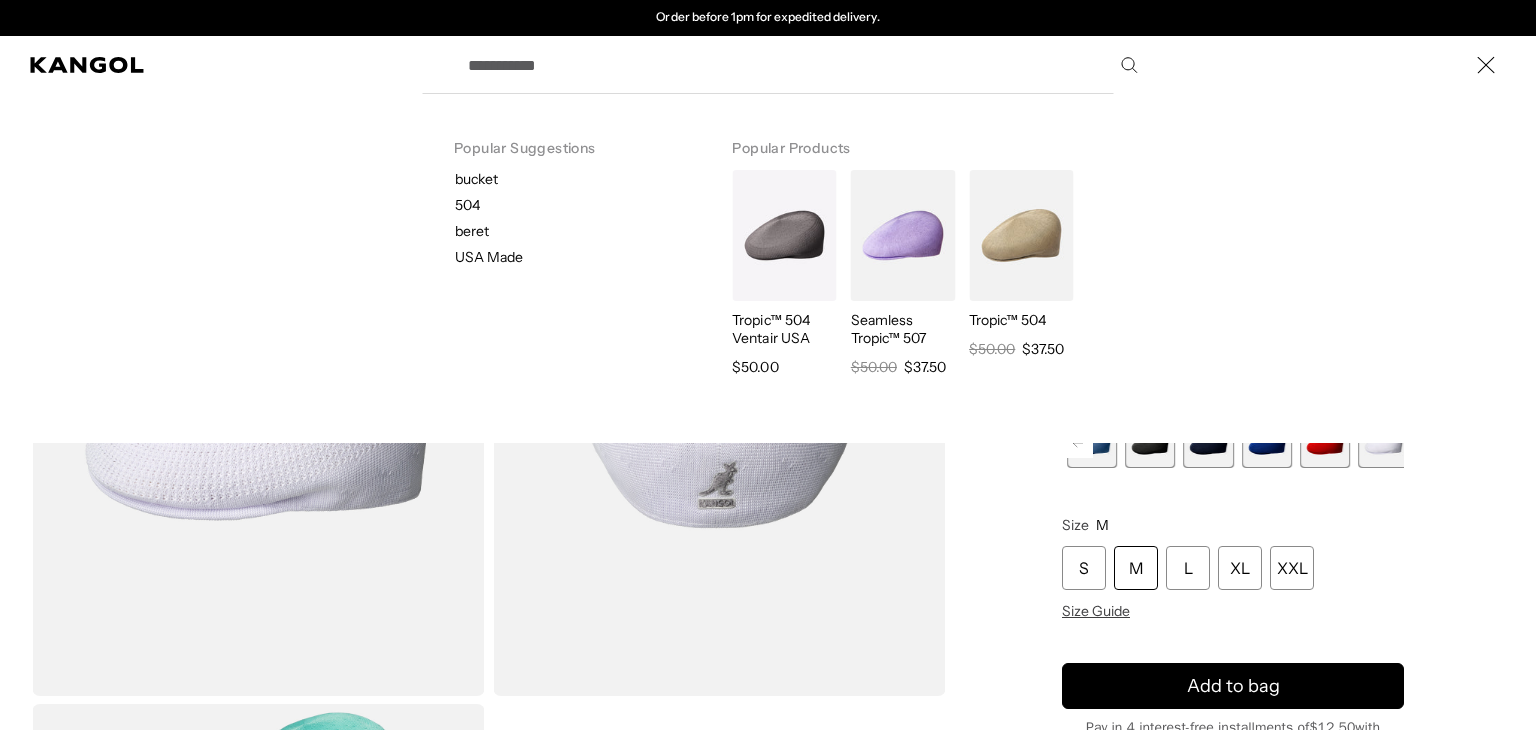 type on "*" 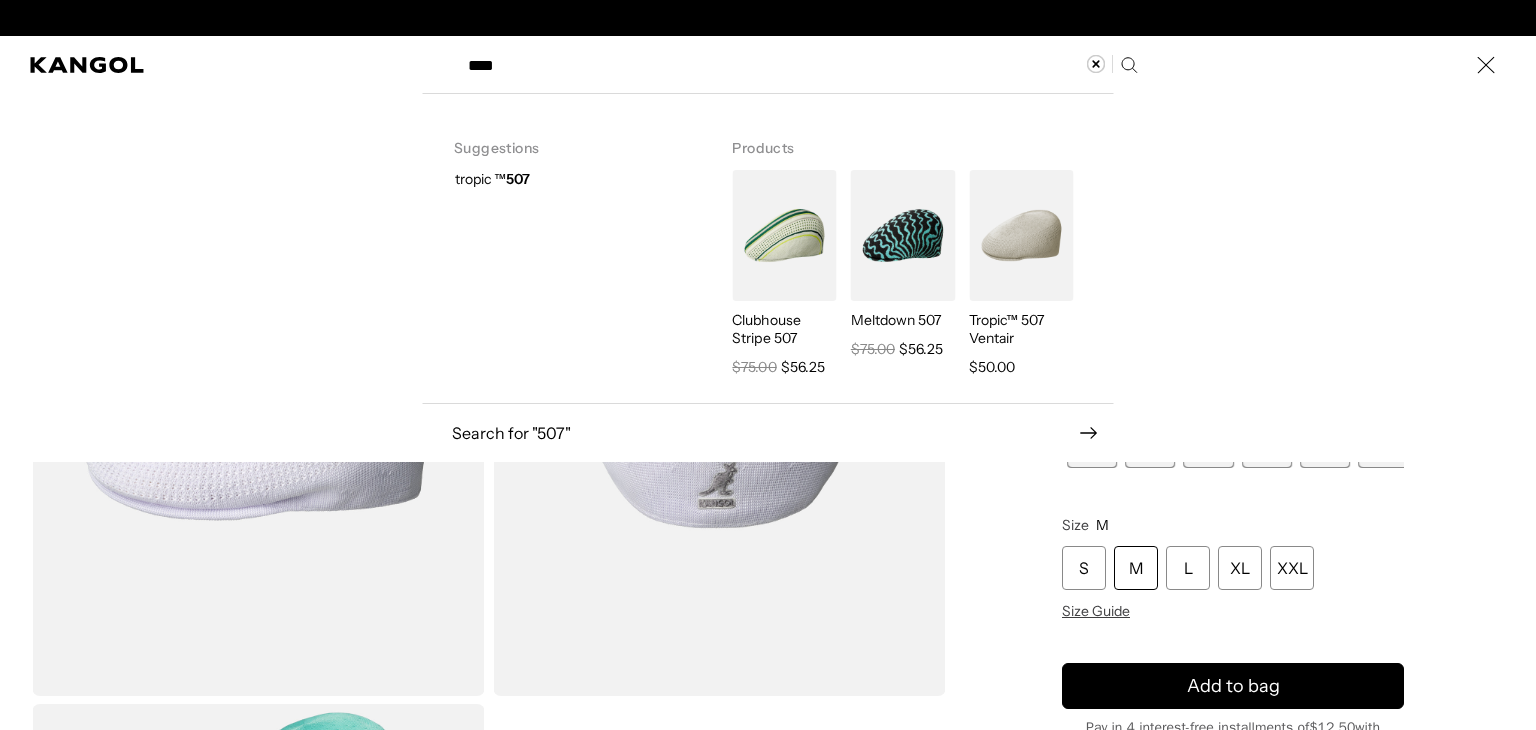 scroll, scrollTop: 0, scrollLeft: 412, axis: horizontal 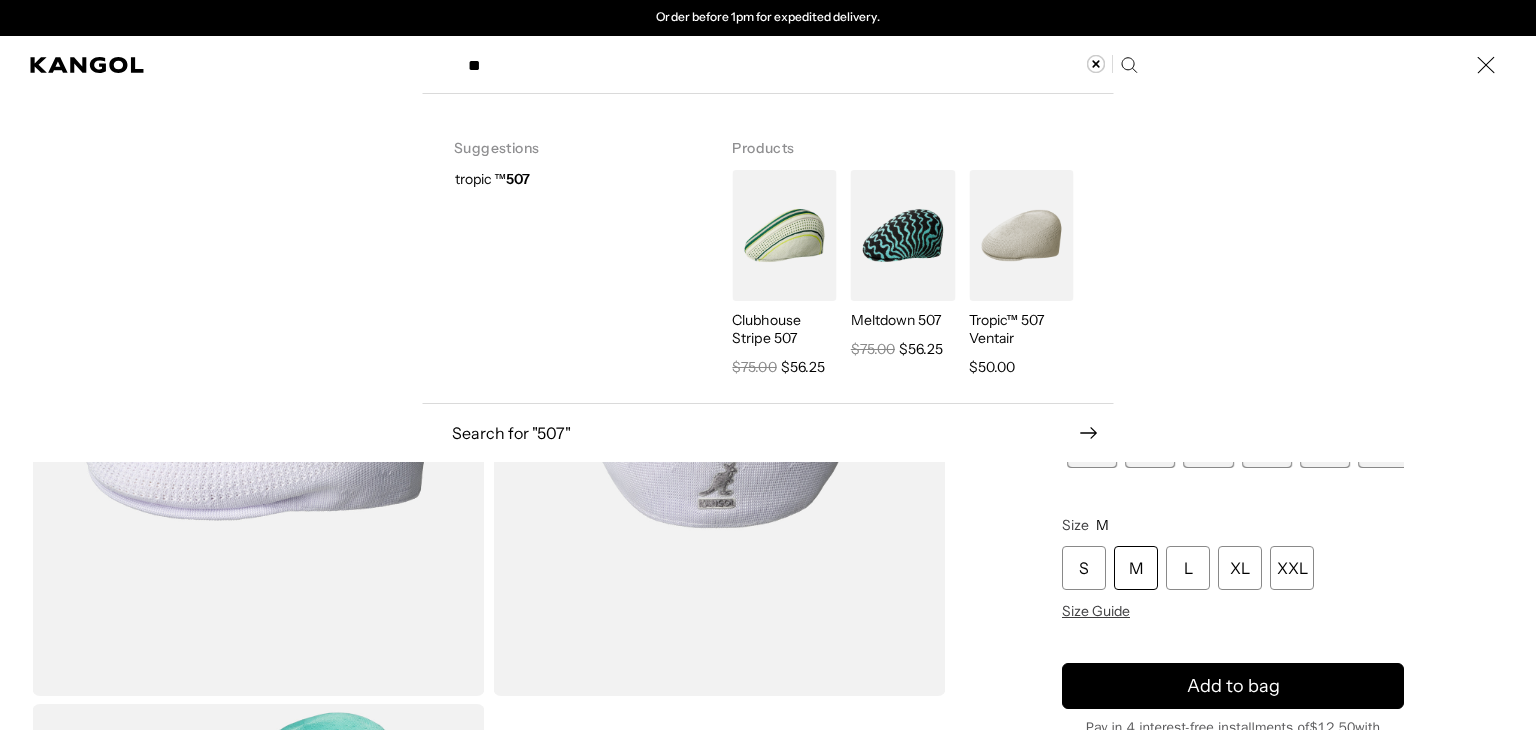 type on "*" 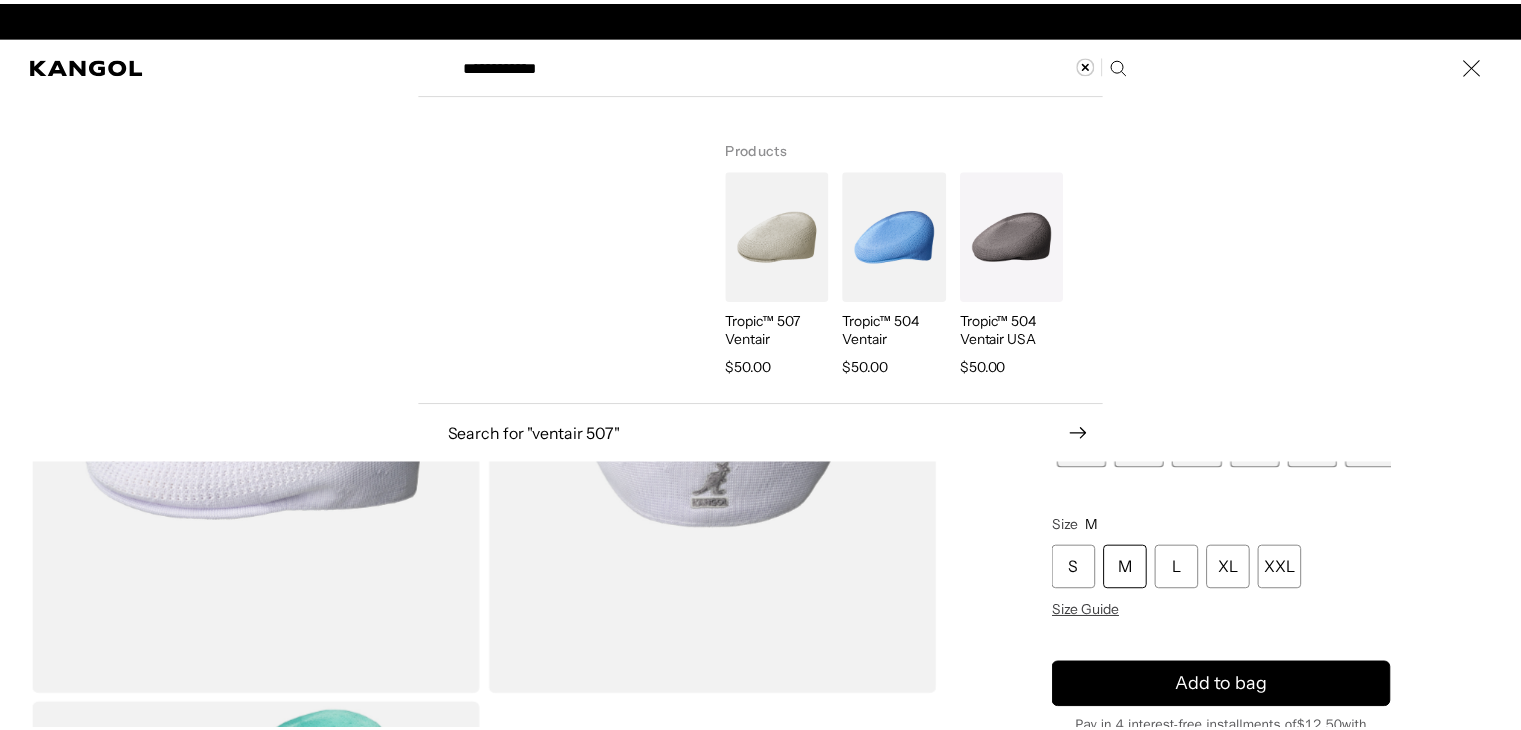 scroll, scrollTop: 0, scrollLeft: 412, axis: horizontal 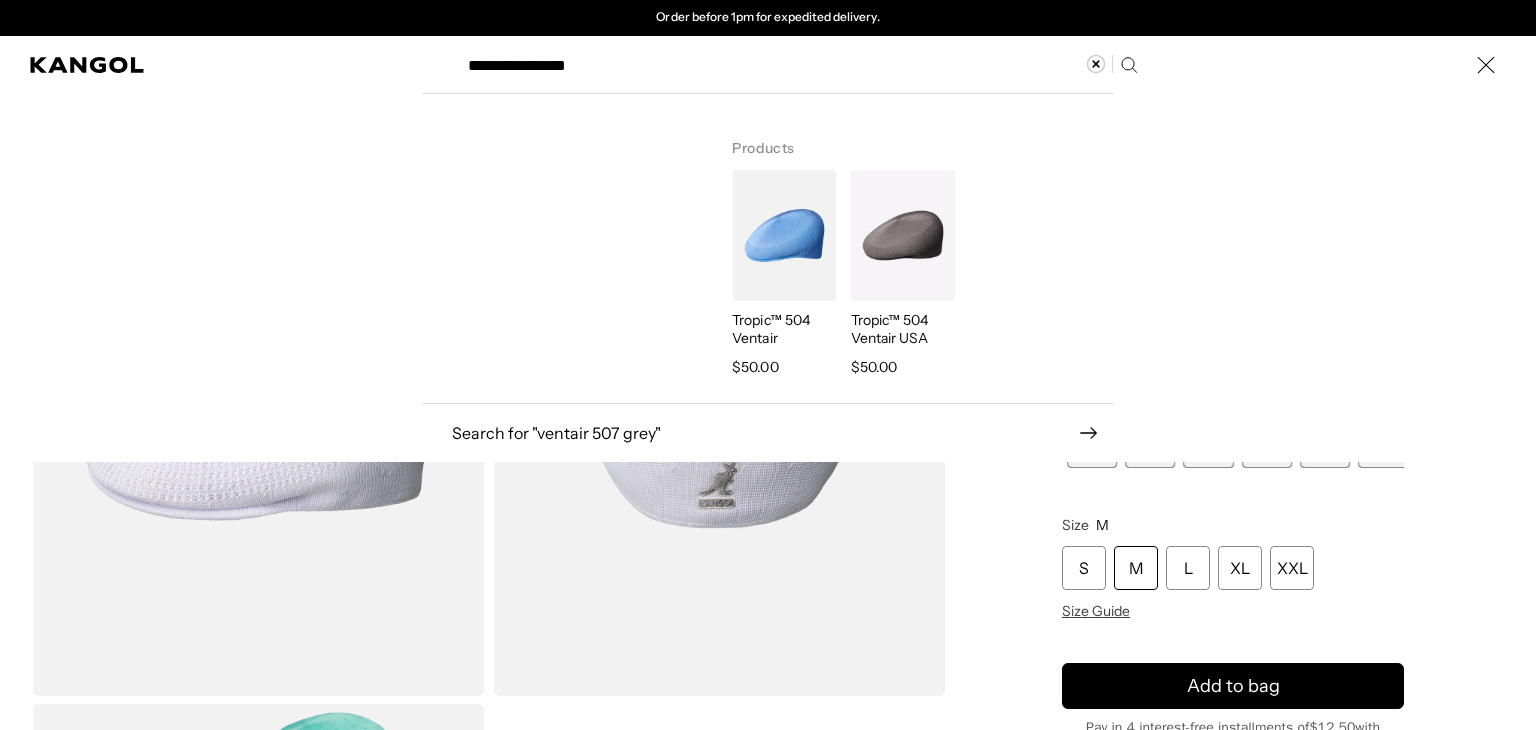 type on "**********" 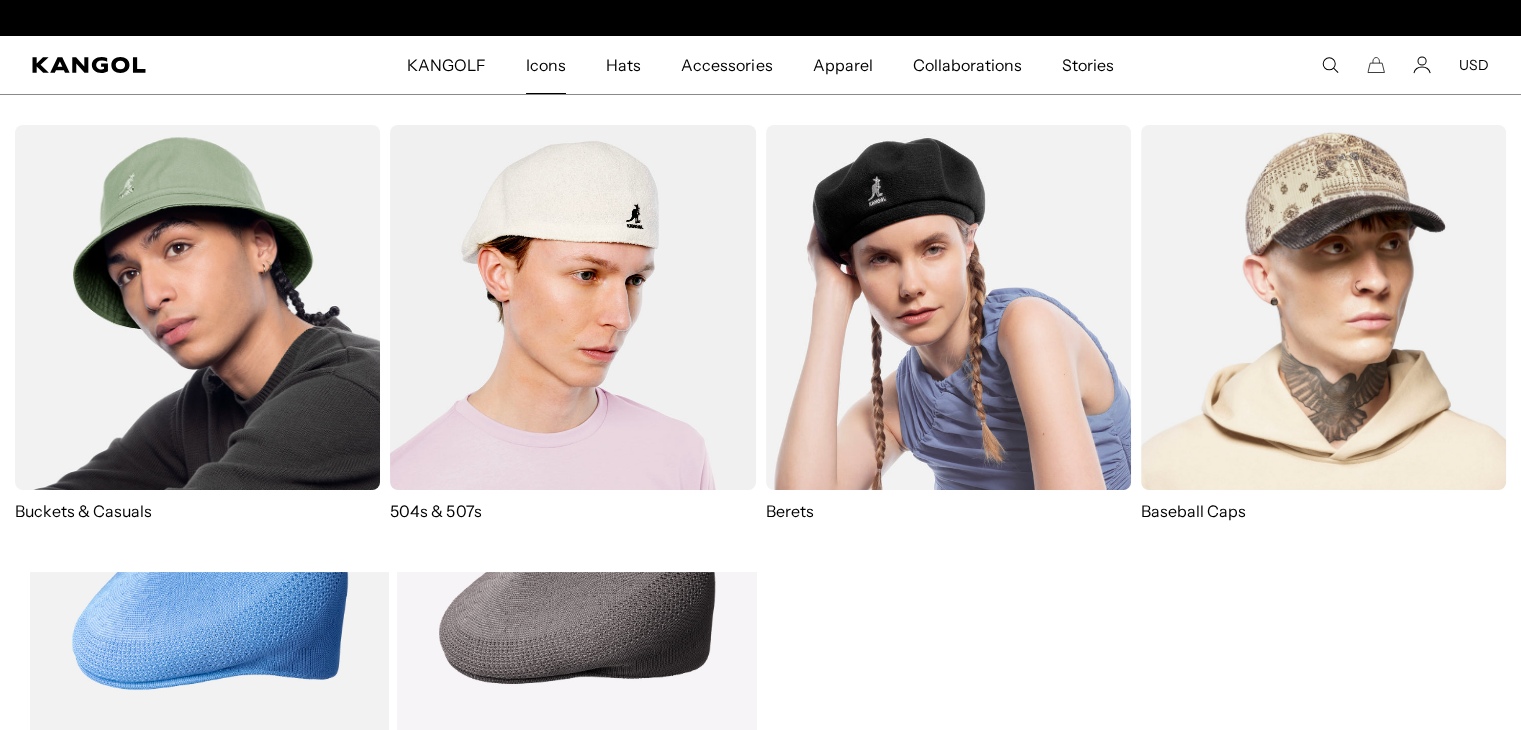 scroll, scrollTop: 0, scrollLeft: 412, axis: horizontal 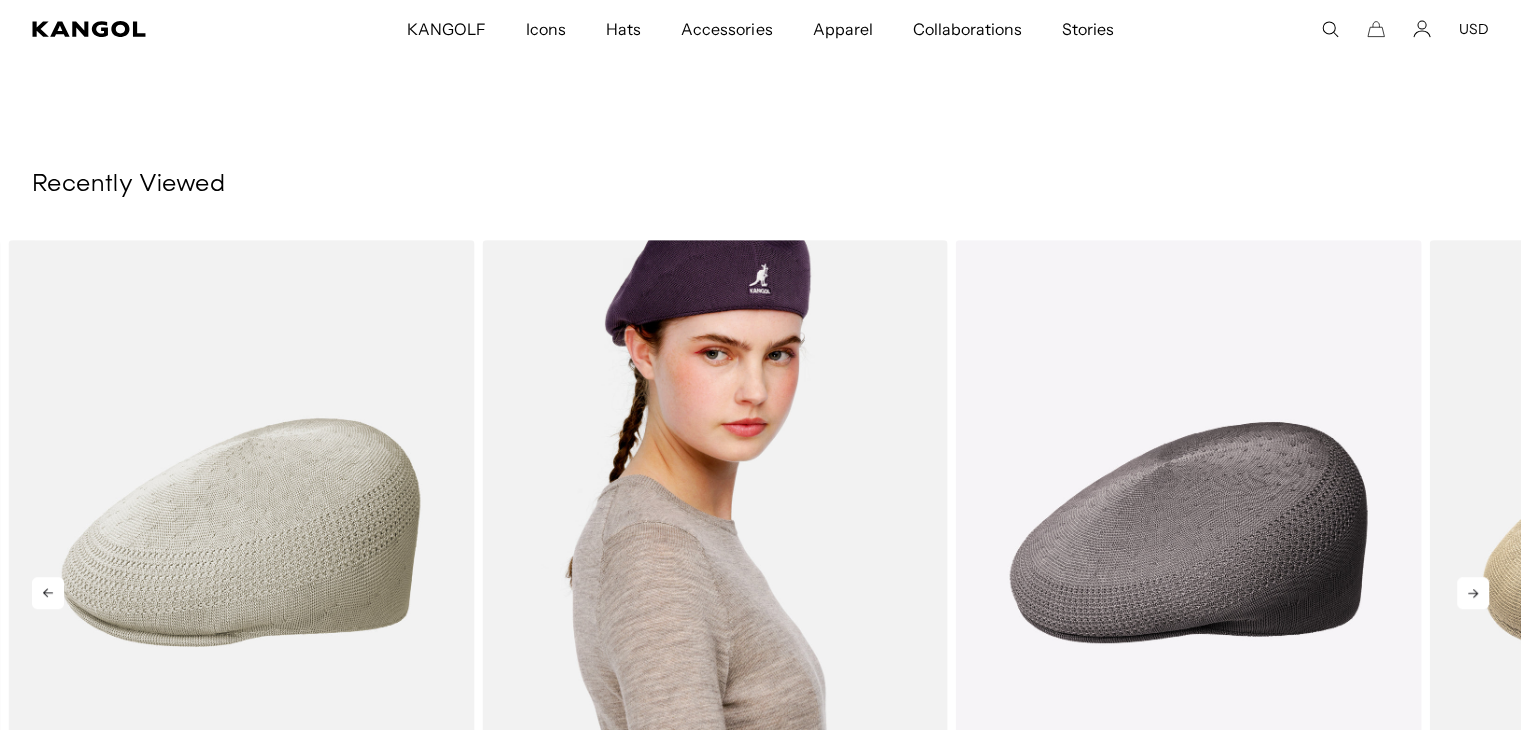 click at bounding box center (715, 532) 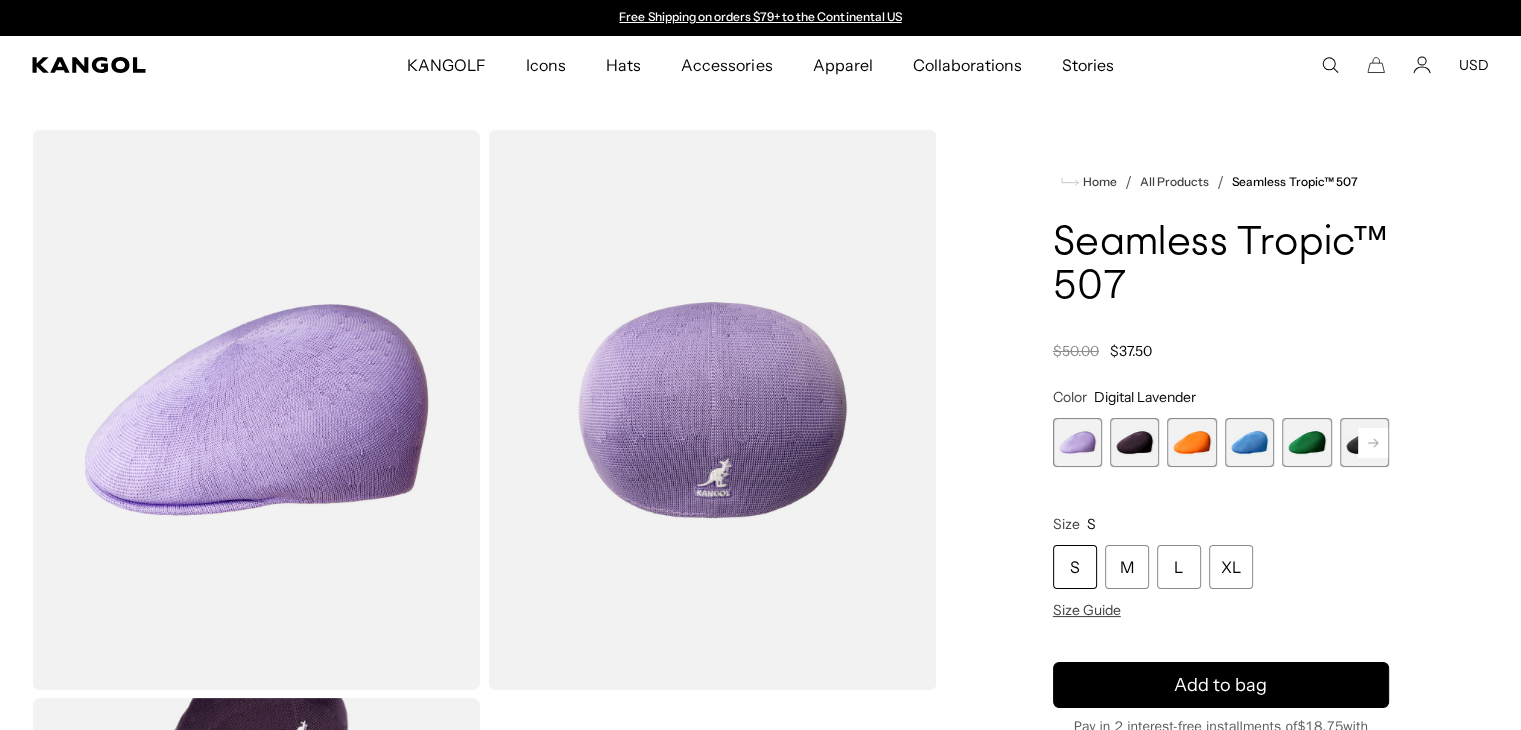 scroll, scrollTop: 0, scrollLeft: 0, axis: both 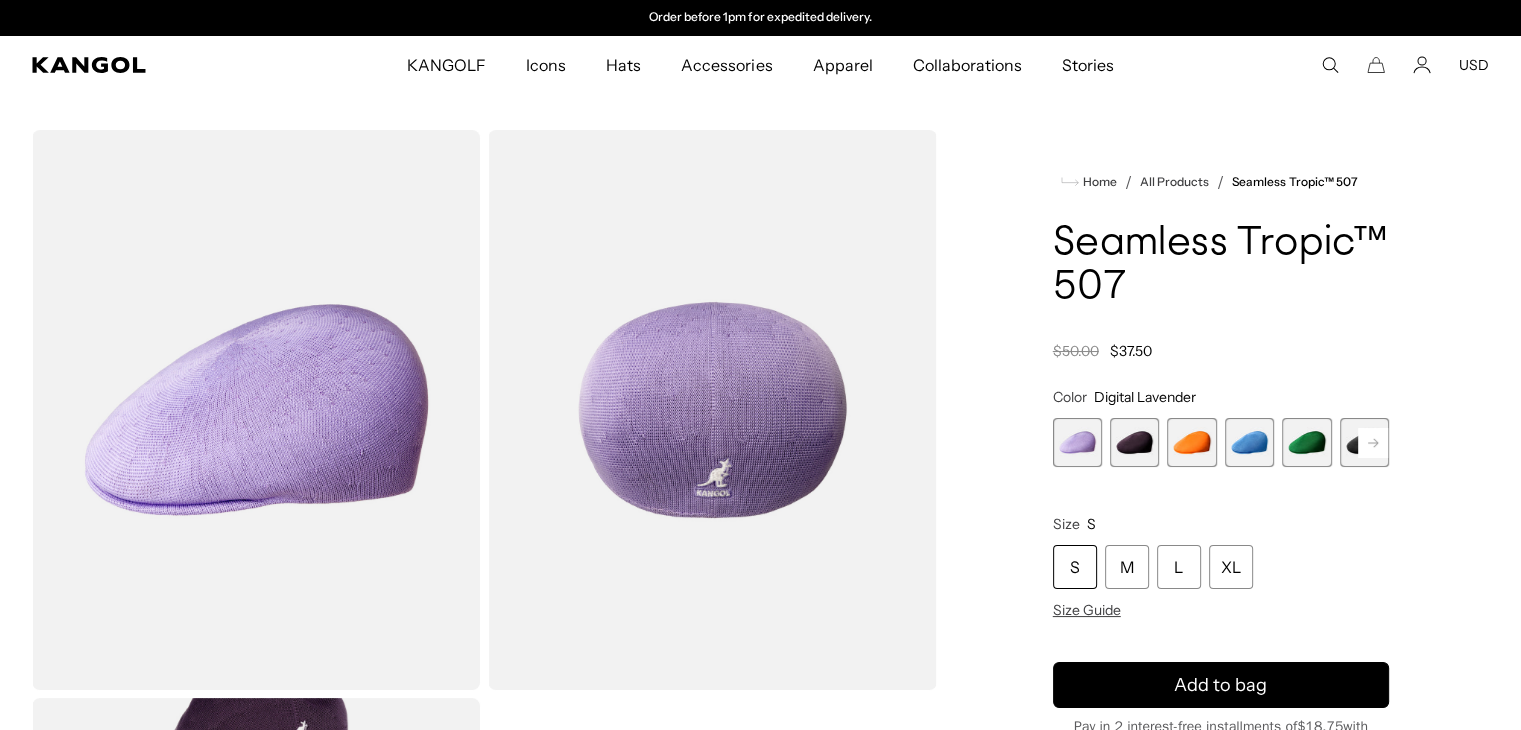 click 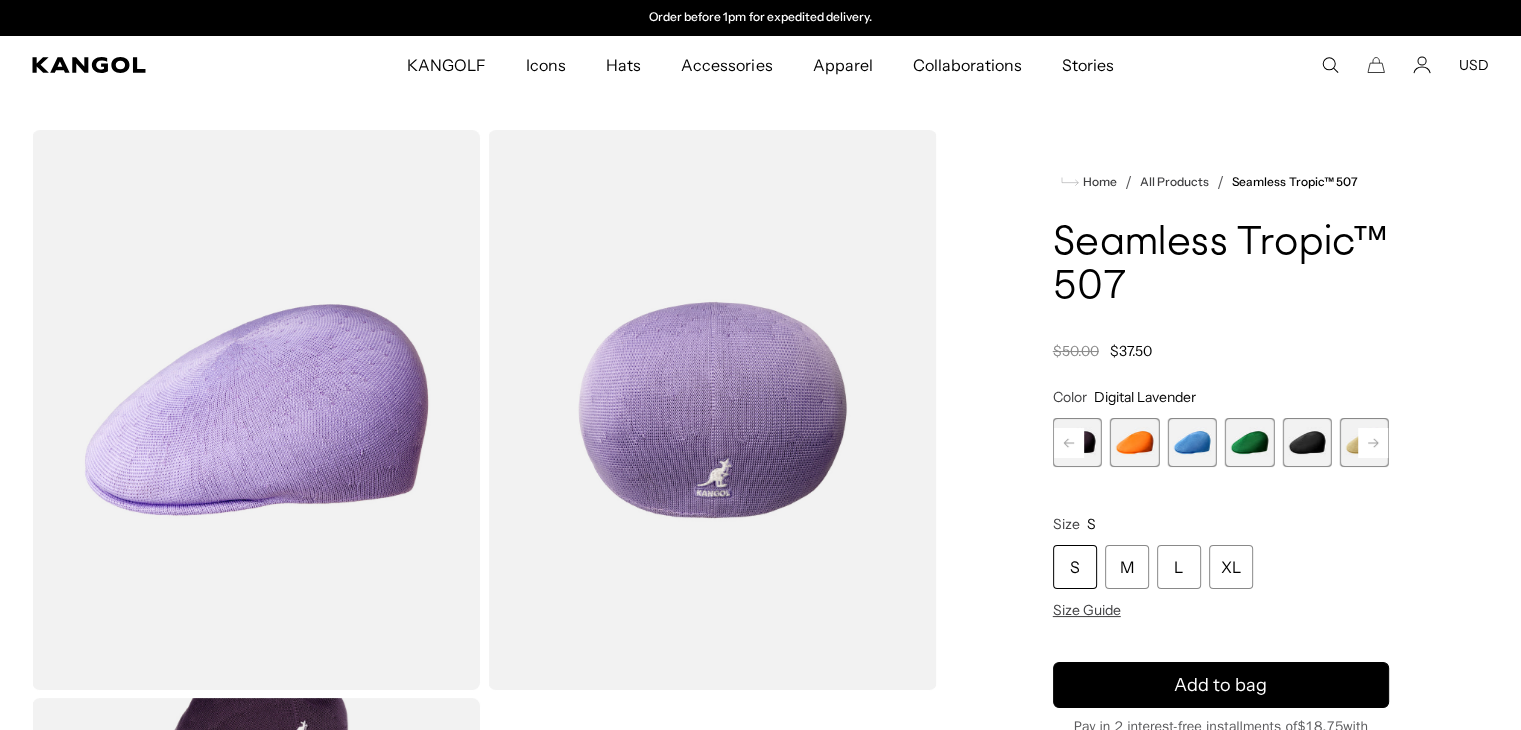 click 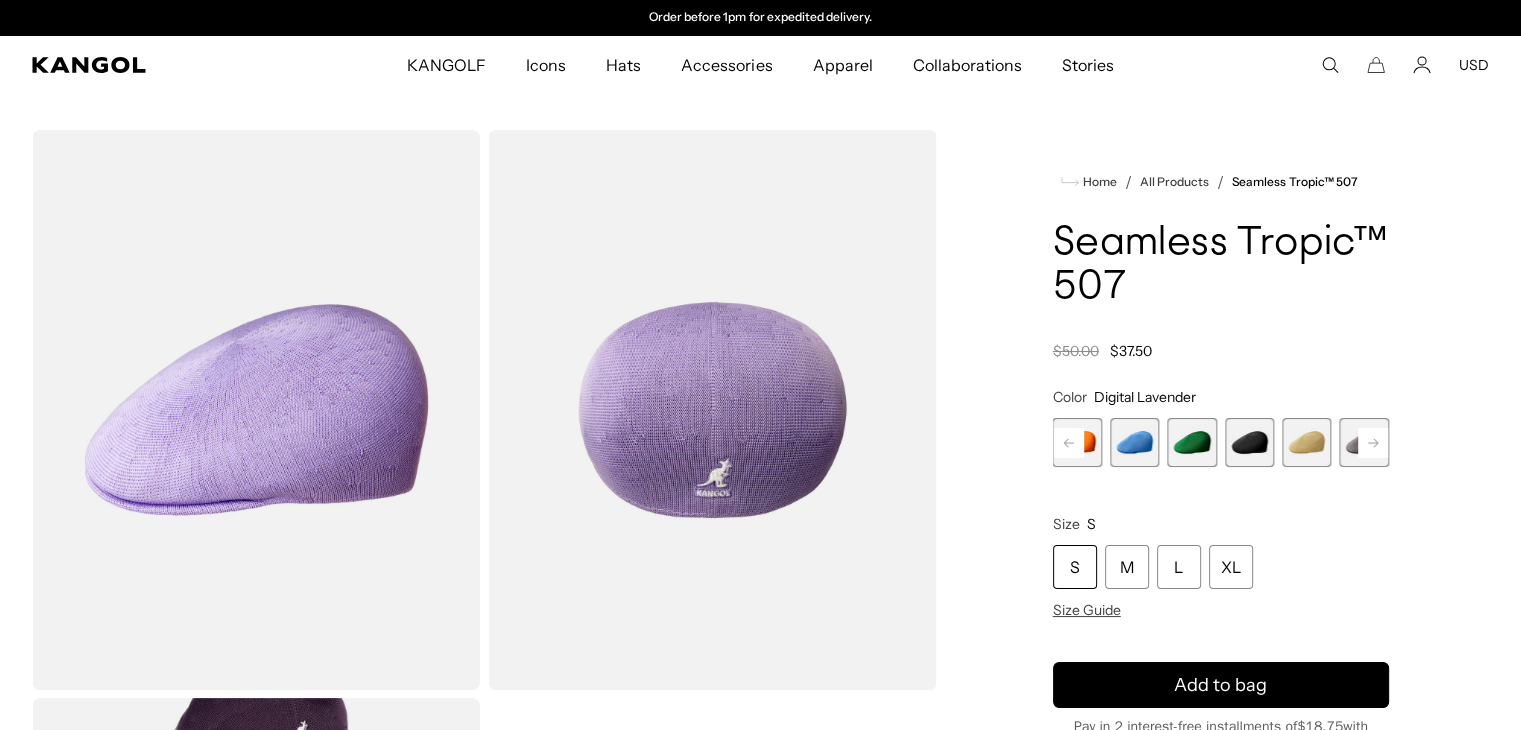 click 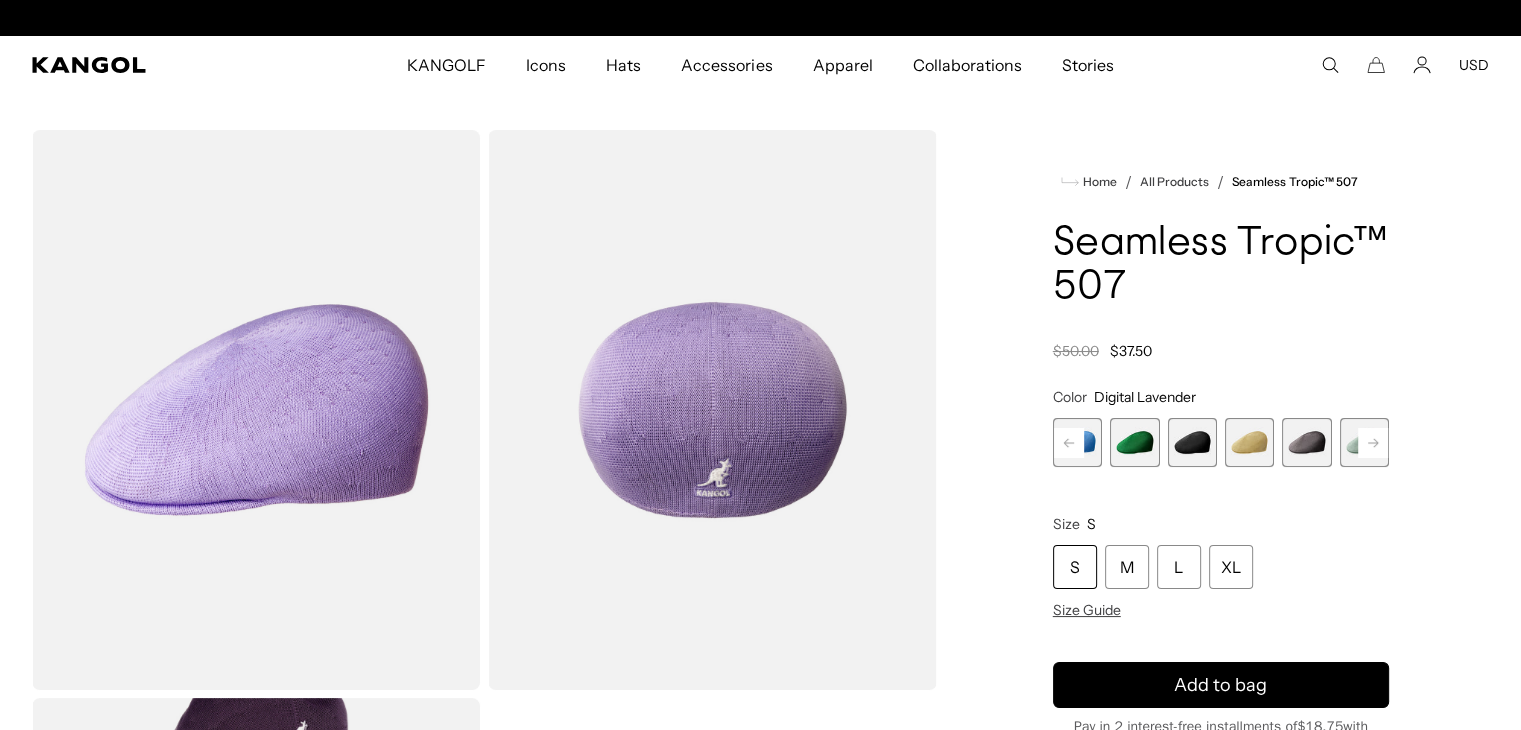 click 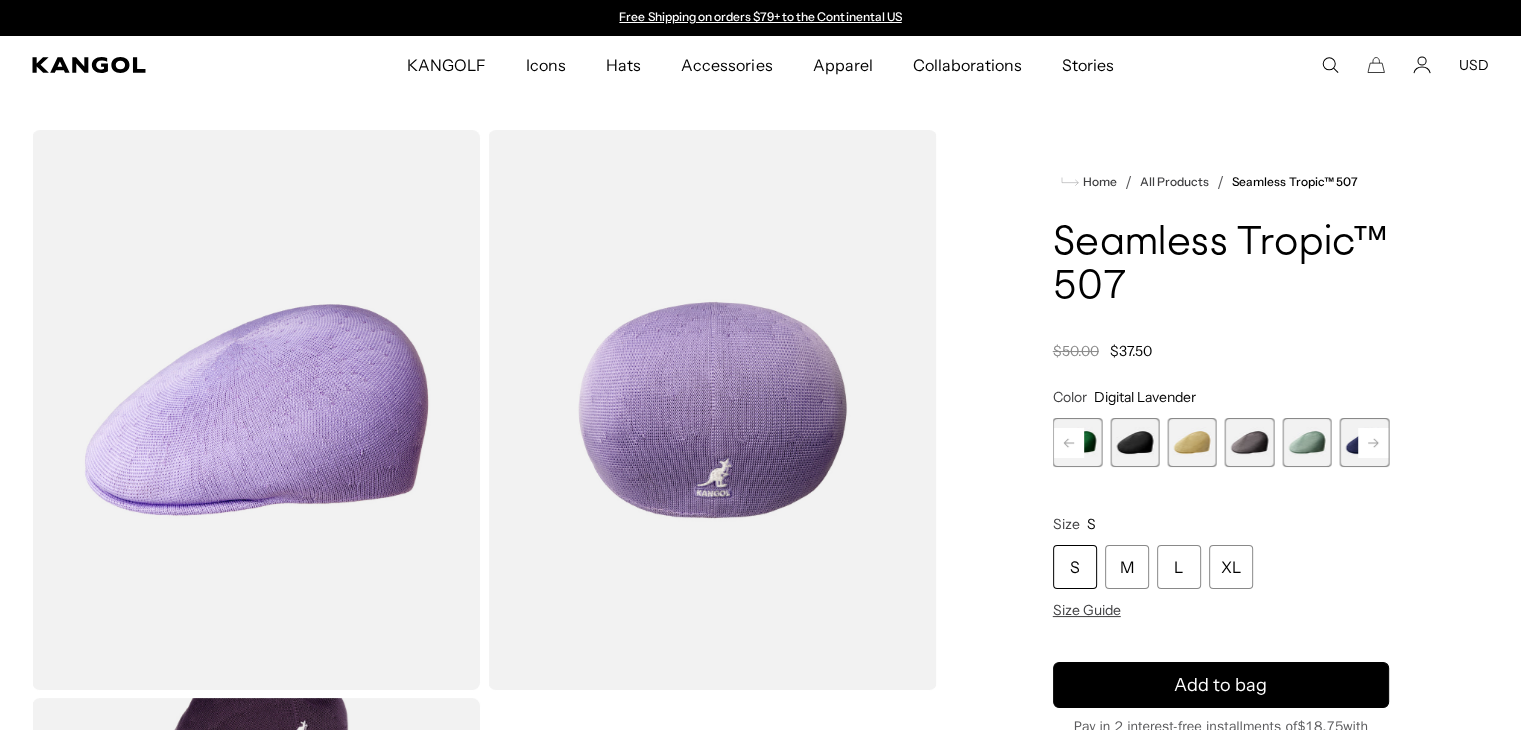 click at bounding box center (1249, 442) 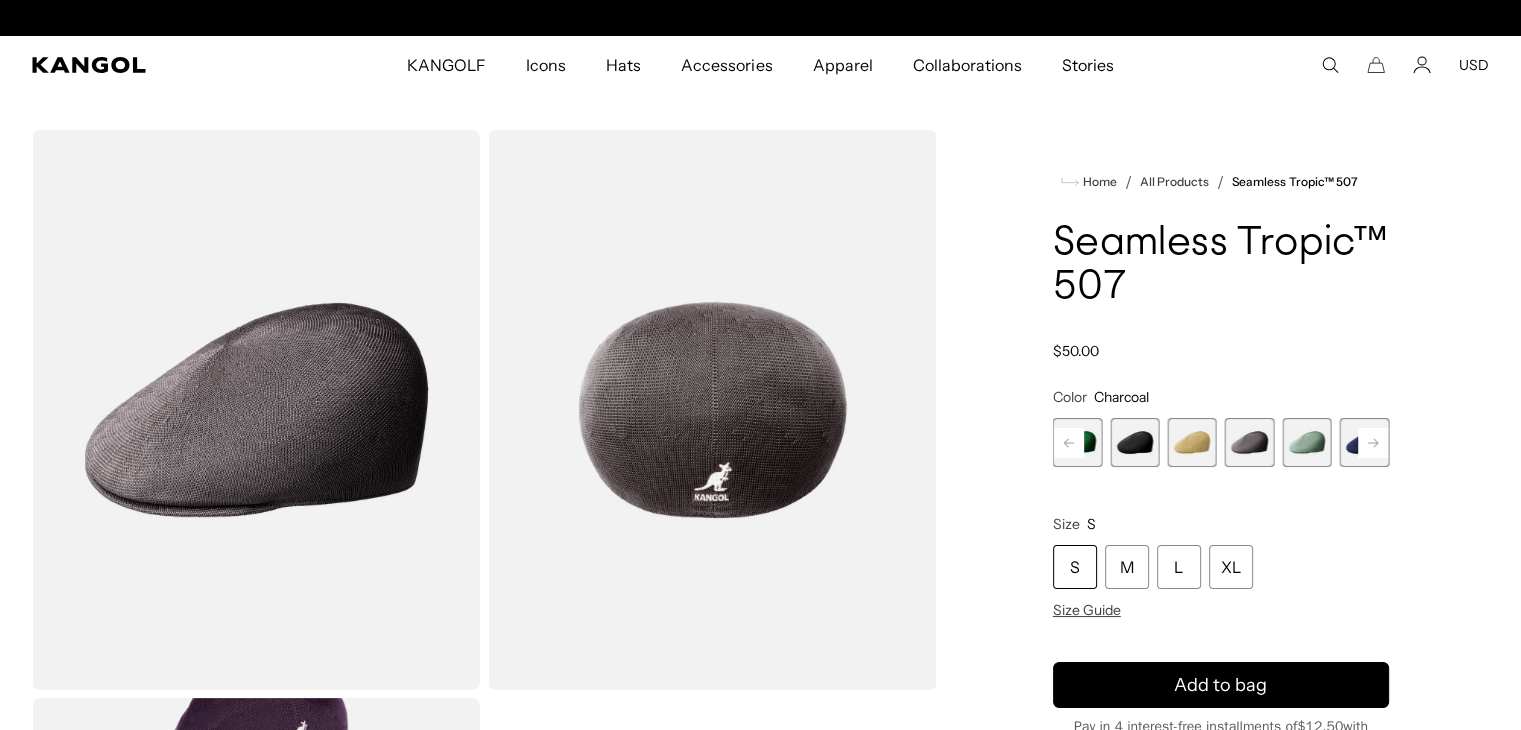 scroll, scrollTop: 0, scrollLeft: 412, axis: horizontal 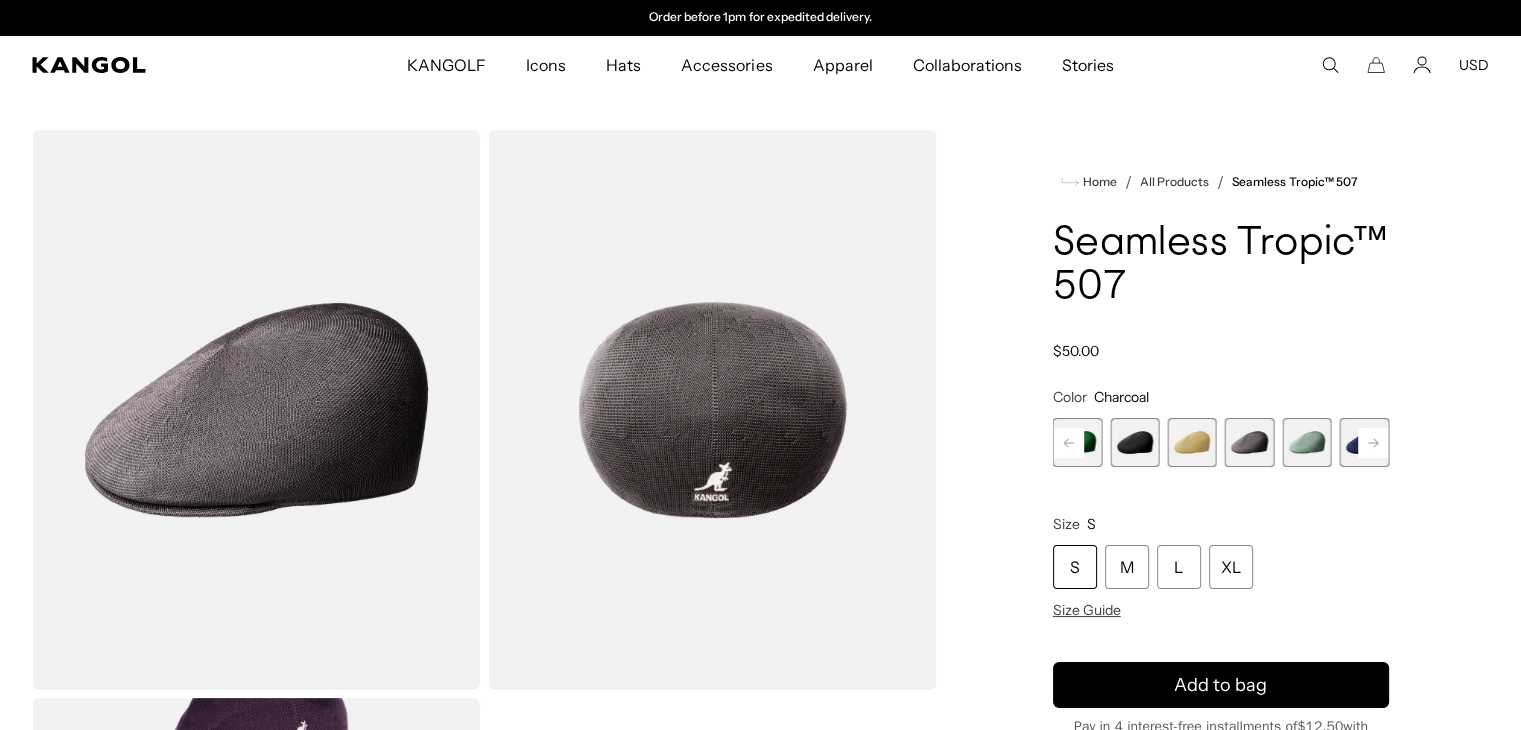 click at bounding box center (1306, 442) 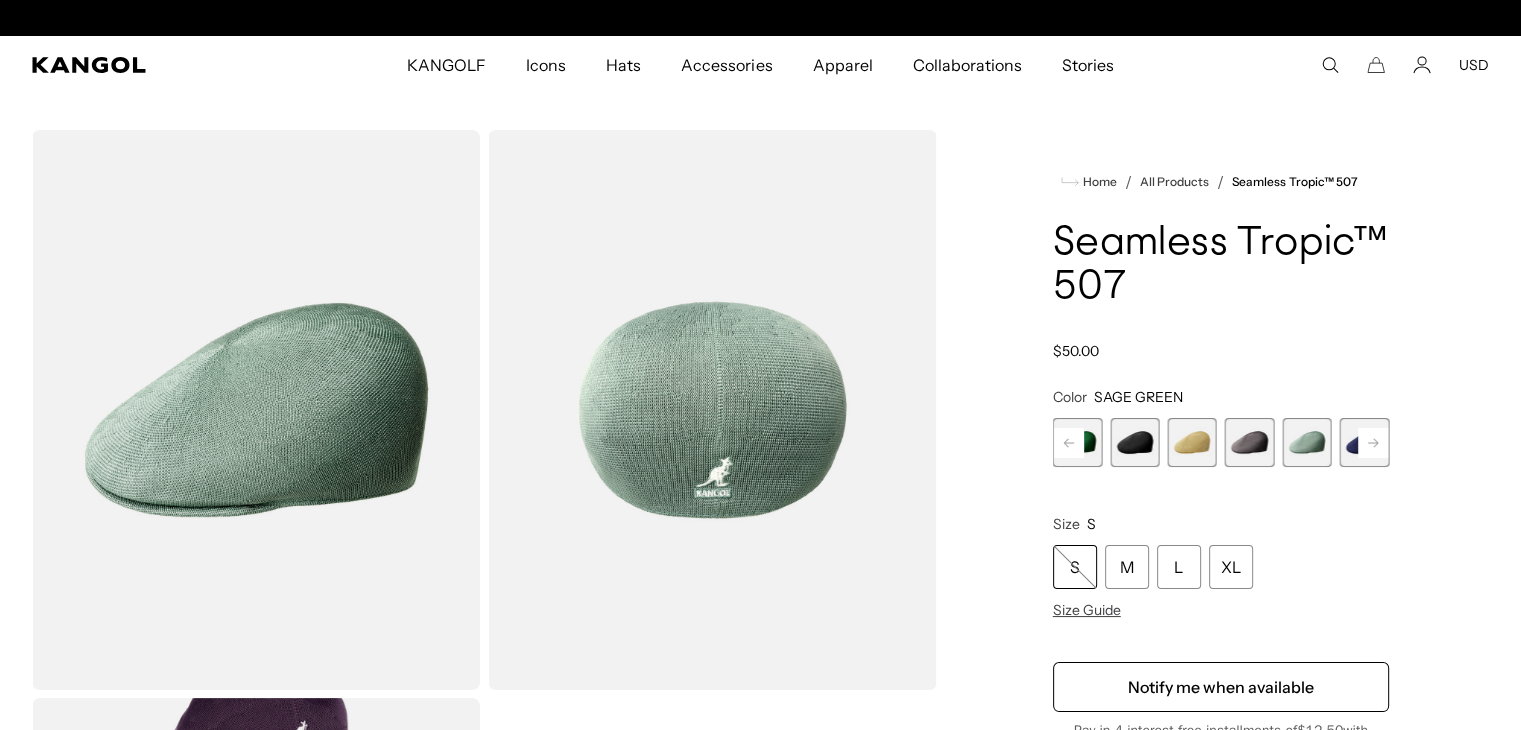 scroll, scrollTop: 0, scrollLeft: 0, axis: both 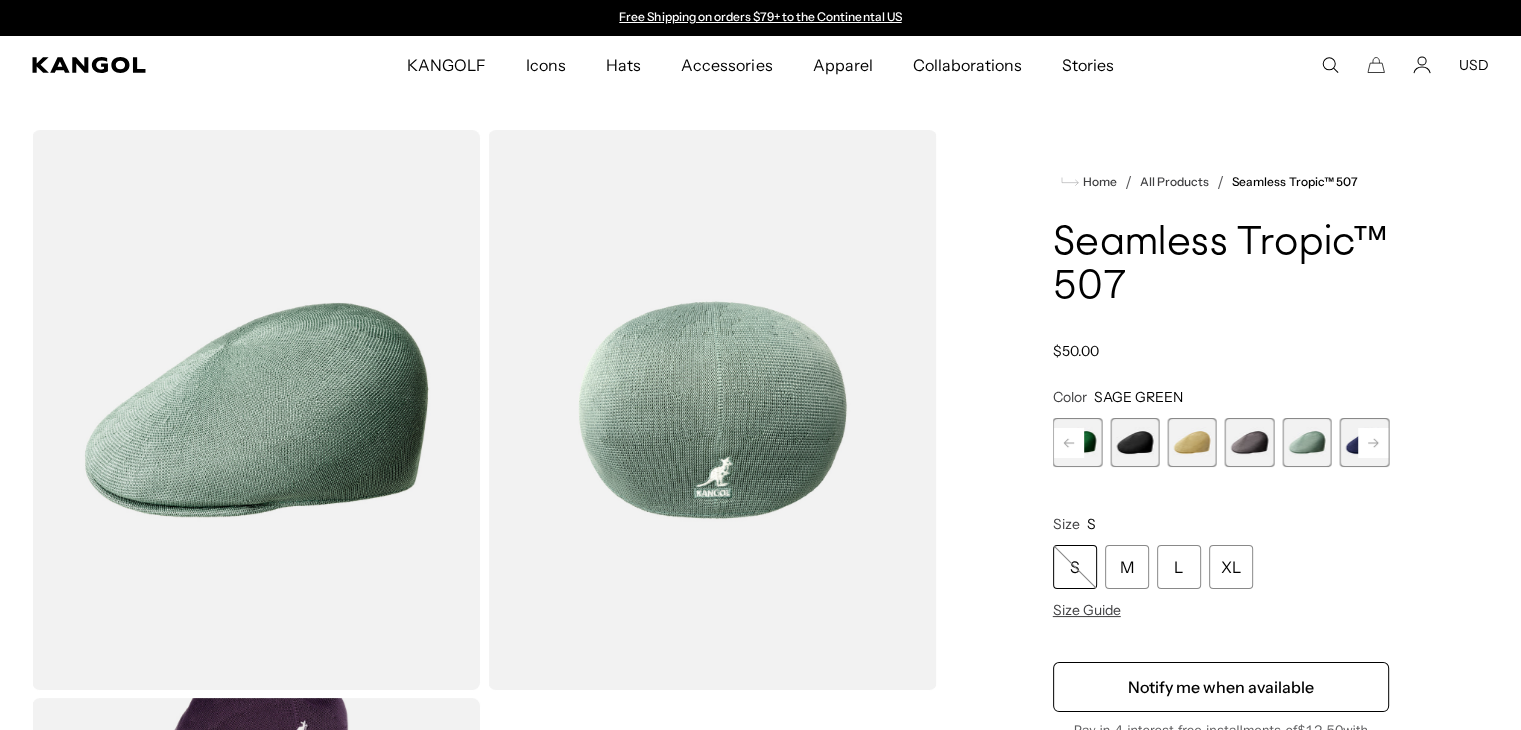 click 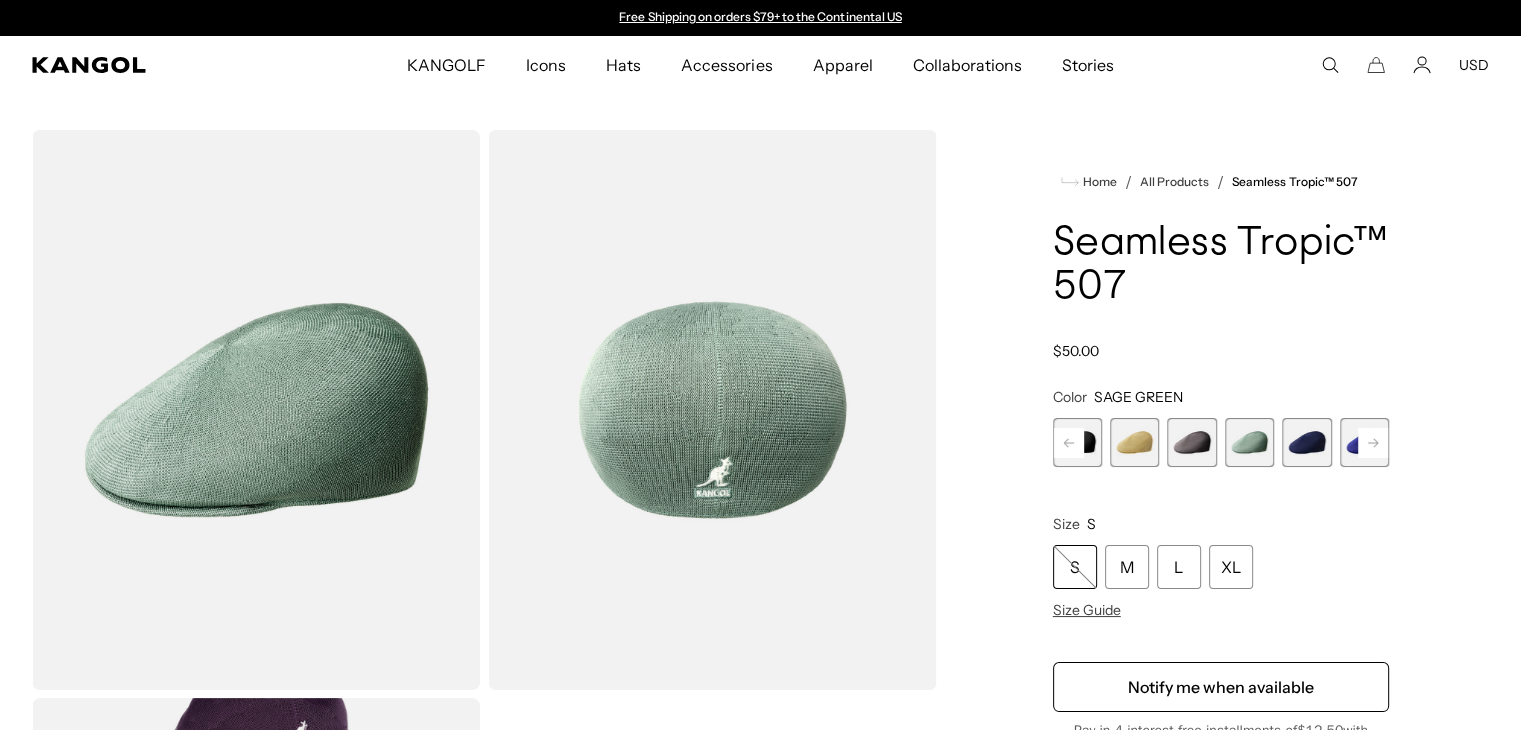 click 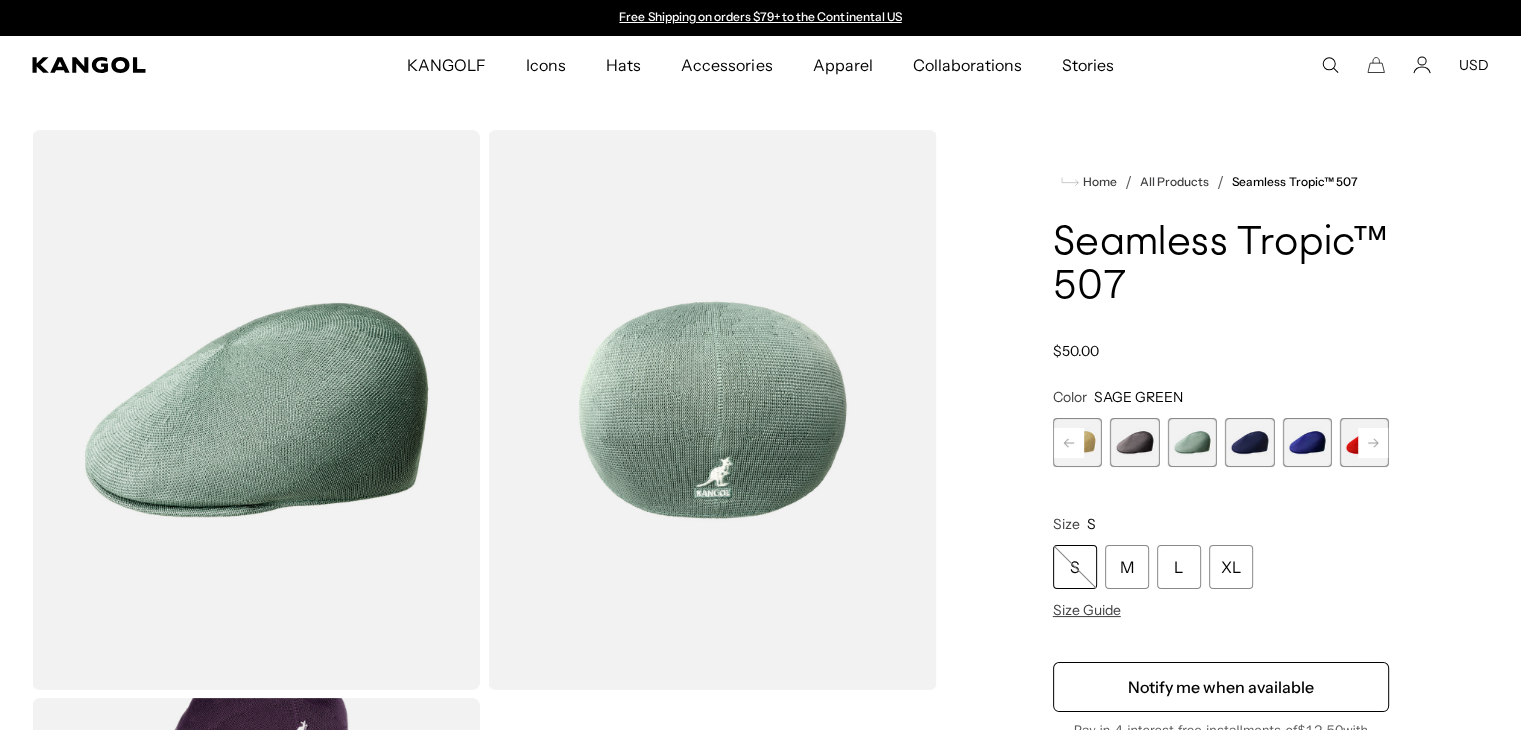 click 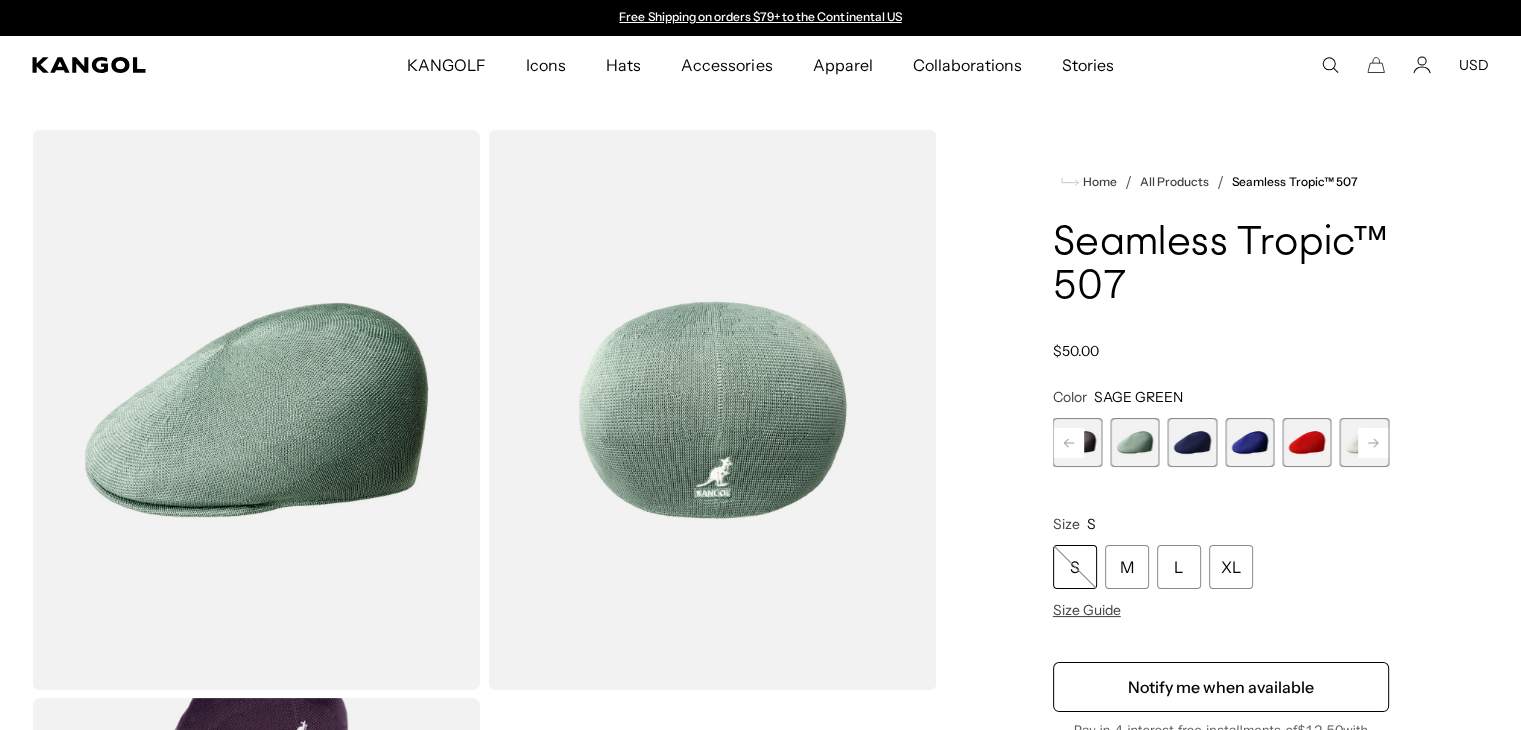 click 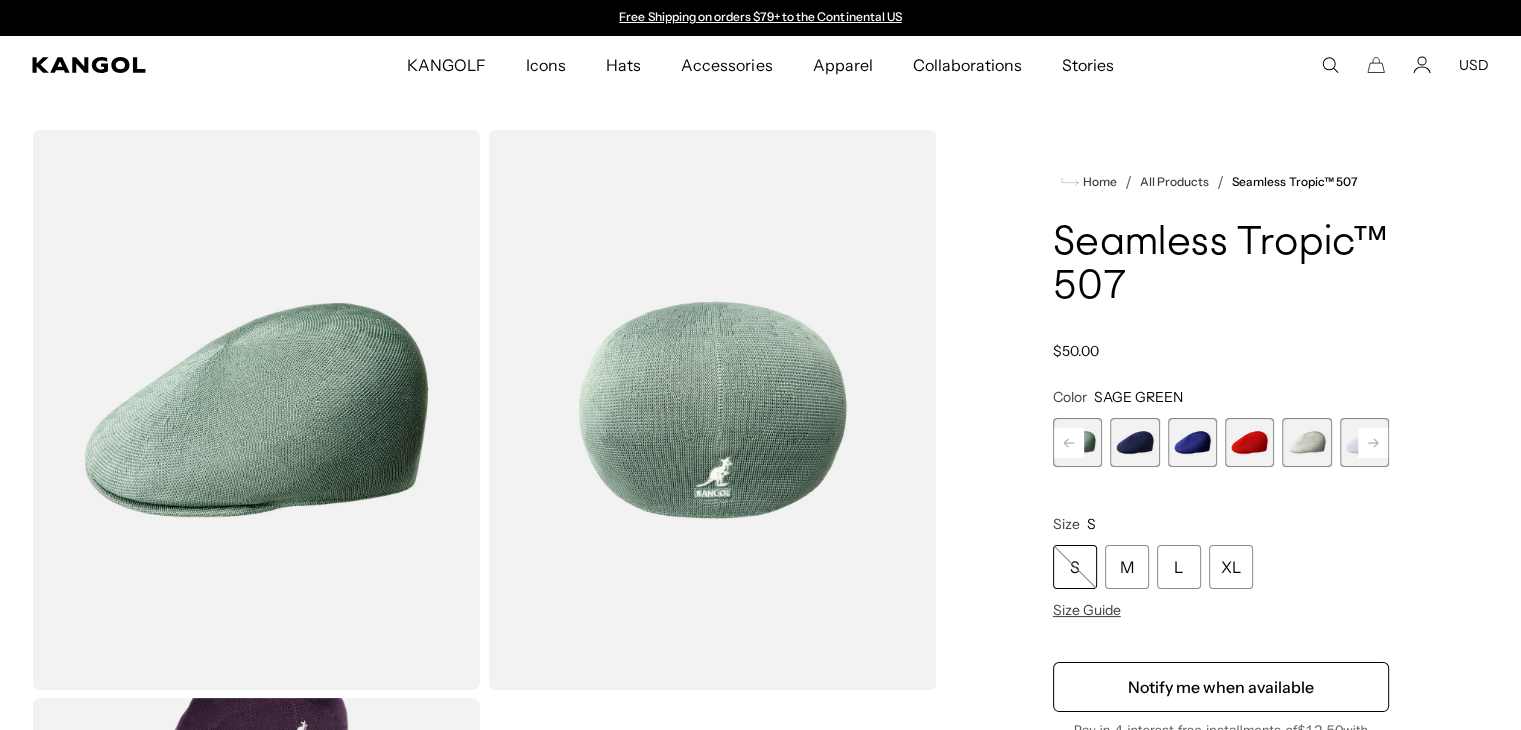 click at bounding box center (1134, 442) 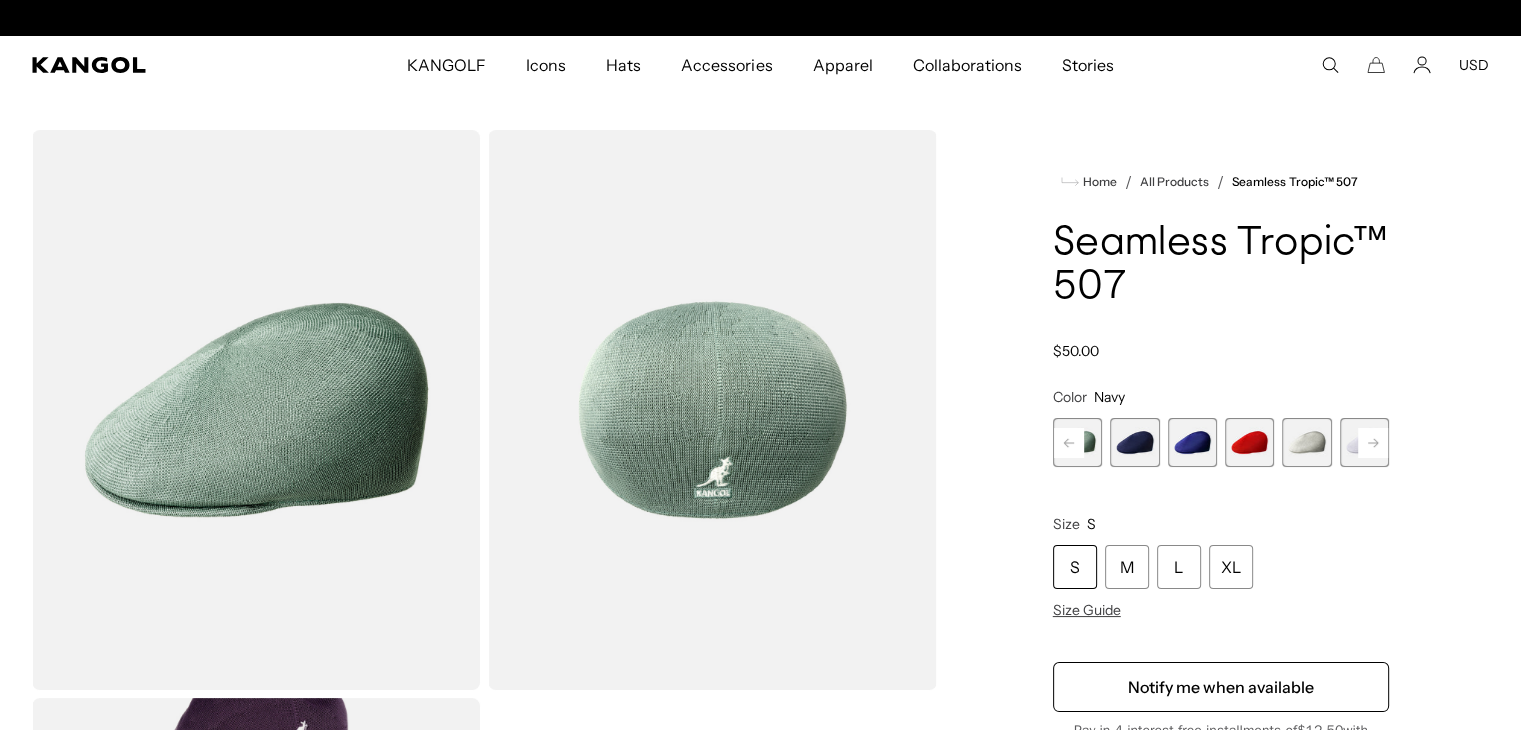 scroll, scrollTop: 0, scrollLeft: 412, axis: horizontal 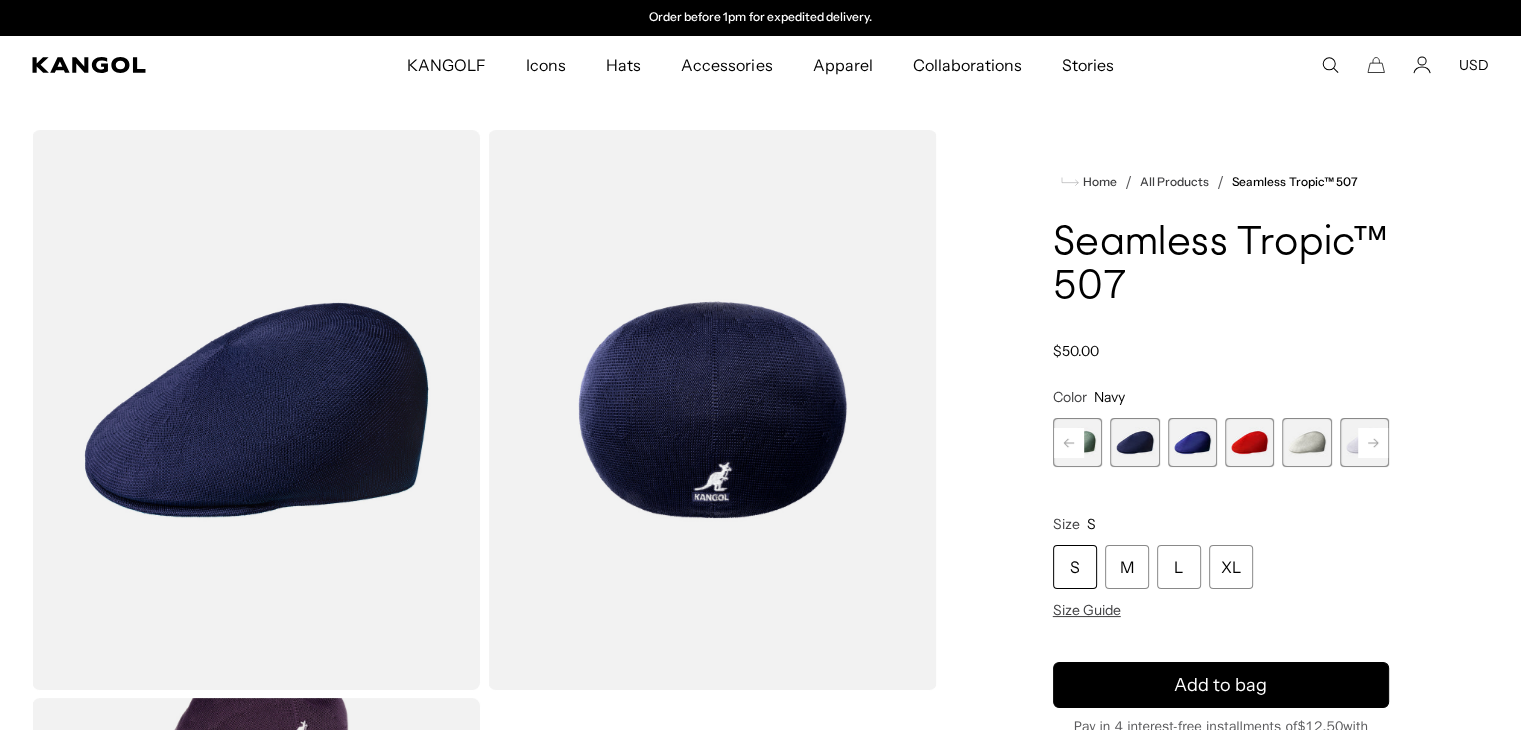 click at bounding box center (1192, 442) 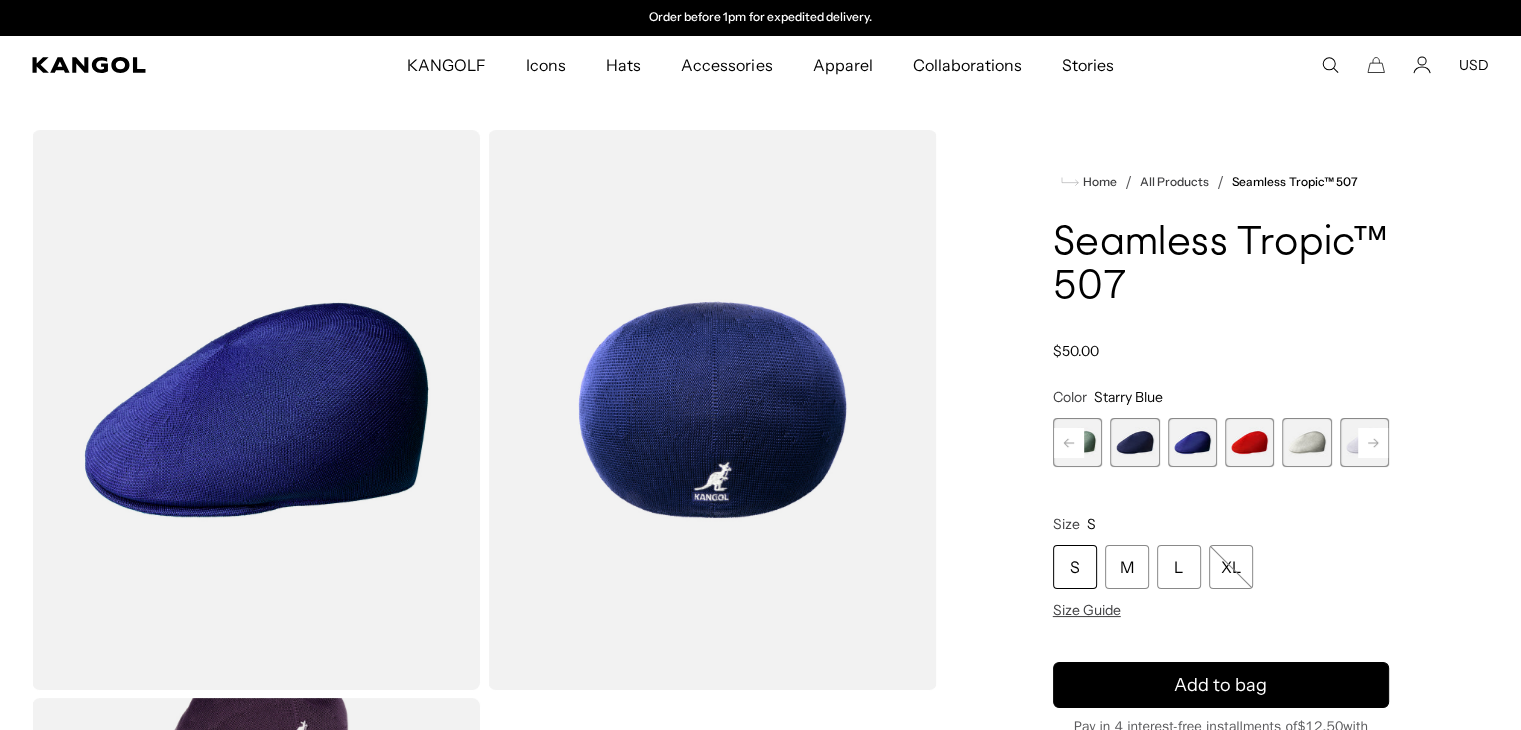 click at bounding box center [1249, 442] 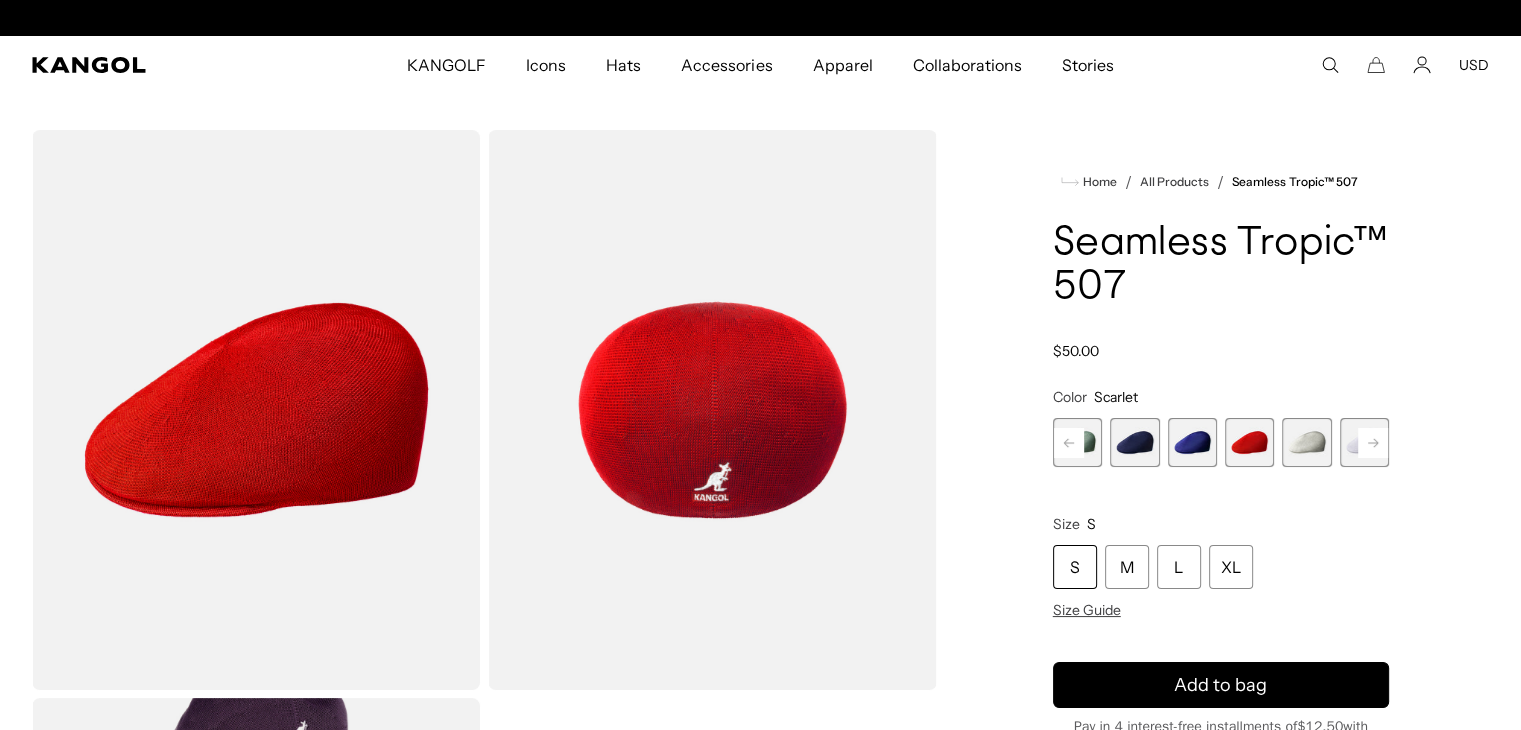scroll, scrollTop: 0, scrollLeft: 0, axis: both 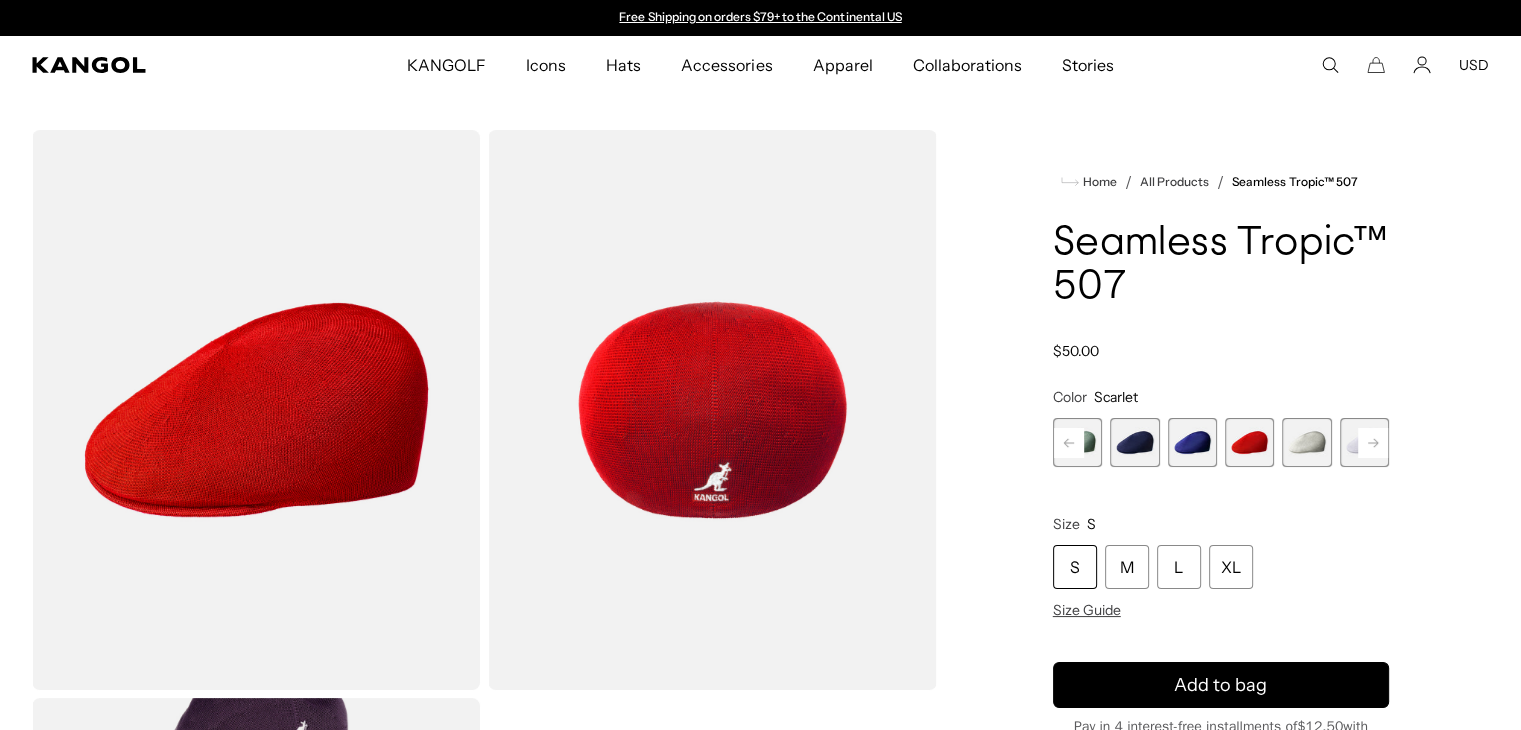 click at bounding box center [1306, 442] 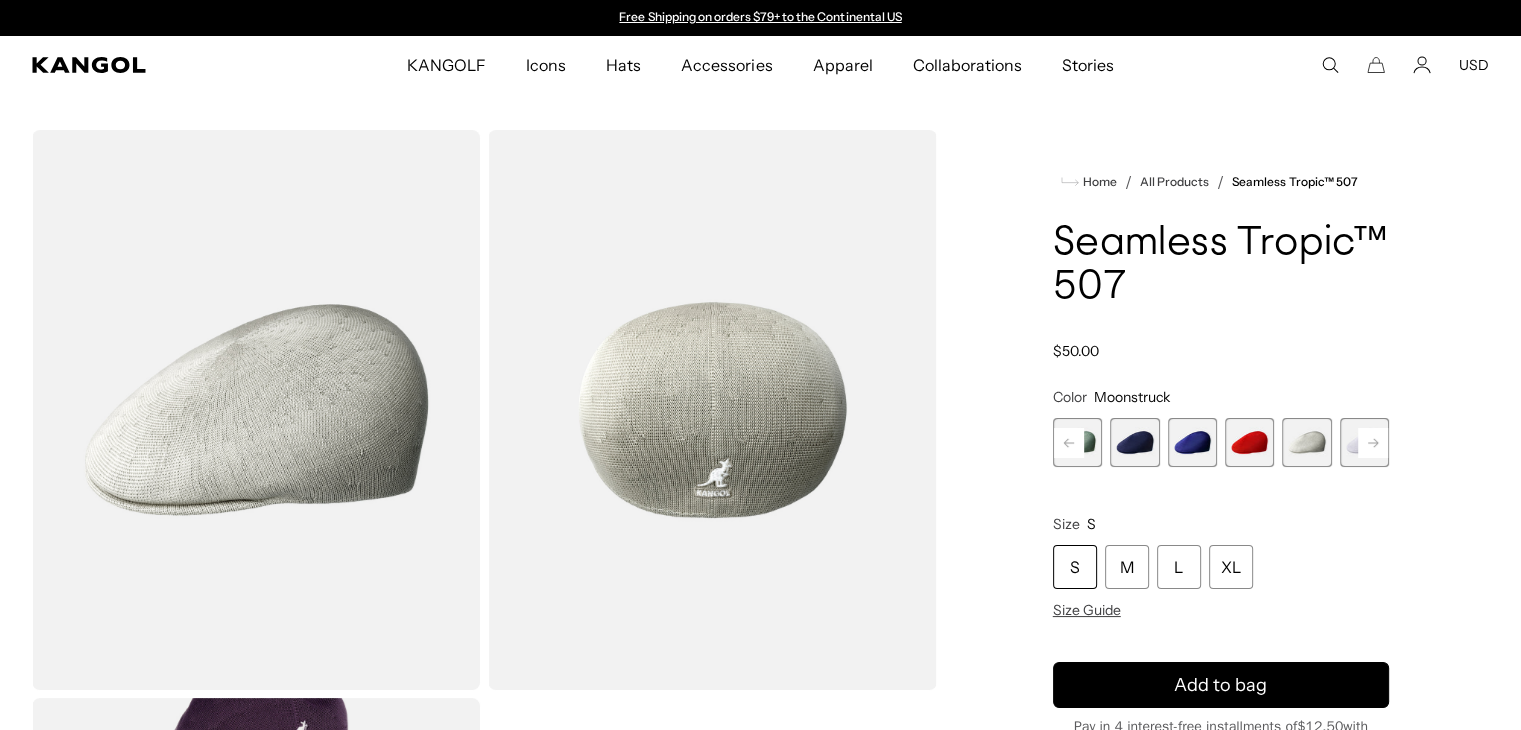 click at bounding box center (1364, 442) 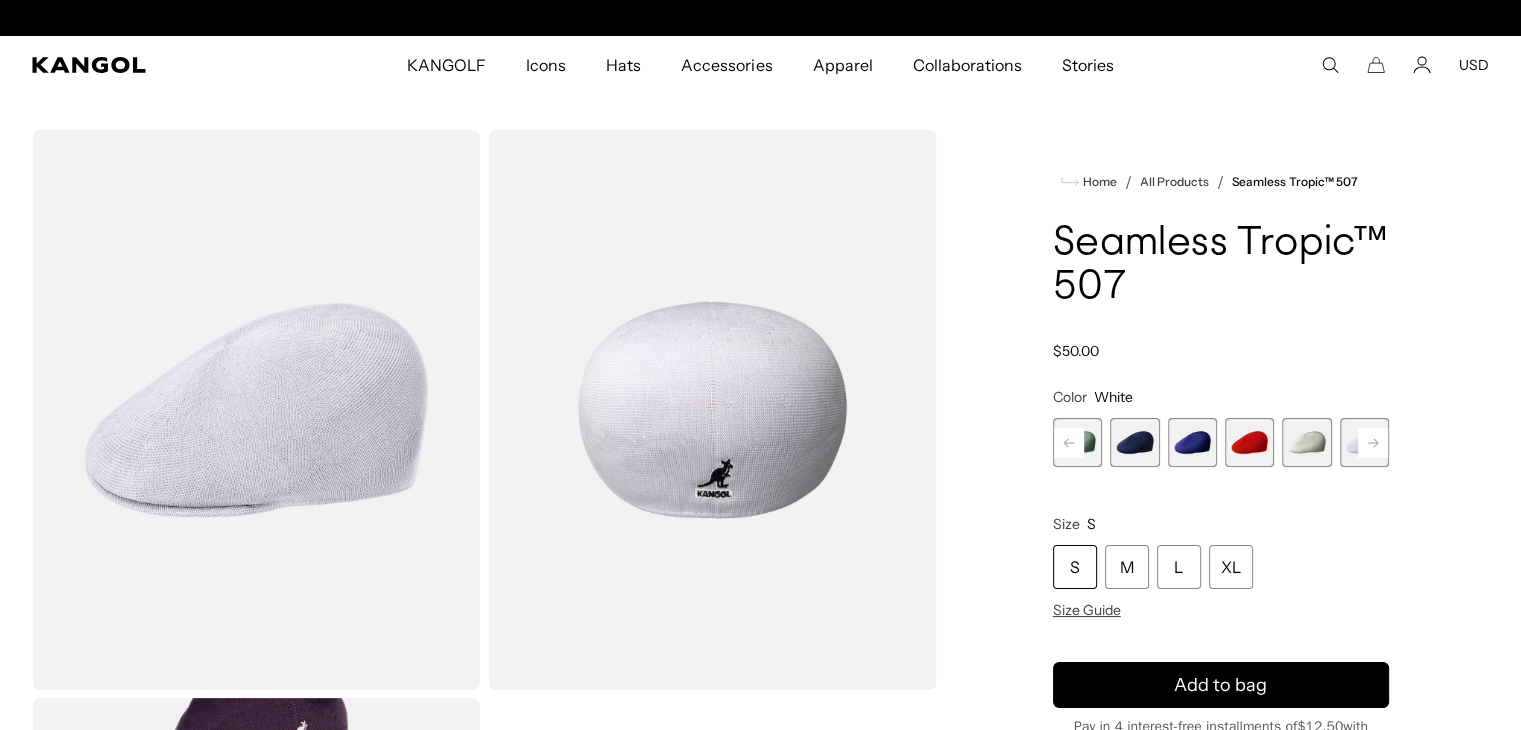 scroll, scrollTop: 0, scrollLeft: 412, axis: horizontal 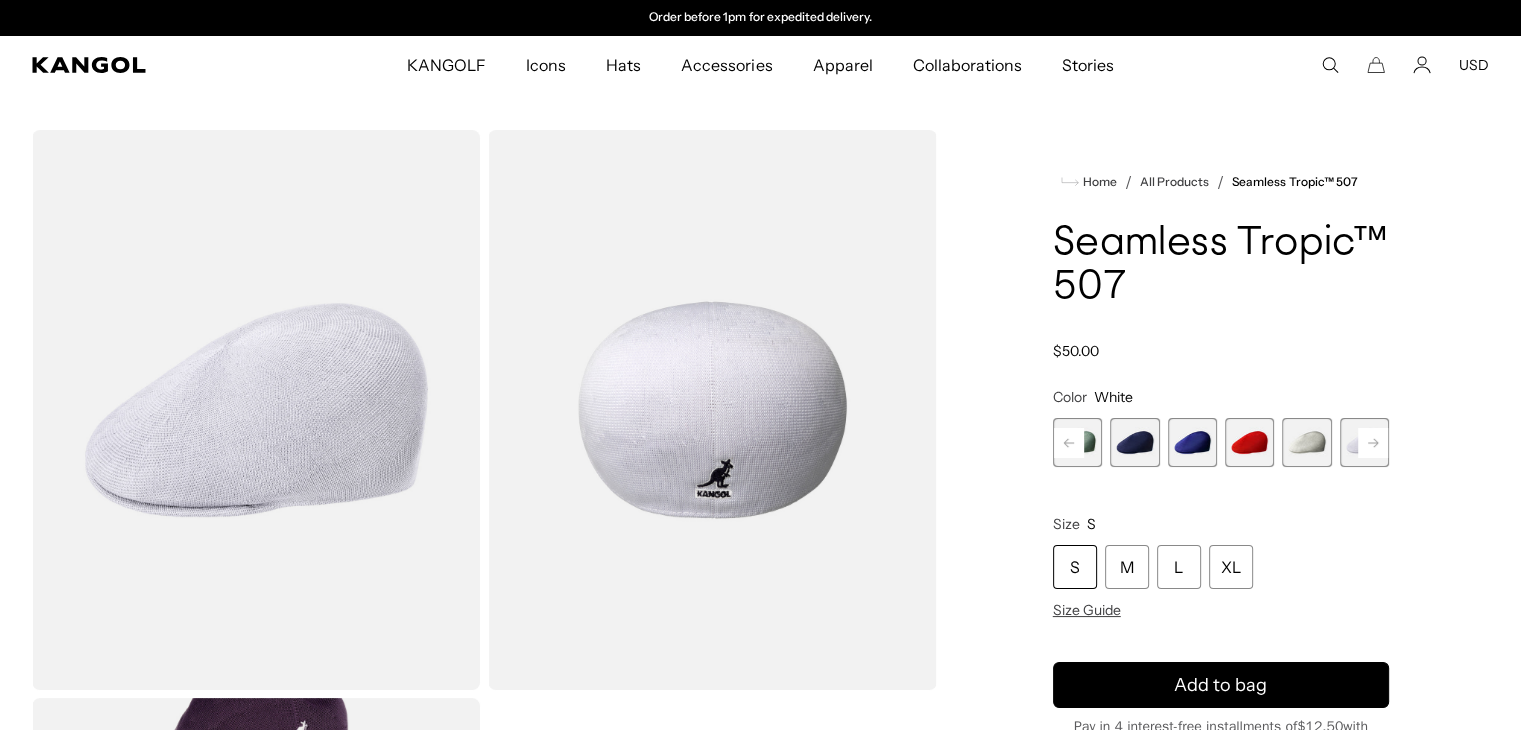 click 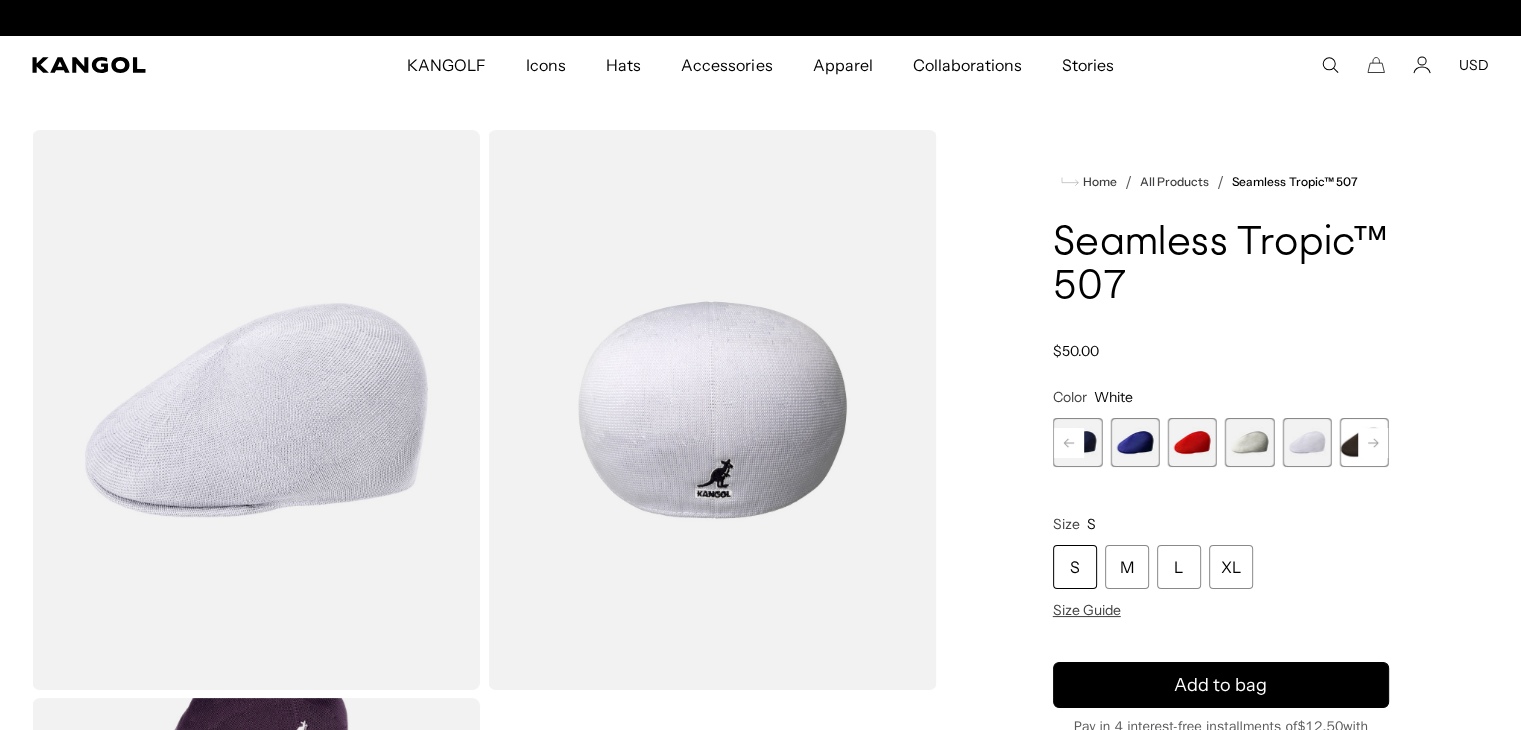scroll, scrollTop: 0, scrollLeft: 0, axis: both 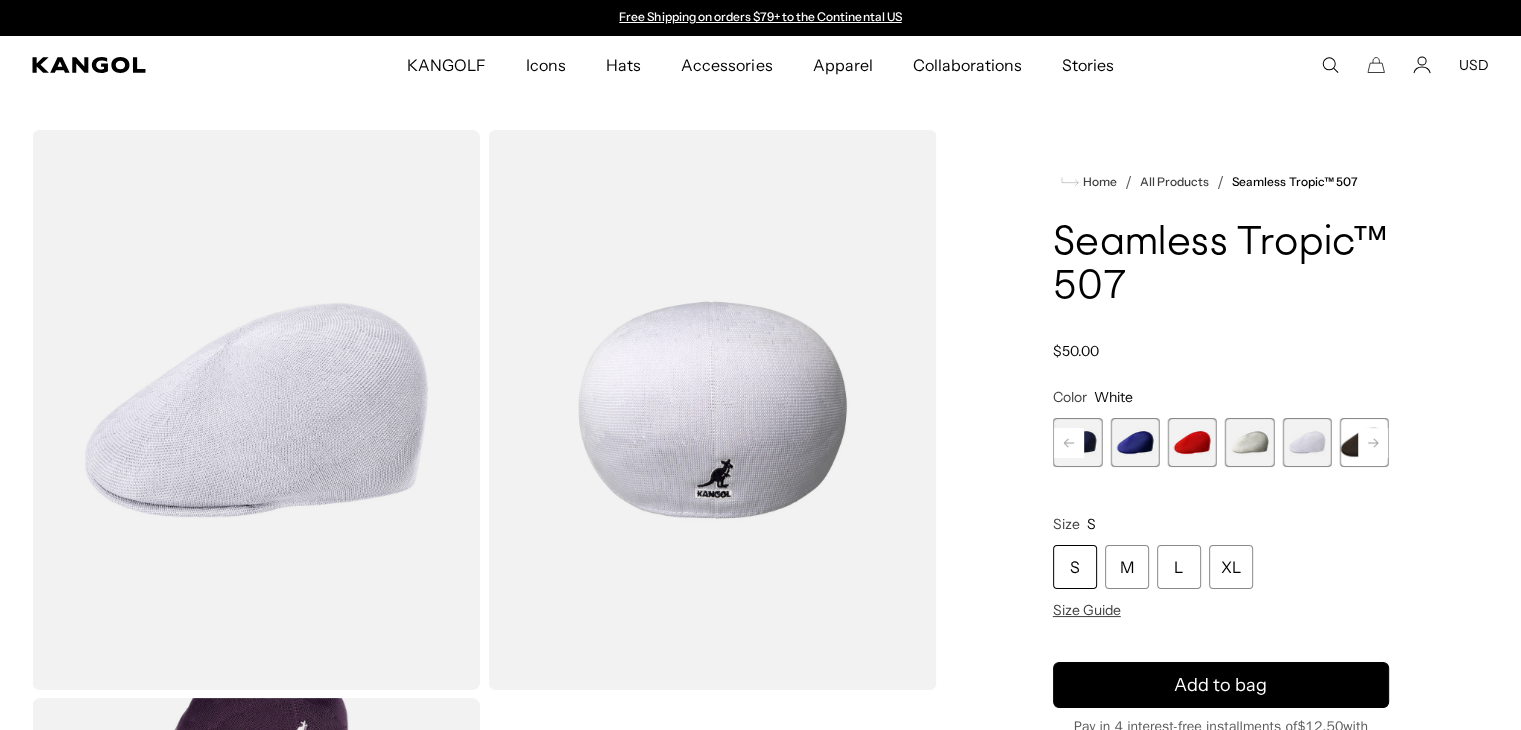 click on "Previous
Next
Digital Lavender
Variant sold out or unavailable
DEEP PLUM
Variant sold out or unavailable
ELECTRIC KUMQUAT
Variant sold out or unavailable
Surf
Variant sold out or unavailable
Turf Green
Variant sold out or unavailable
Black
Variant sold out or unavailable
Beige" at bounding box center (1221, 442) 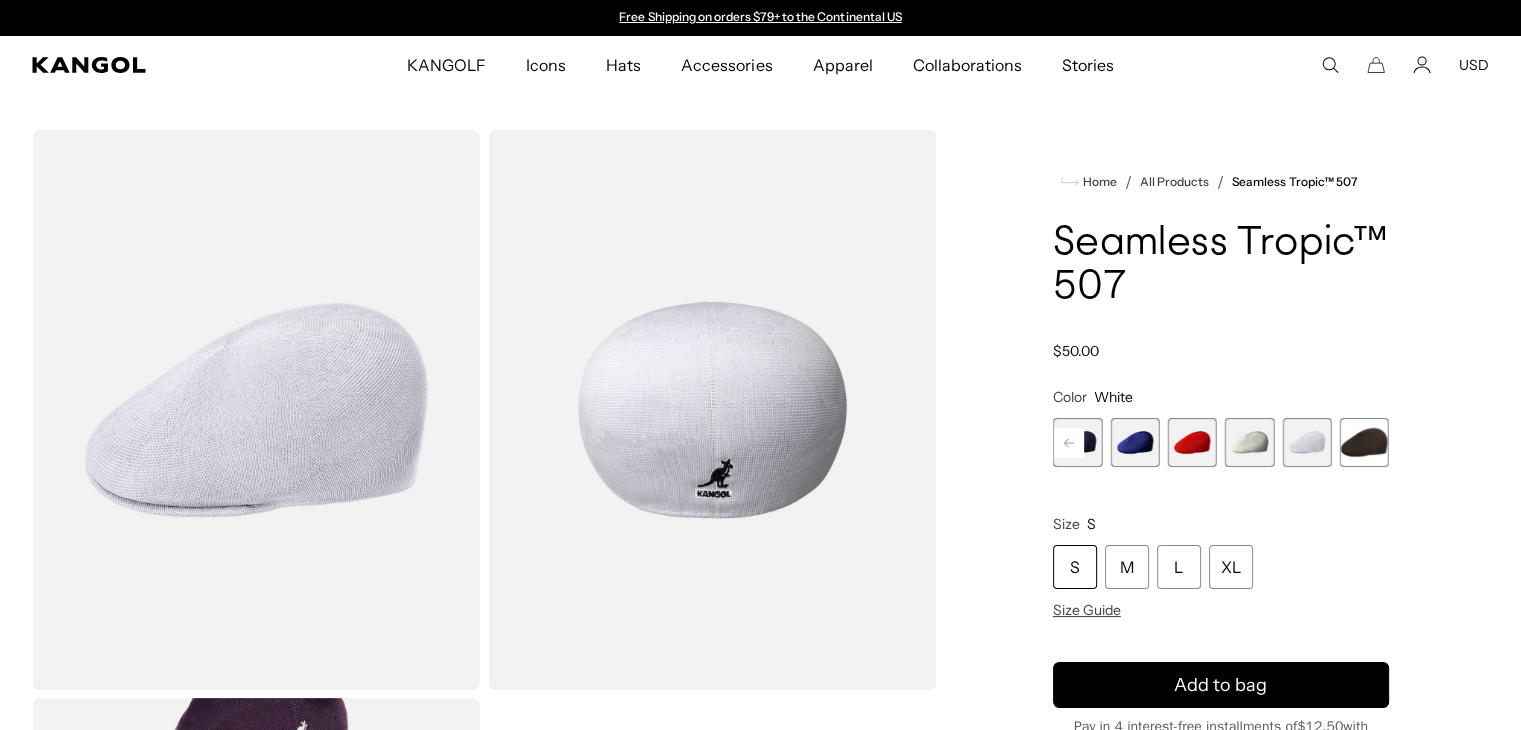 click at bounding box center [1364, 442] 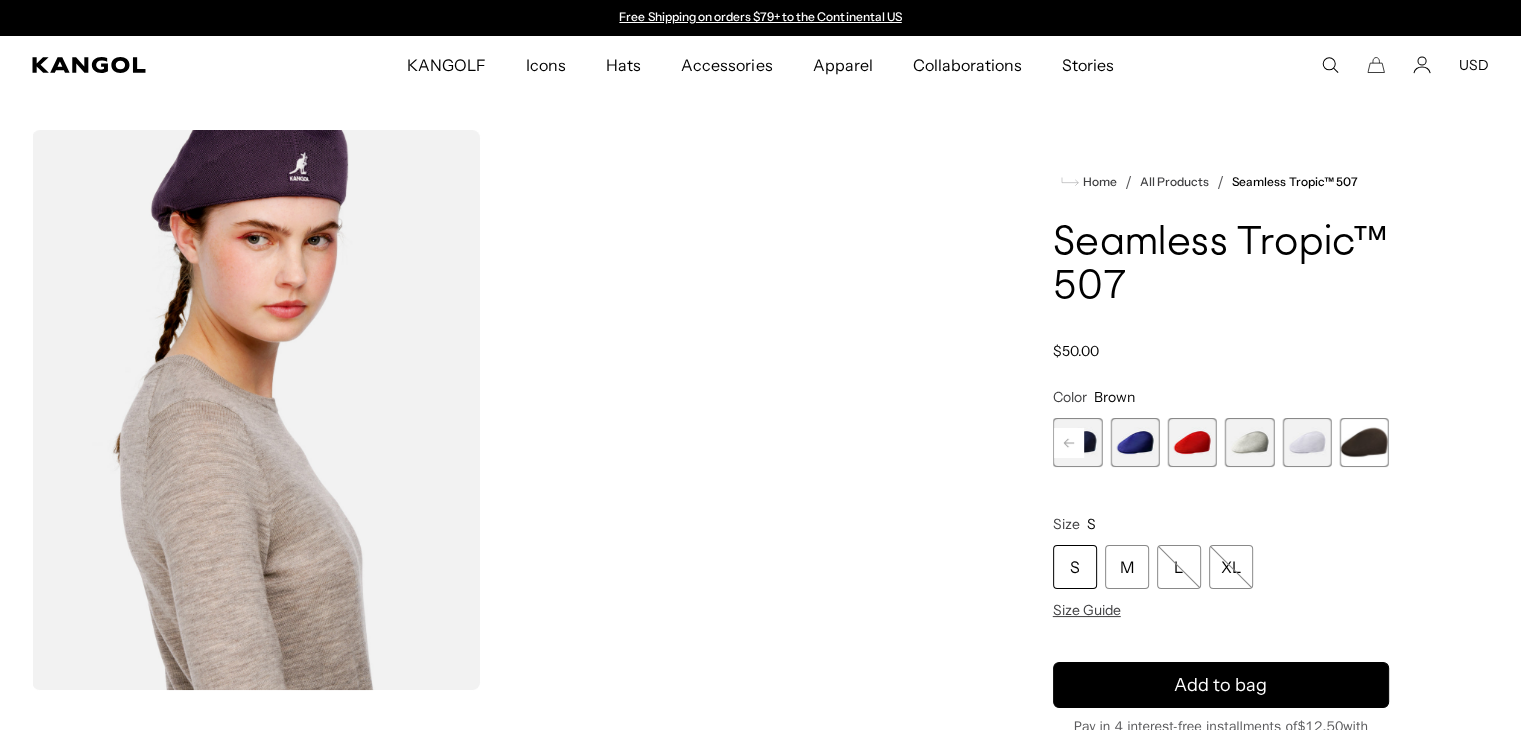 click at bounding box center [1306, 442] 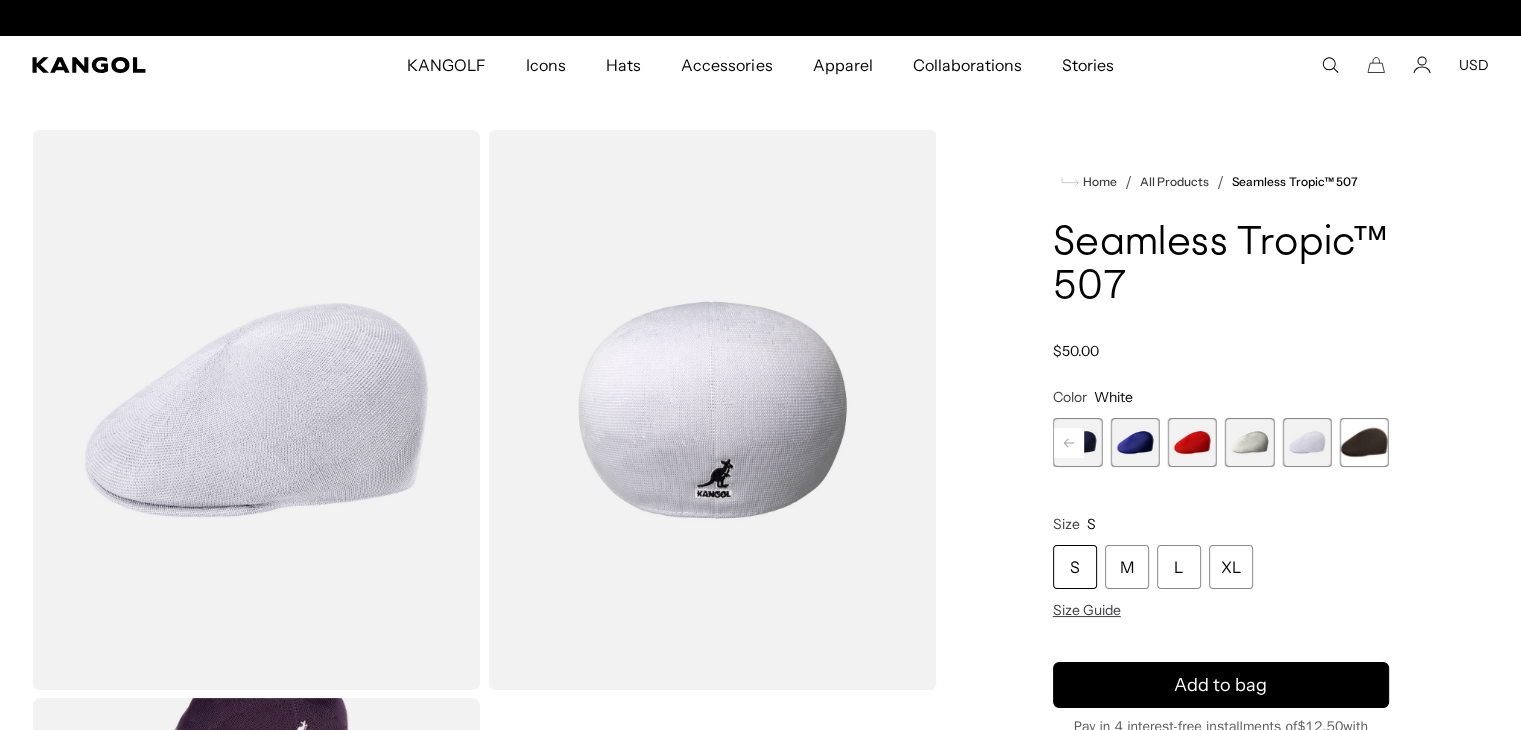 scroll, scrollTop: 0, scrollLeft: 412, axis: horizontal 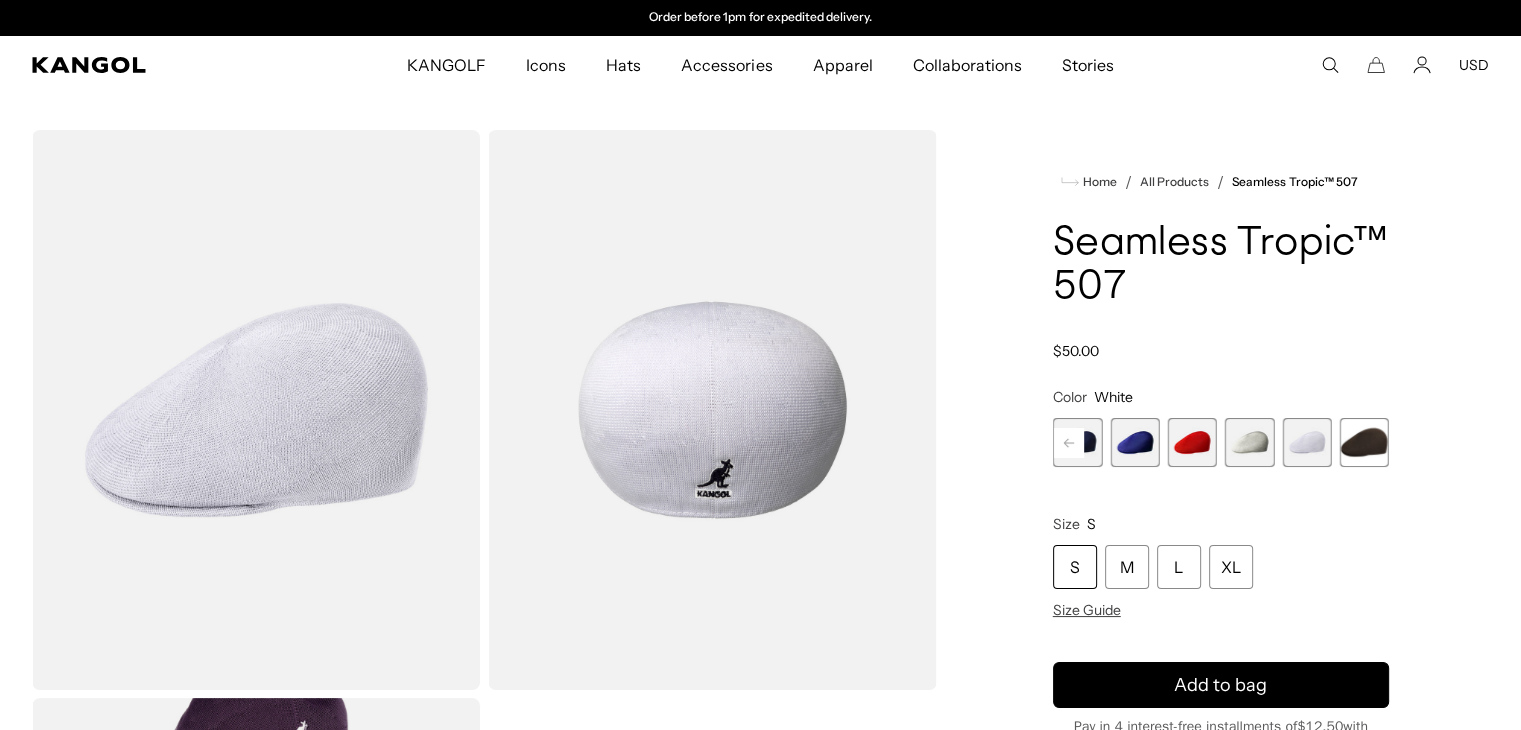 click at bounding box center (1249, 442) 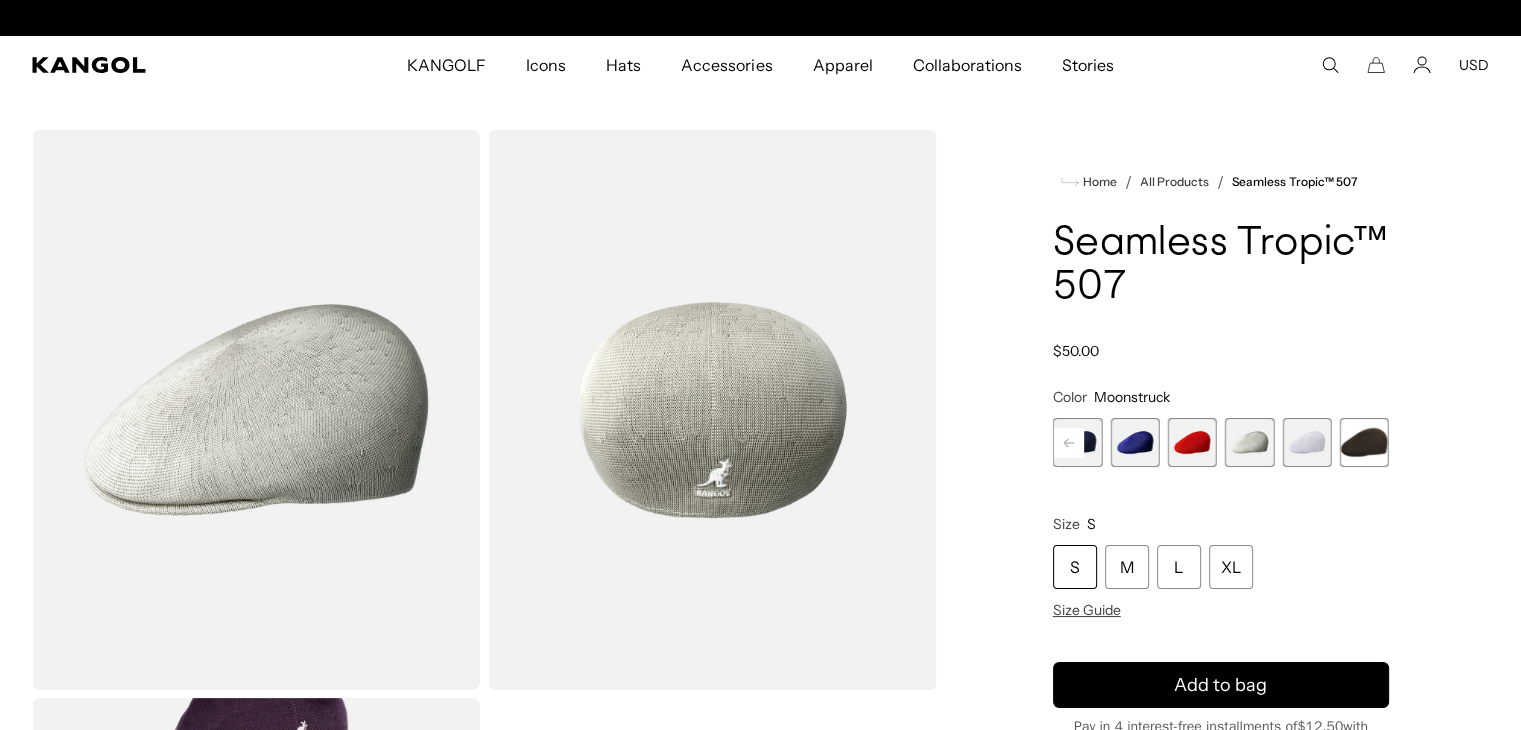 scroll, scrollTop: 0, scrollLeft: 0, axis: both 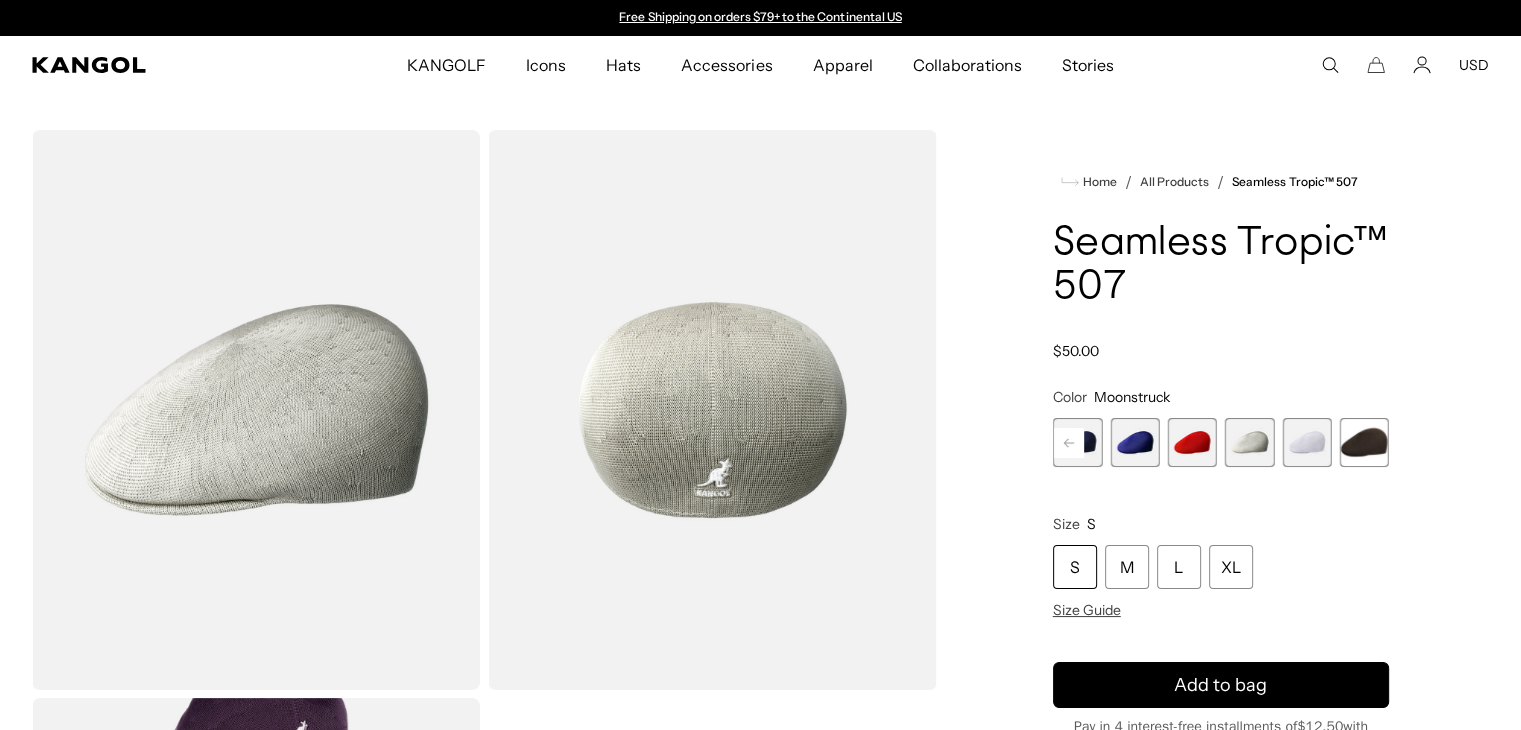 click at bounding box center (1306, 442) 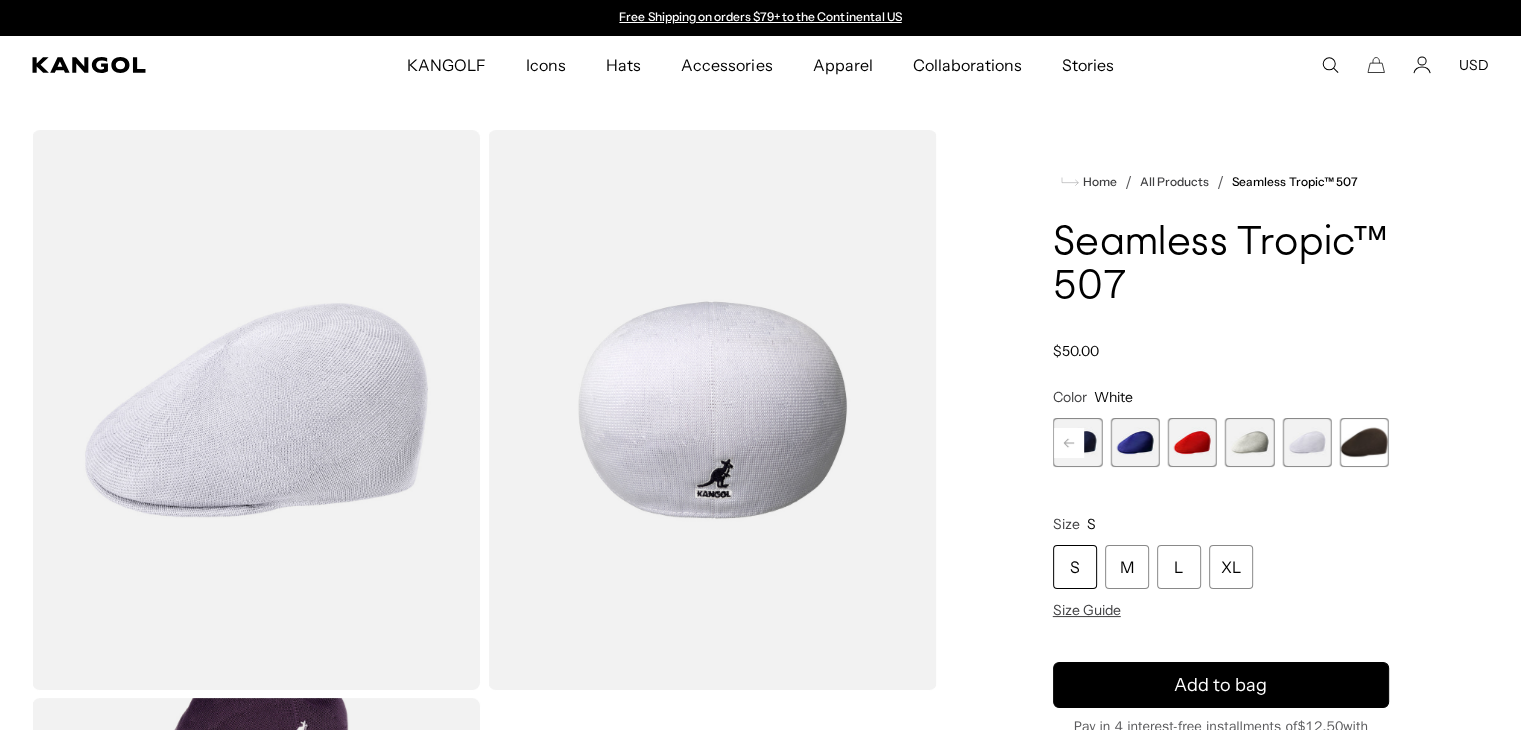 click at bounding box center [1364, 442] 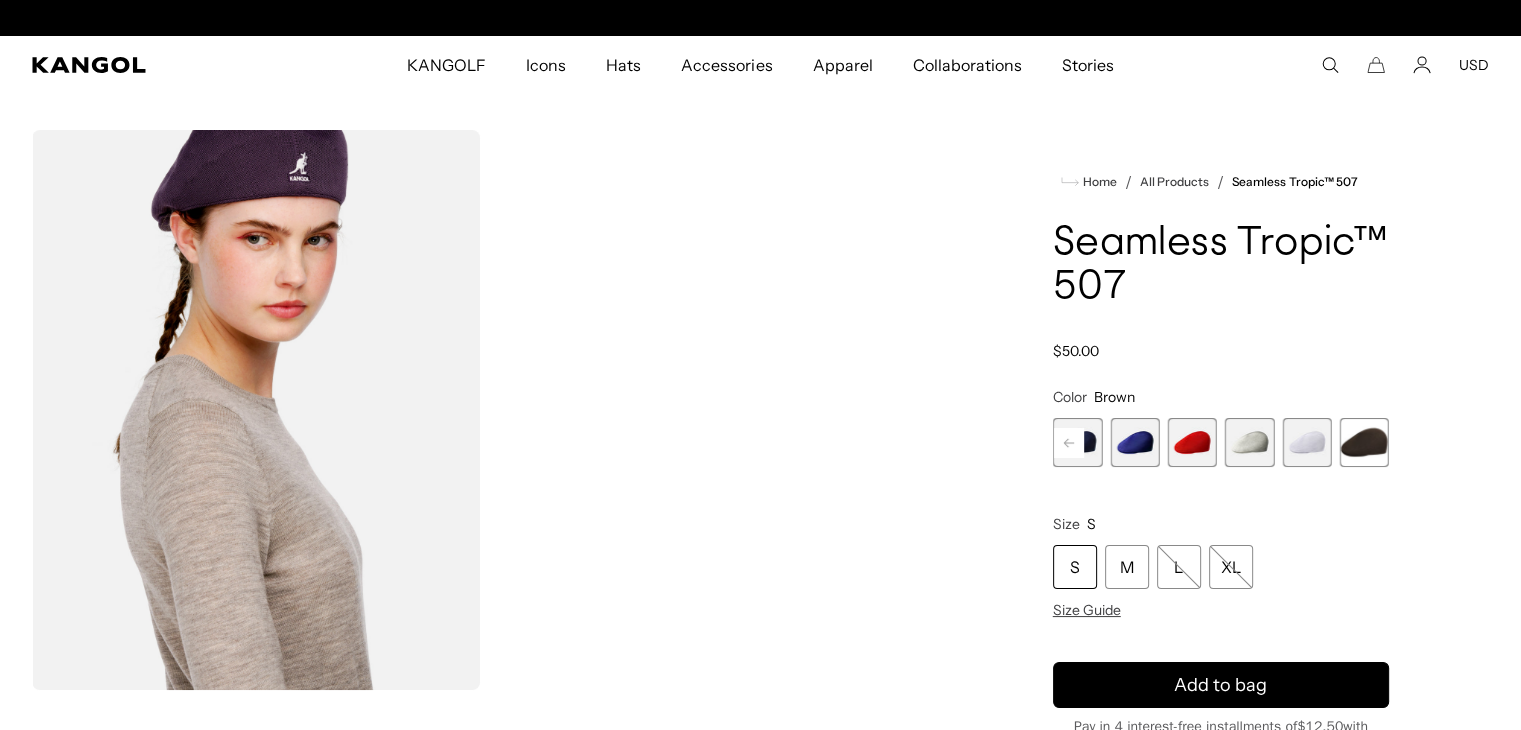 scroll, scrollTop: 0, scrollLeft: 412, axis: horizontal 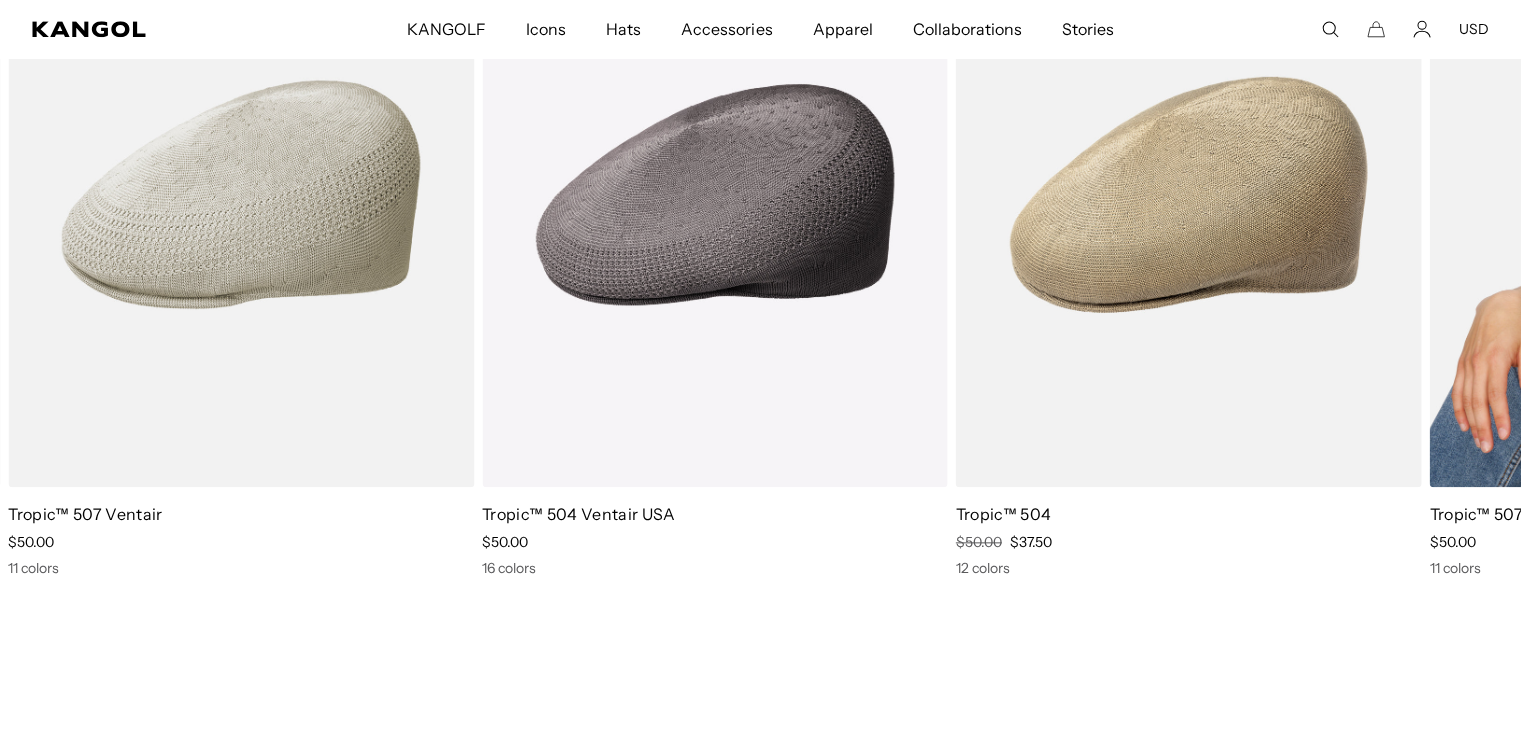 click at bounding box center [1662, 194] 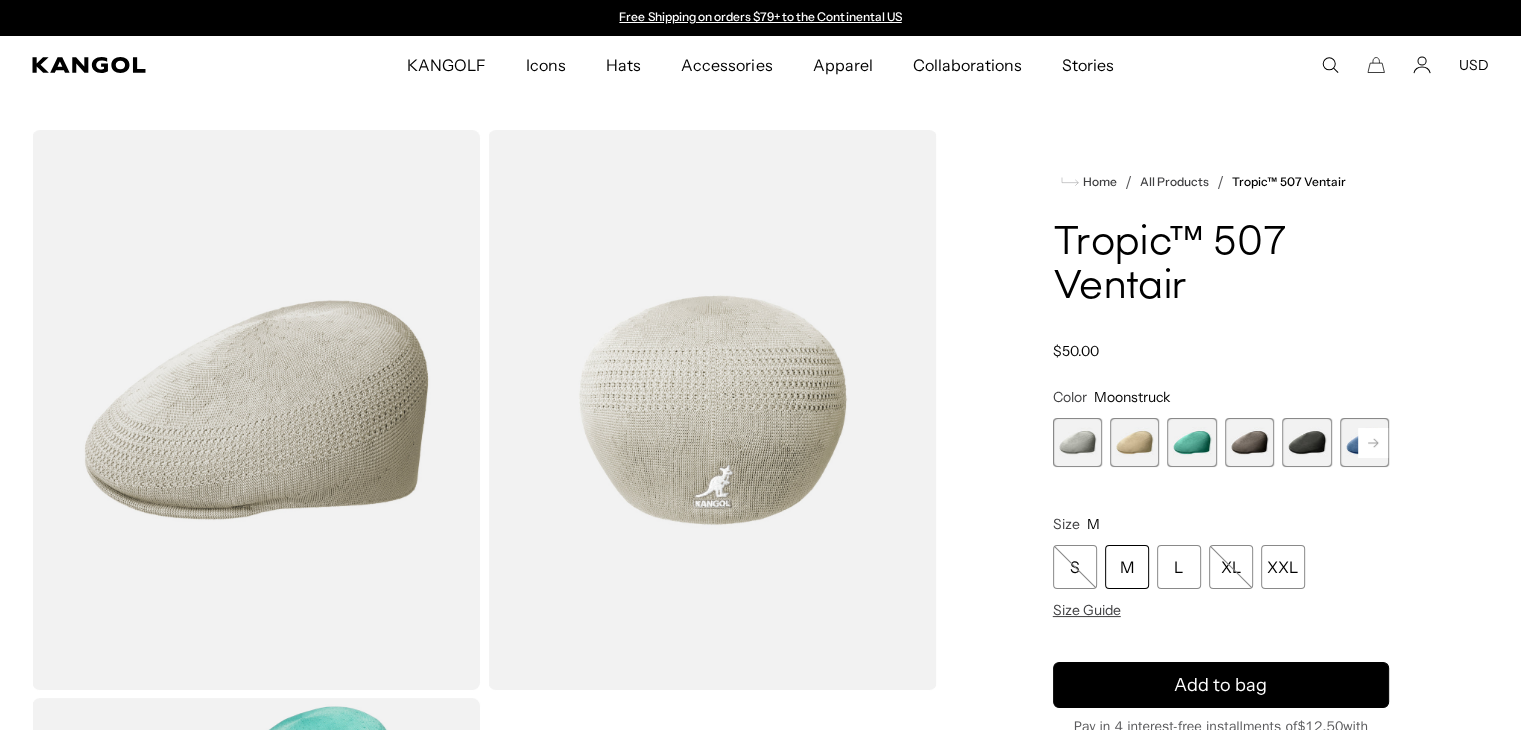 scroll, scrollTop: 0, scrollLeft: 0, axis: both 